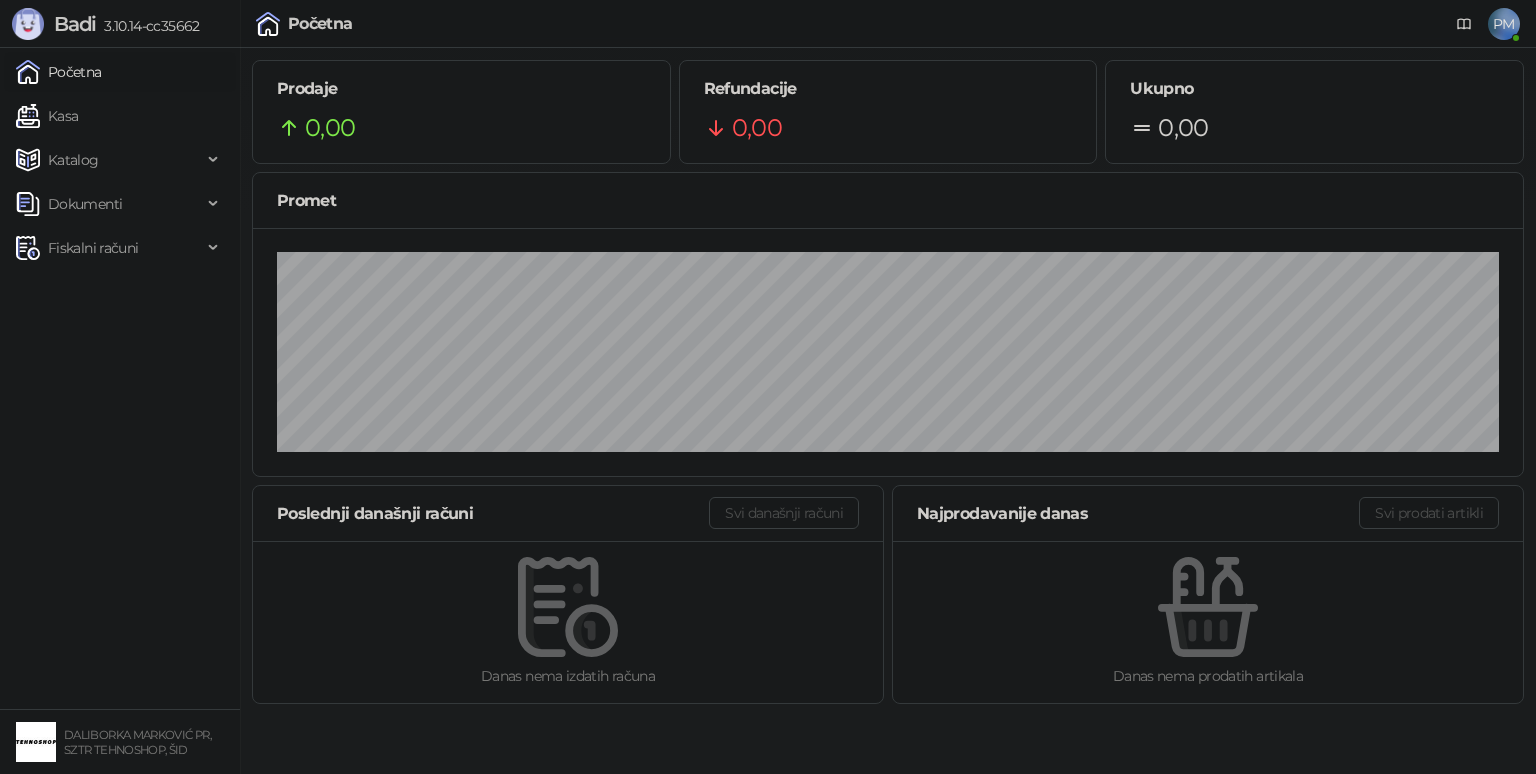 scroll, scrollTop: 0, scrollLeft: 0, axis: both 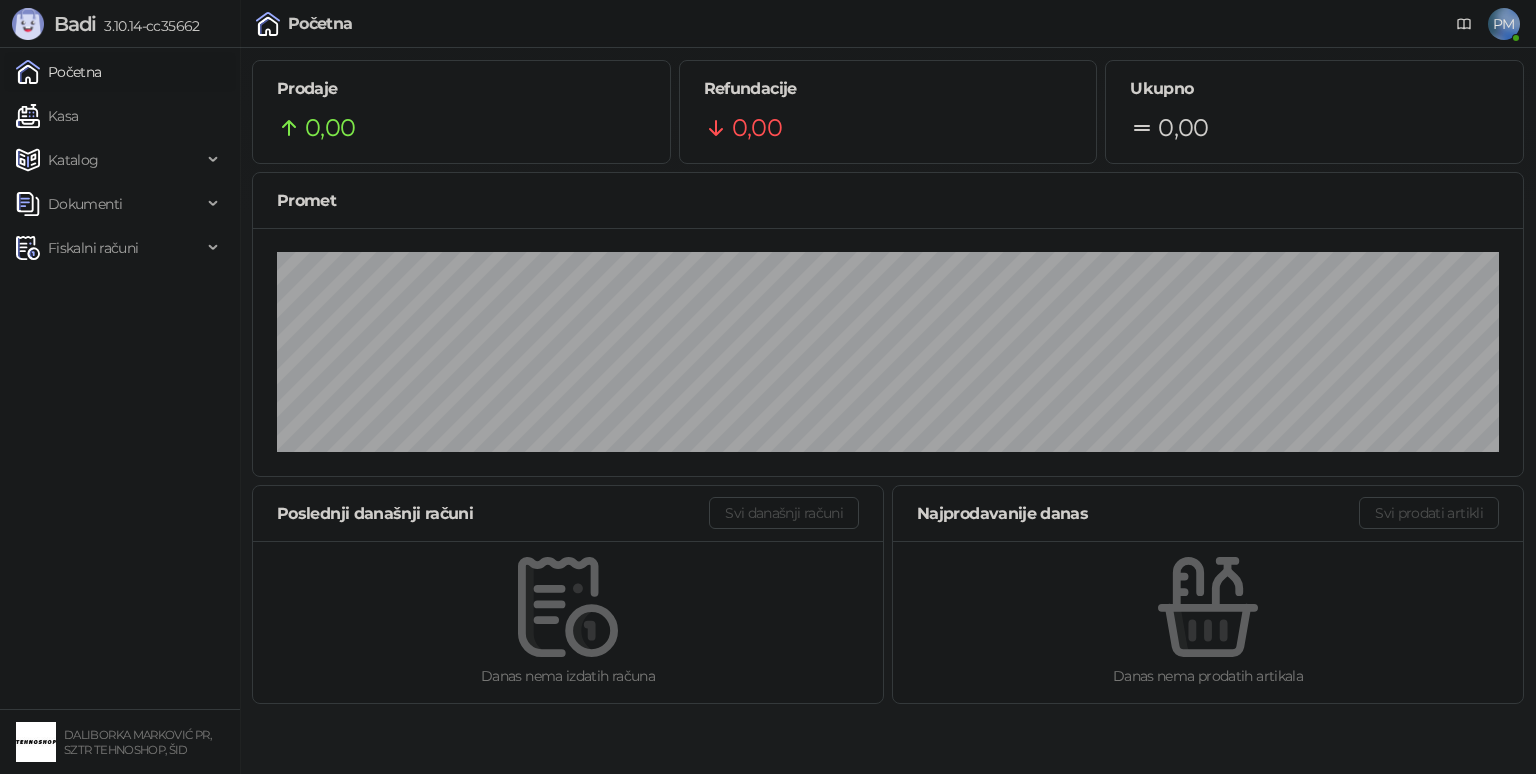 click on "Početna" at bounding box center (59, 72) 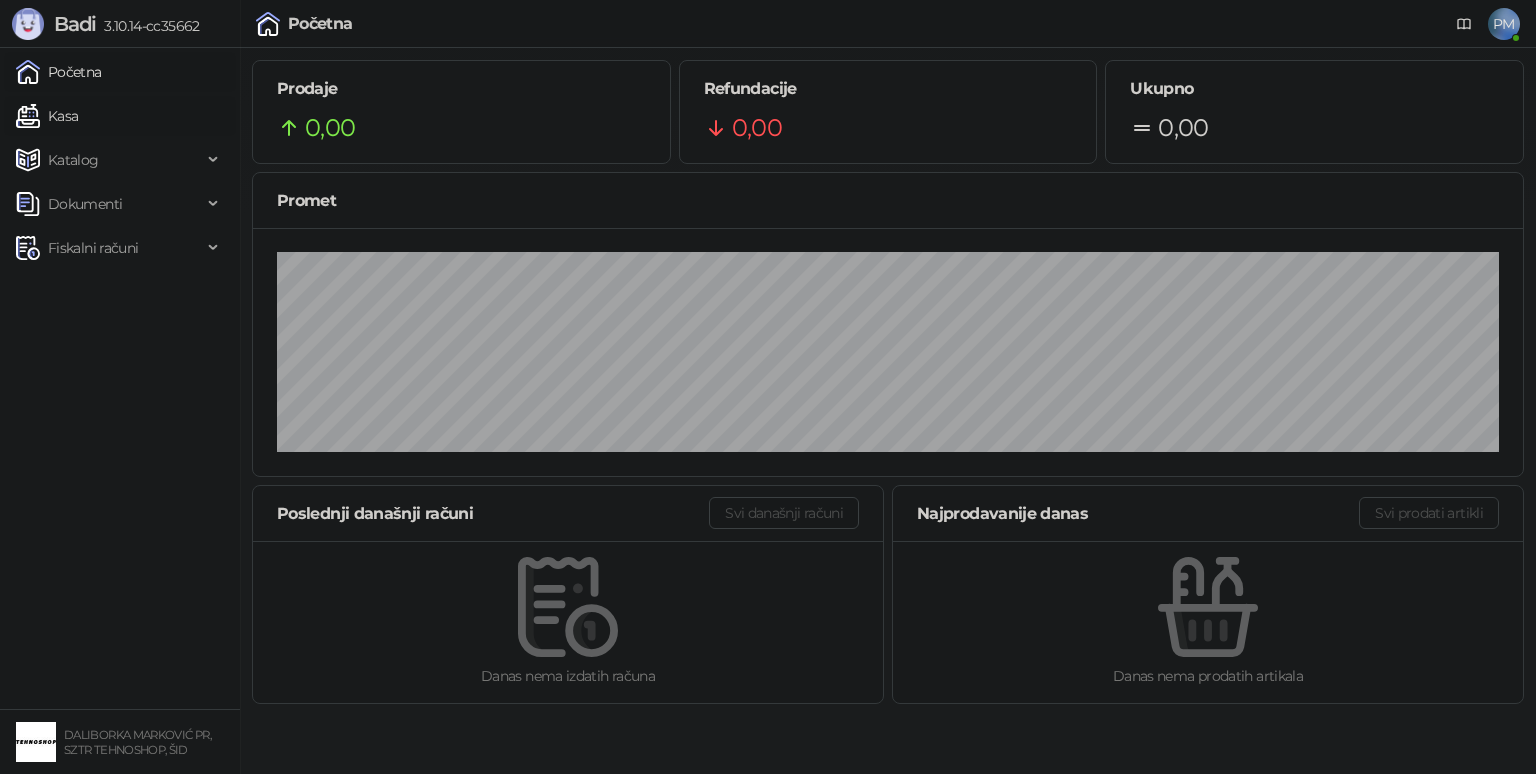 click on "Kasa" at bounding box center [47, 116] 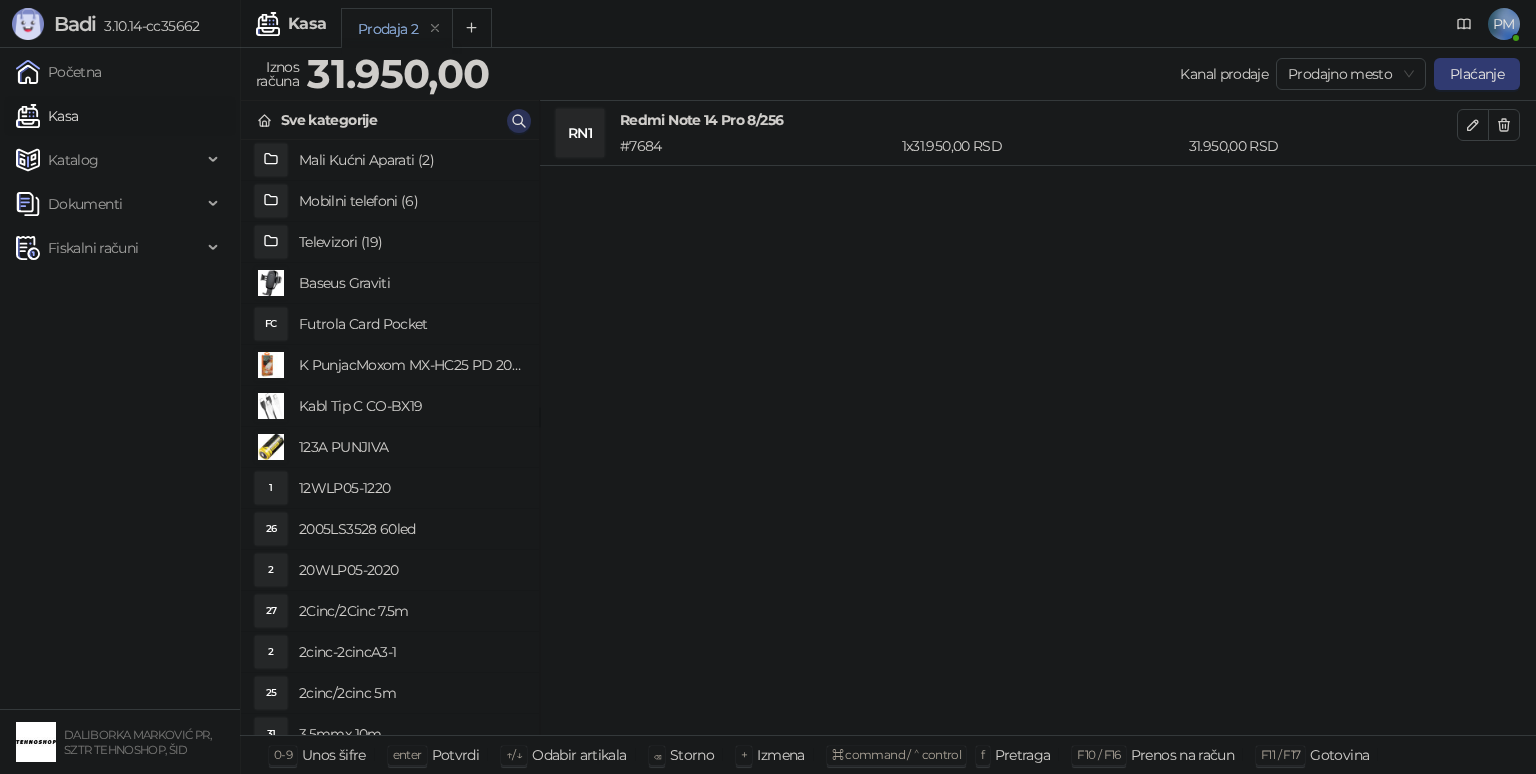 click 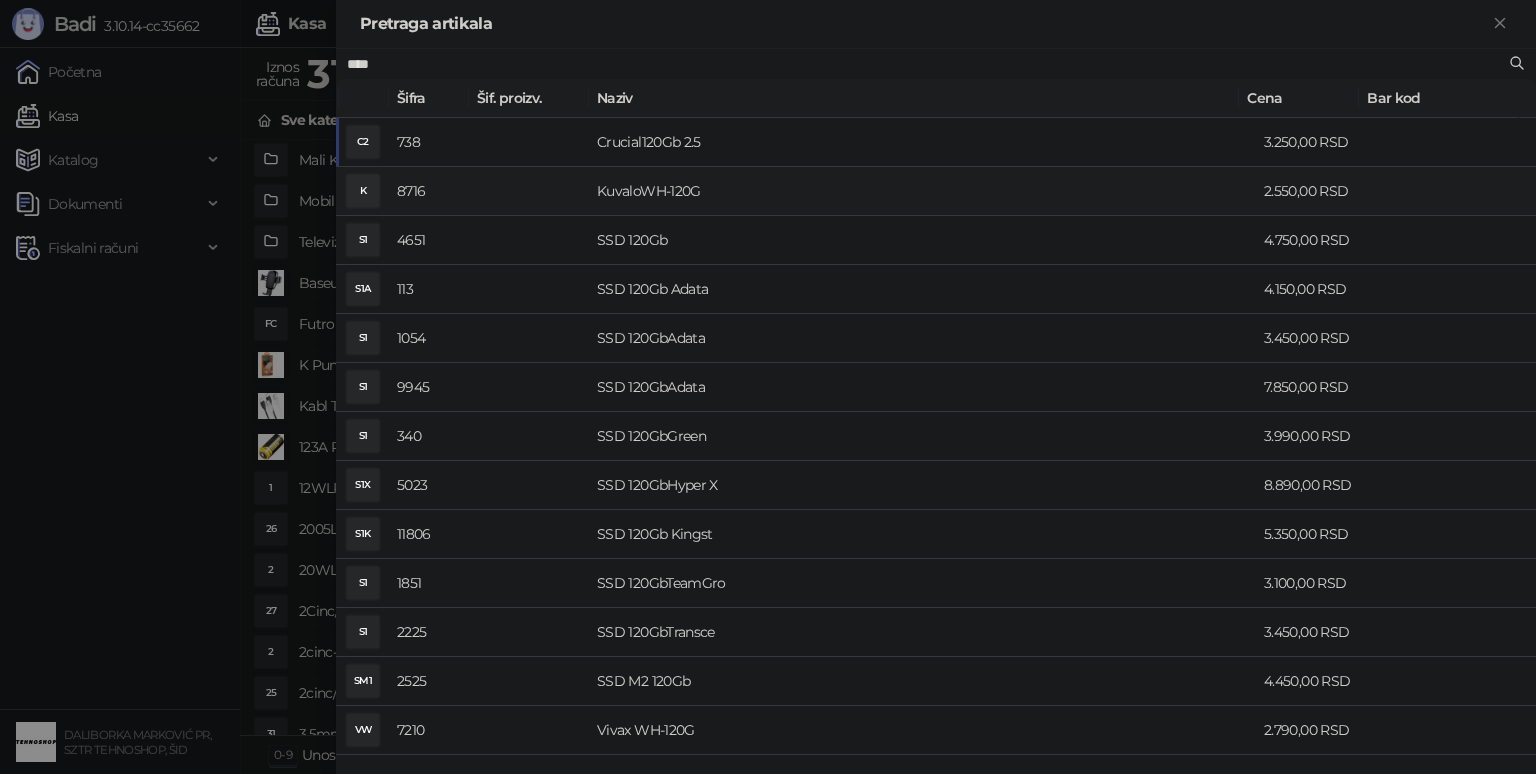 click on "2.550,00 RSD" at bounding box center [1316, 191] 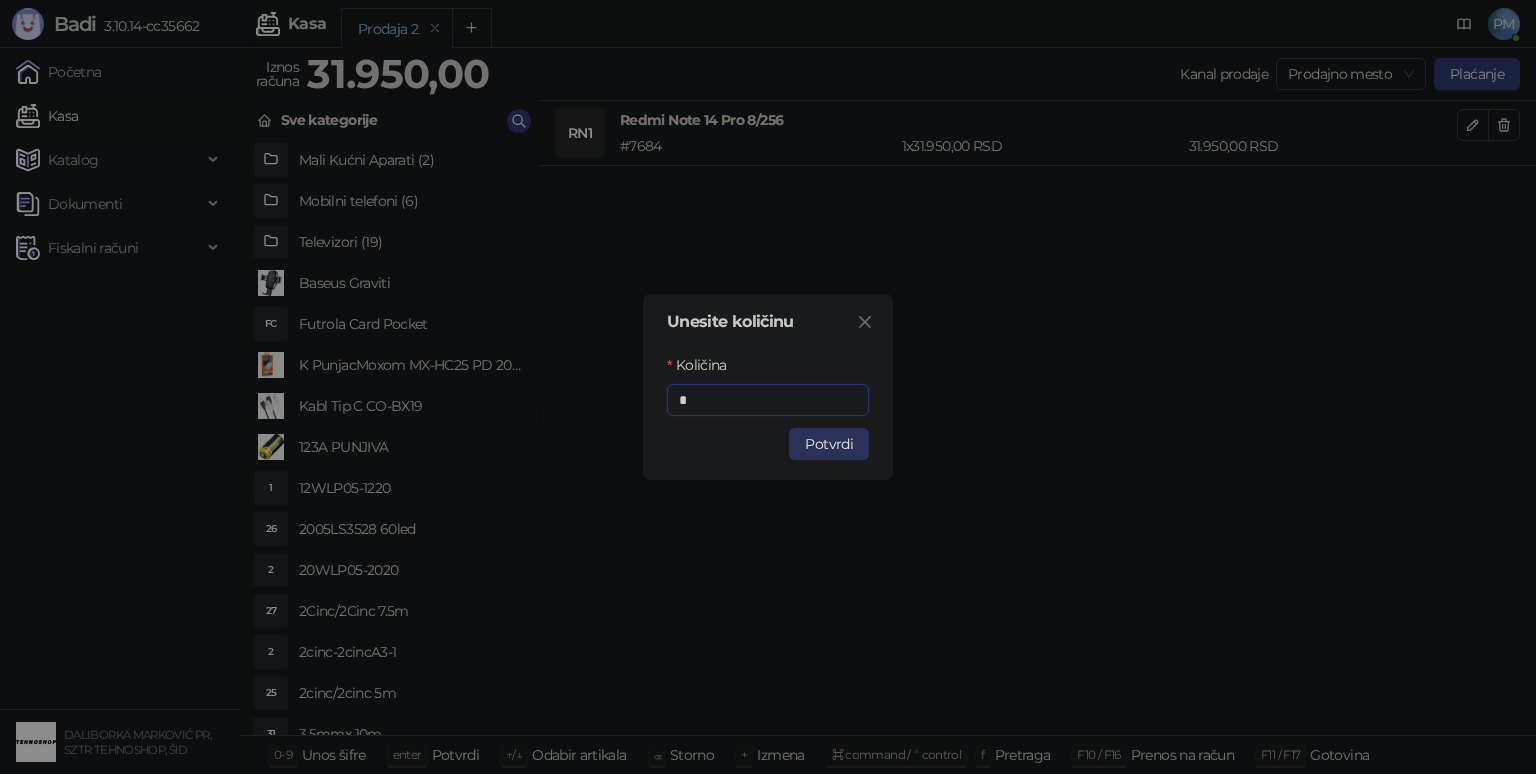 click on "Potvrdi" at bounding box center [829, 444] 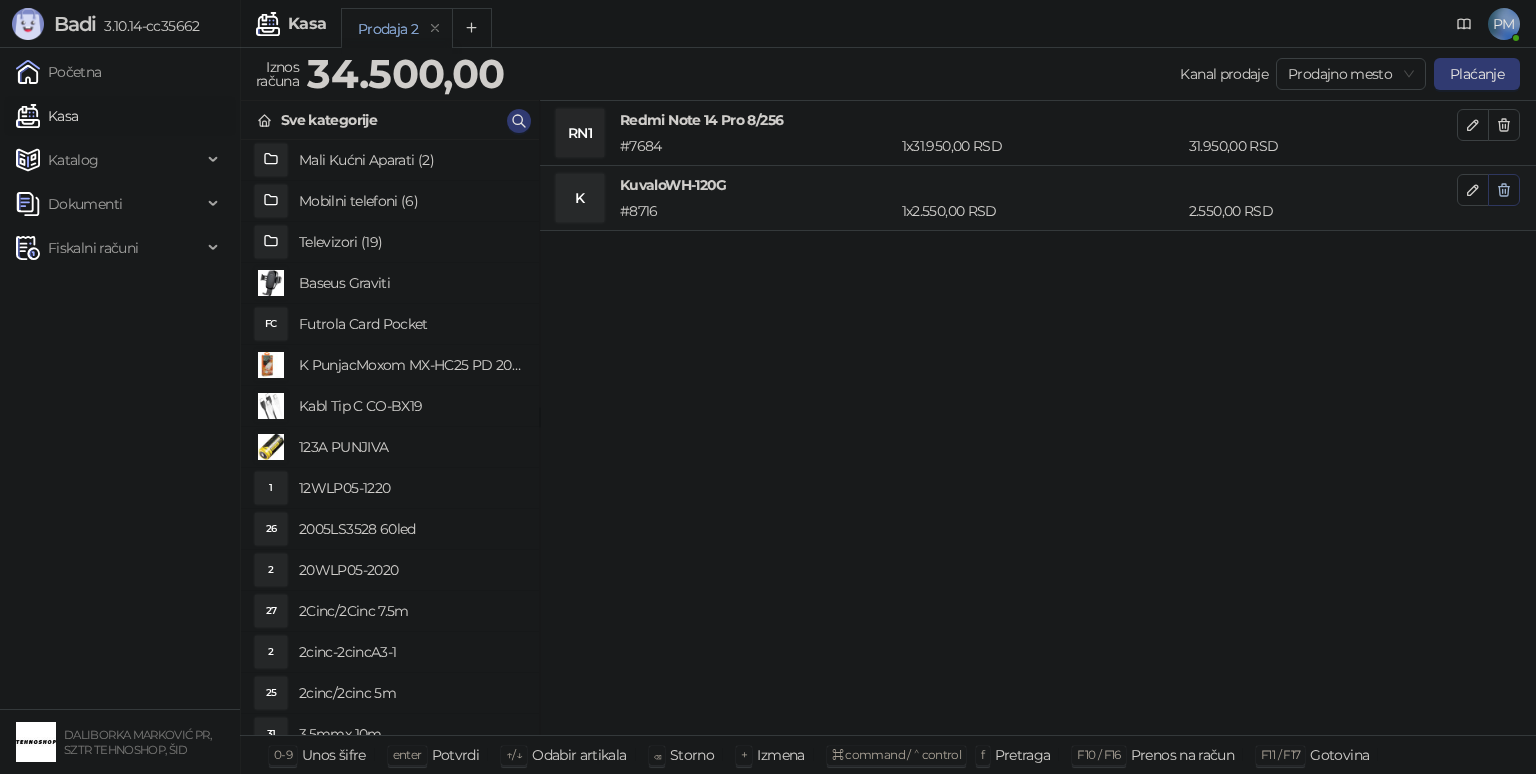 click 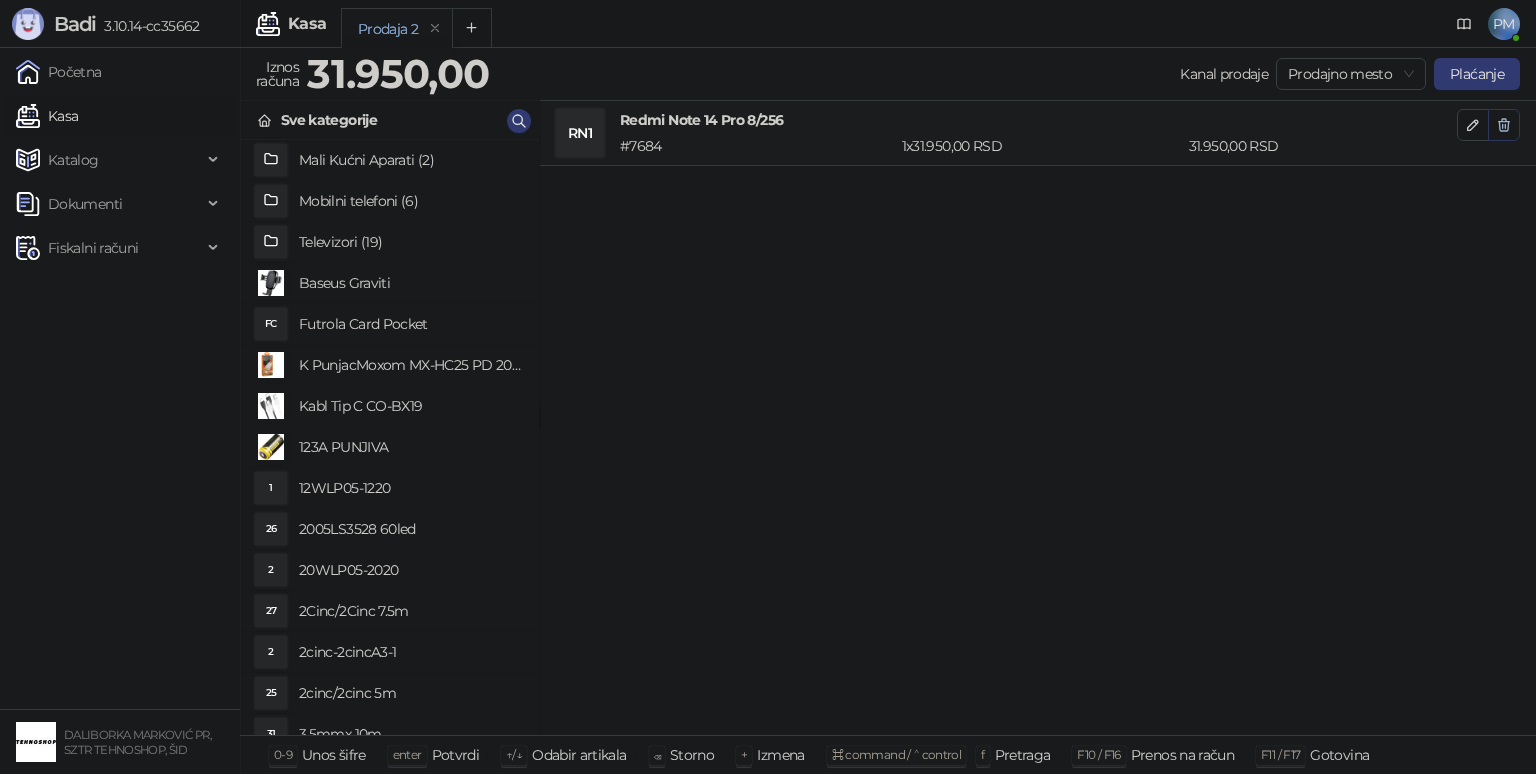 click 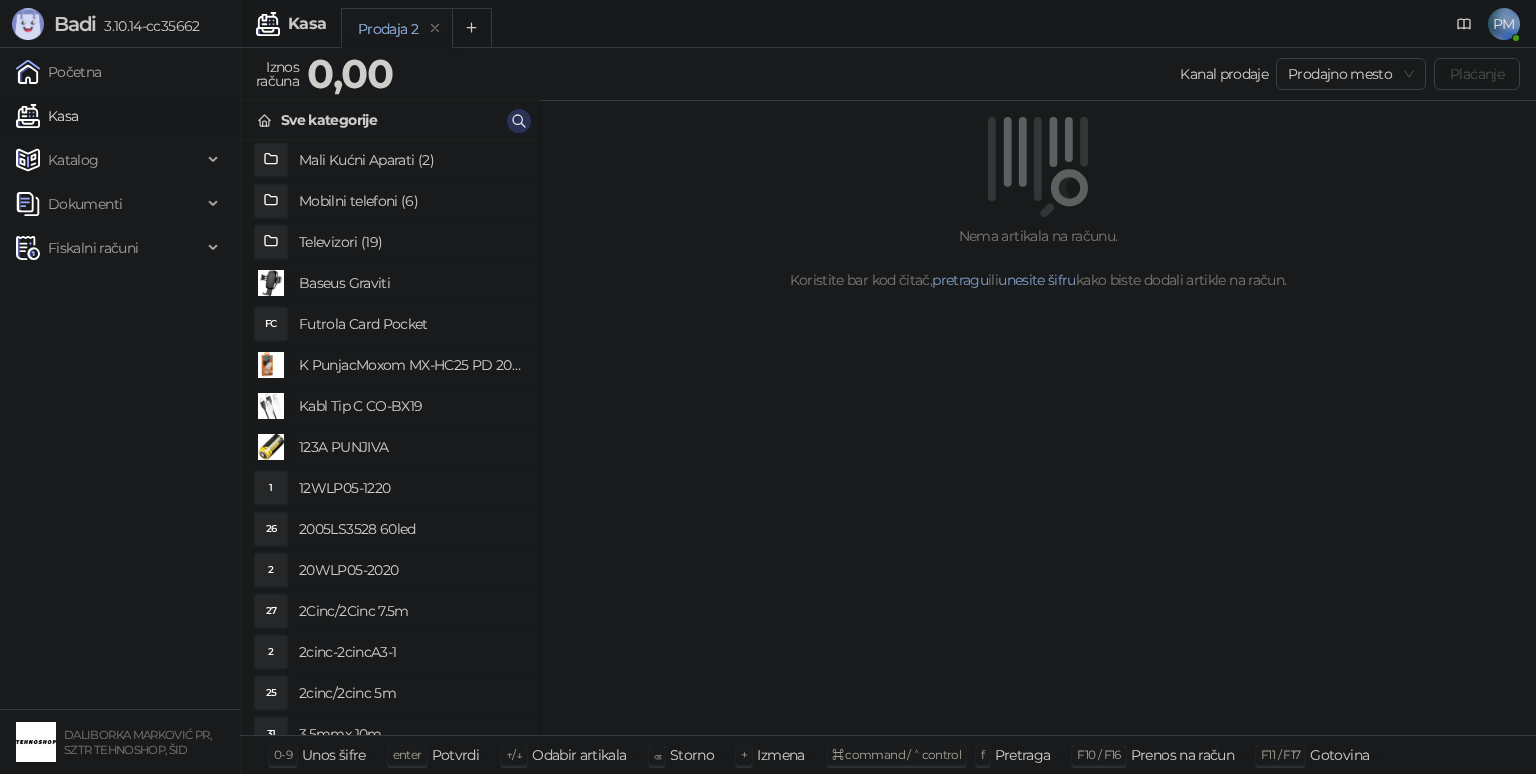 click 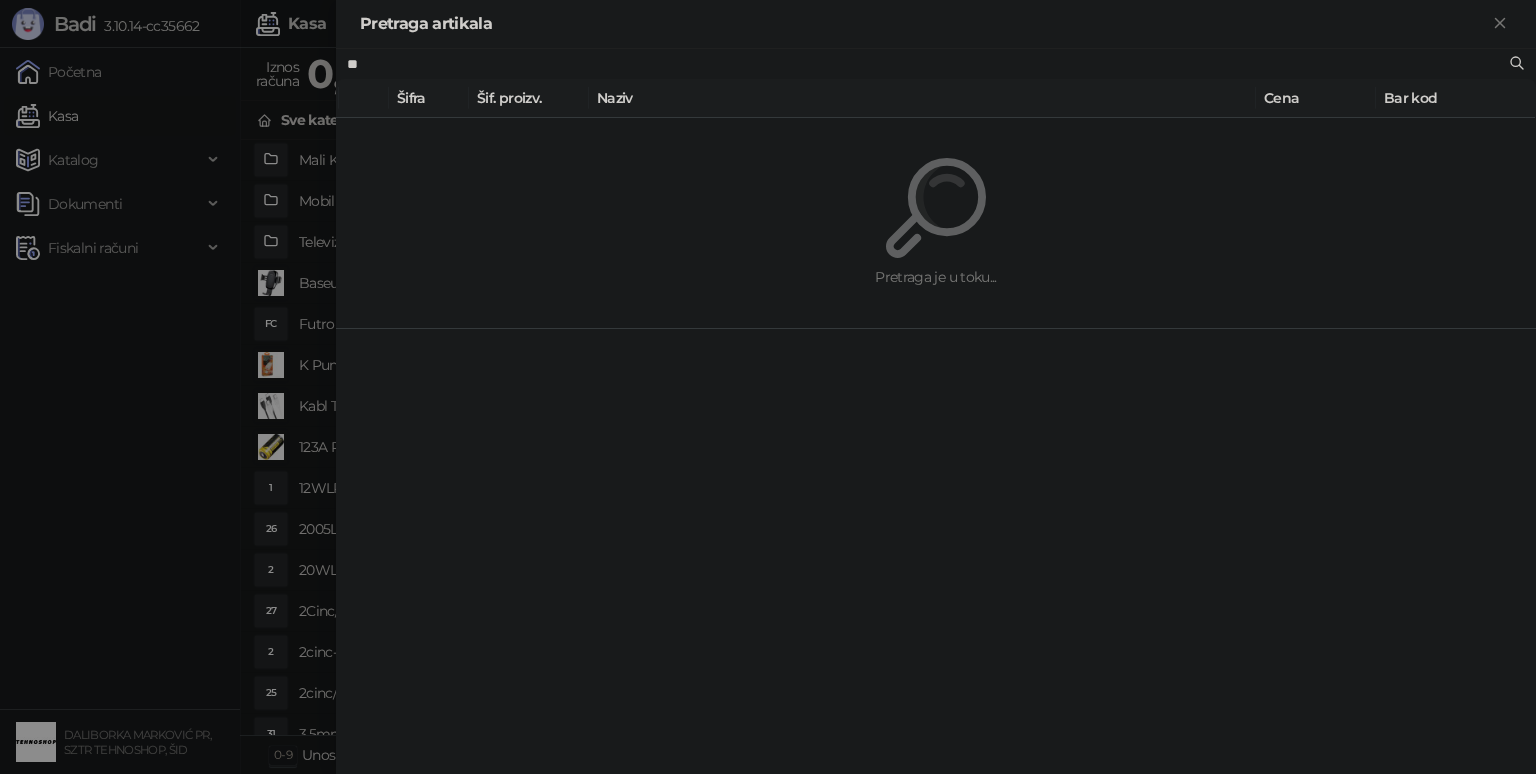 type on "*" 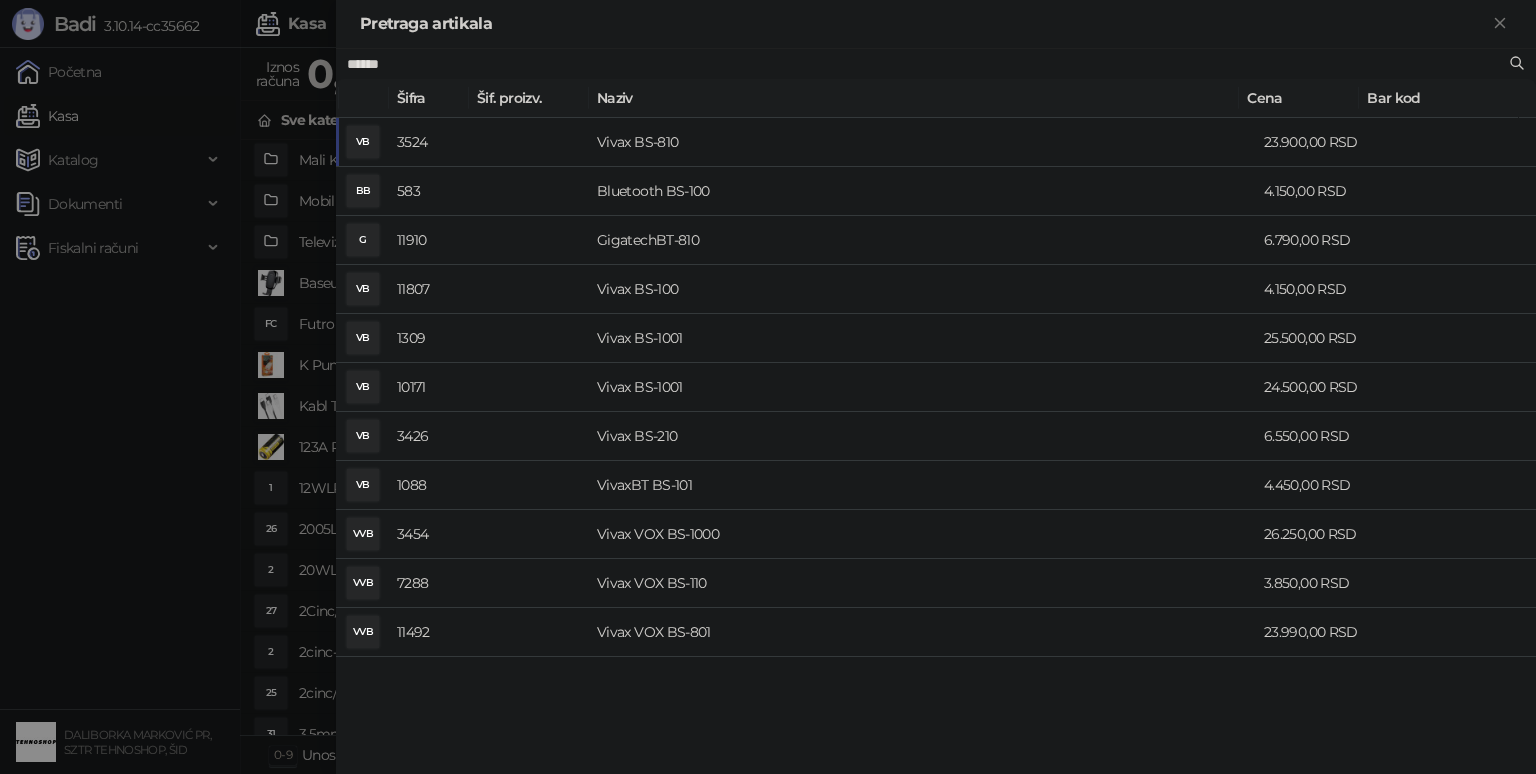 click on "******" at bounding box center (926, 64) 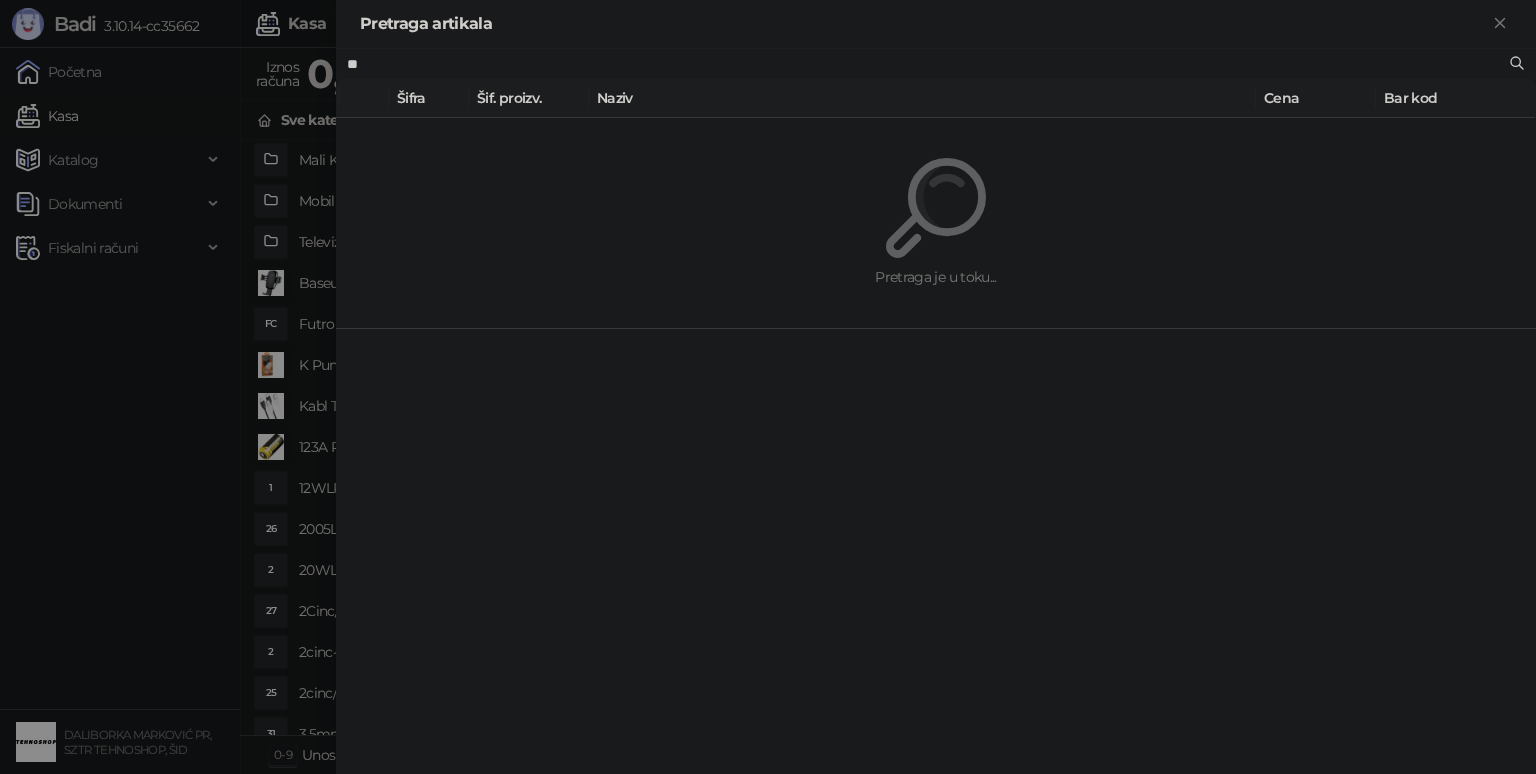 type on "*" 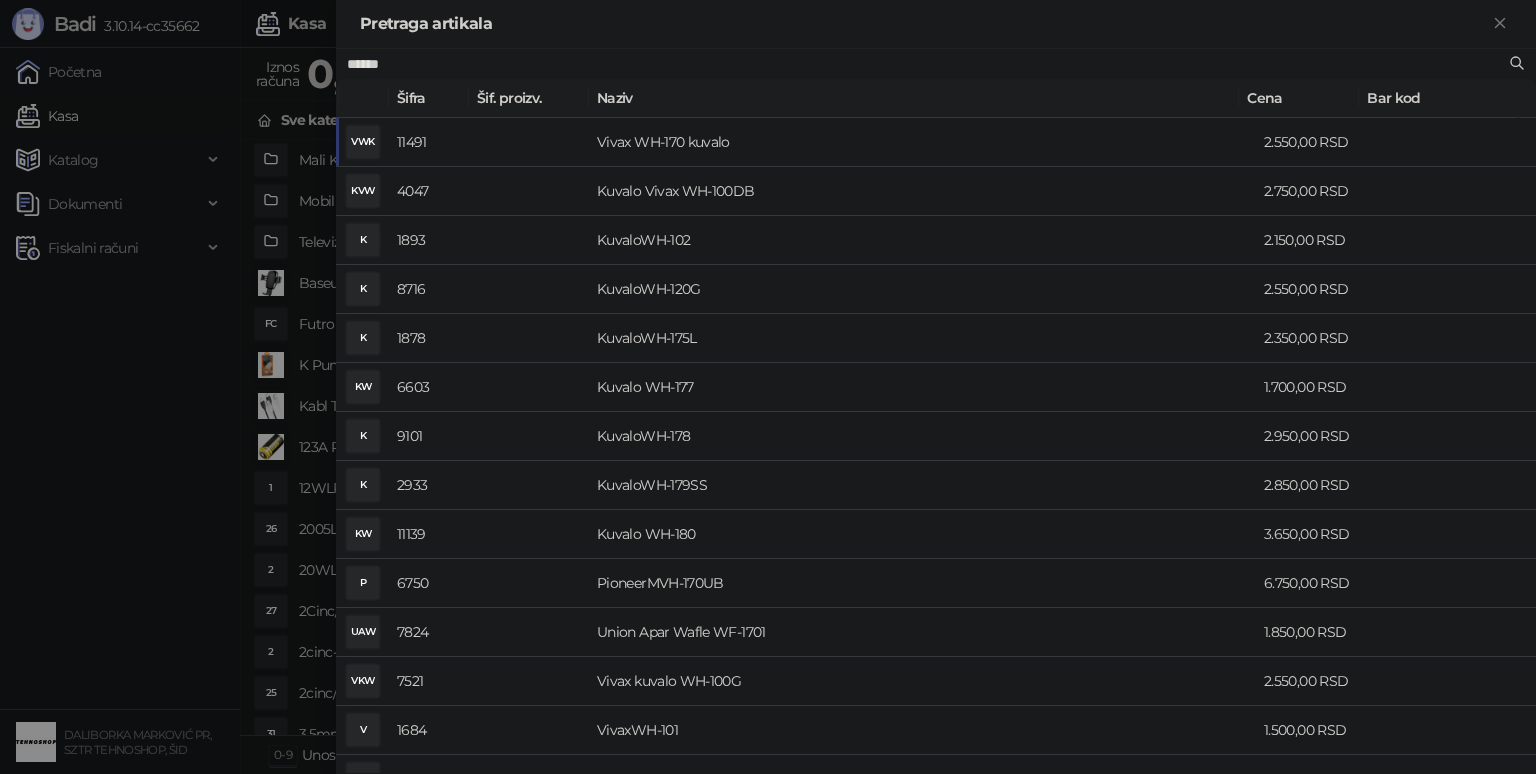 drag, startPoint x: 408, startPoint y: 74, endPoint x: 140, endPoint y: 53, distance: 268.8215 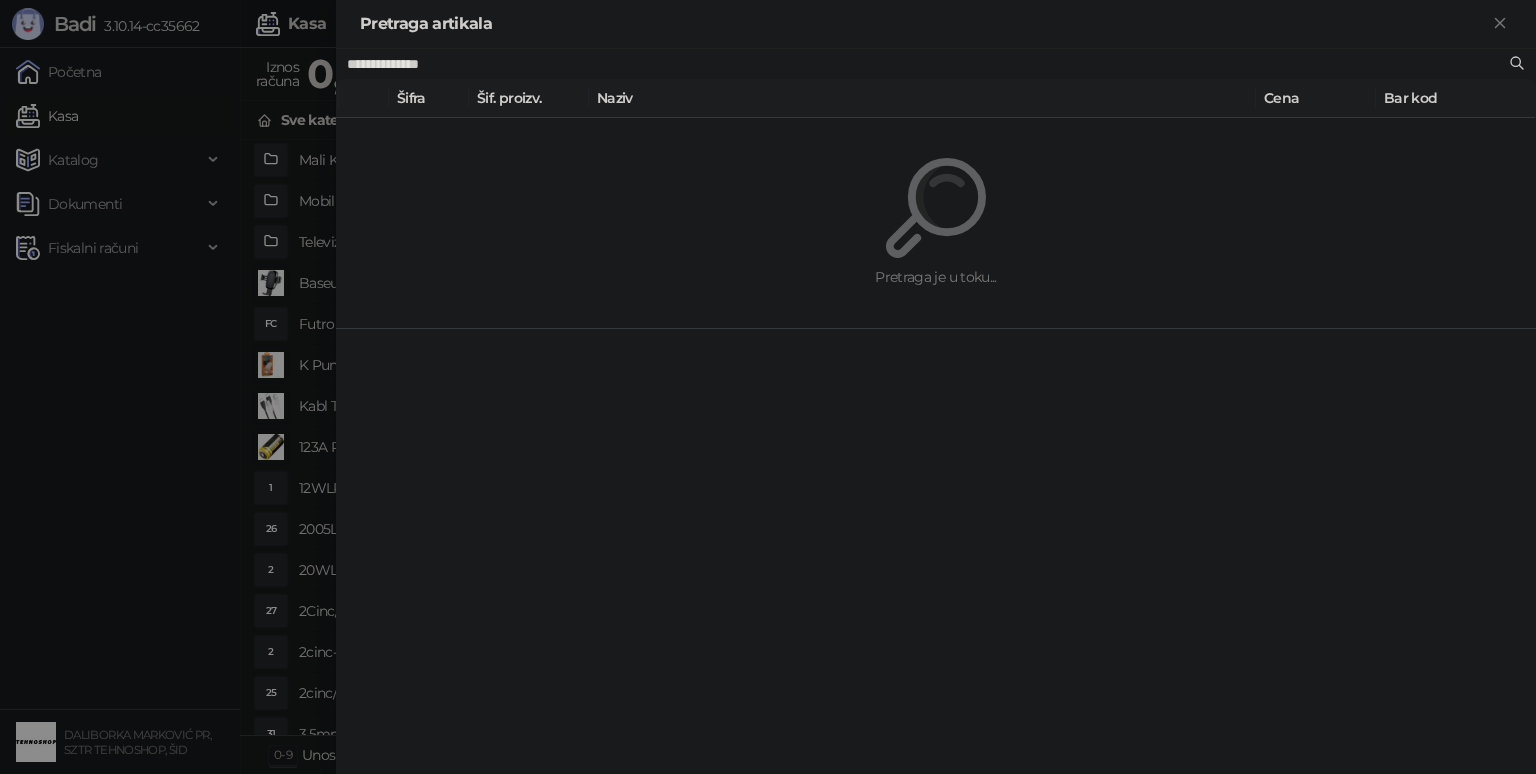 type on "**********" 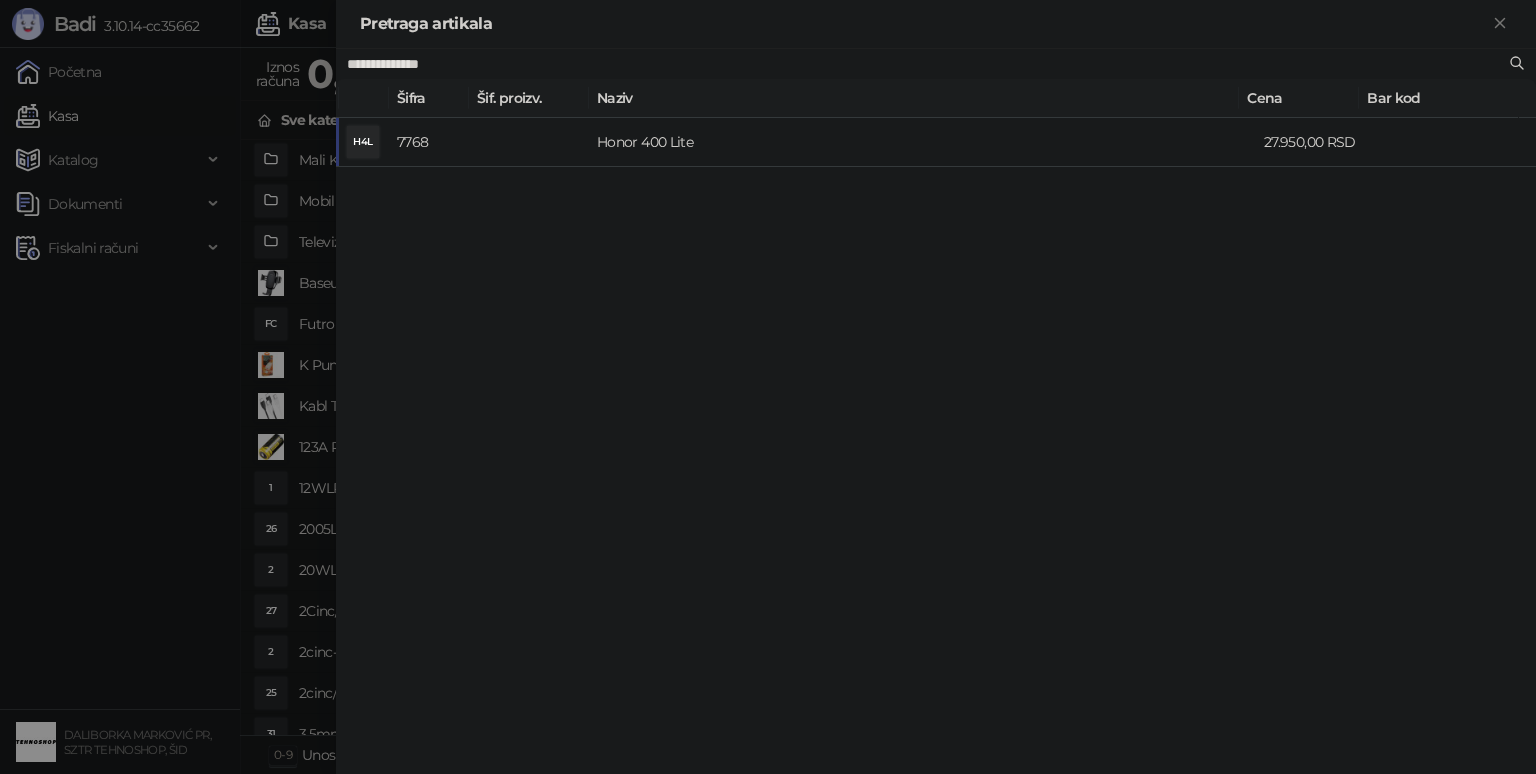 click at bounding box center (768, 387) 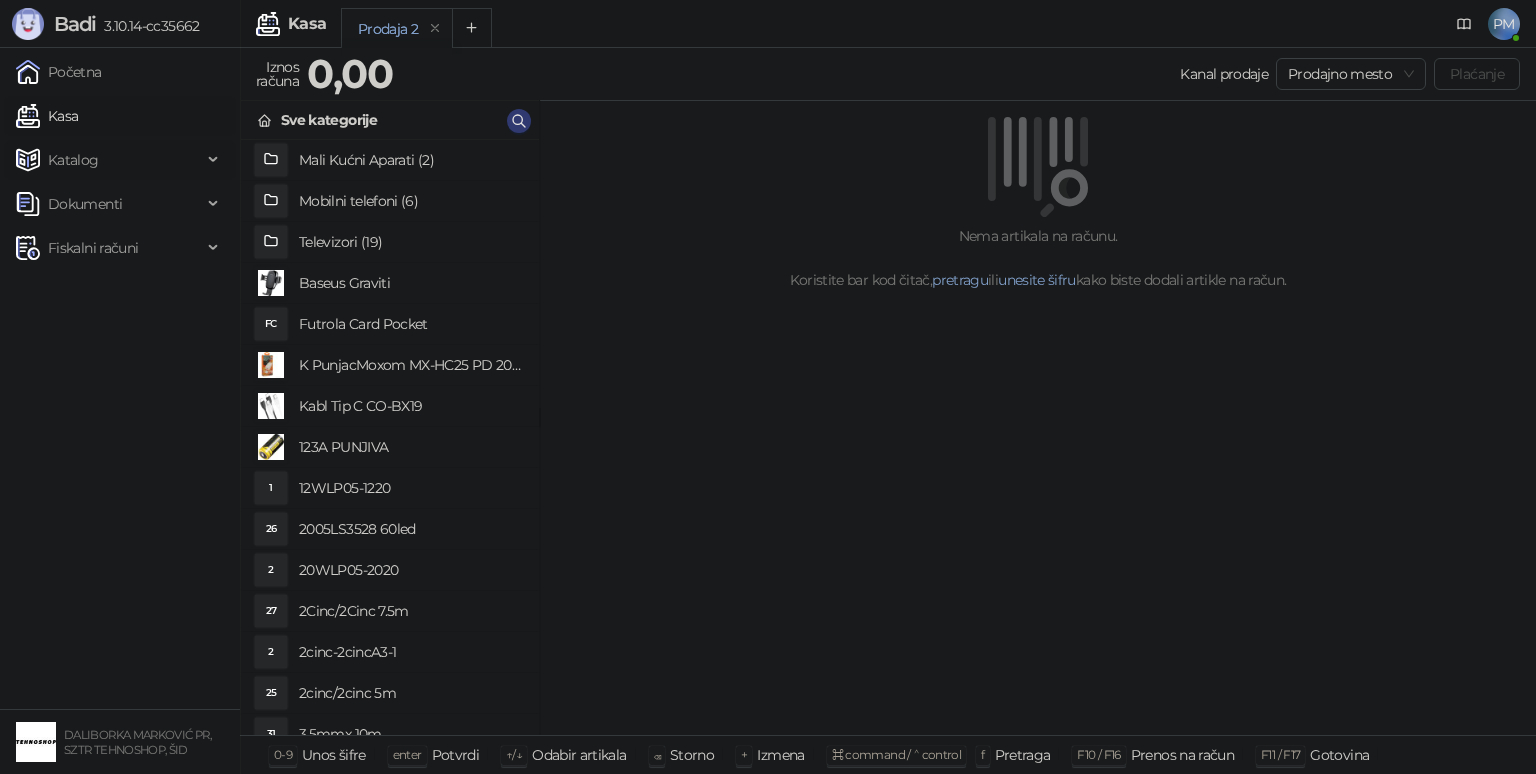 click on "Katalog" at bounding box center [109, 160] 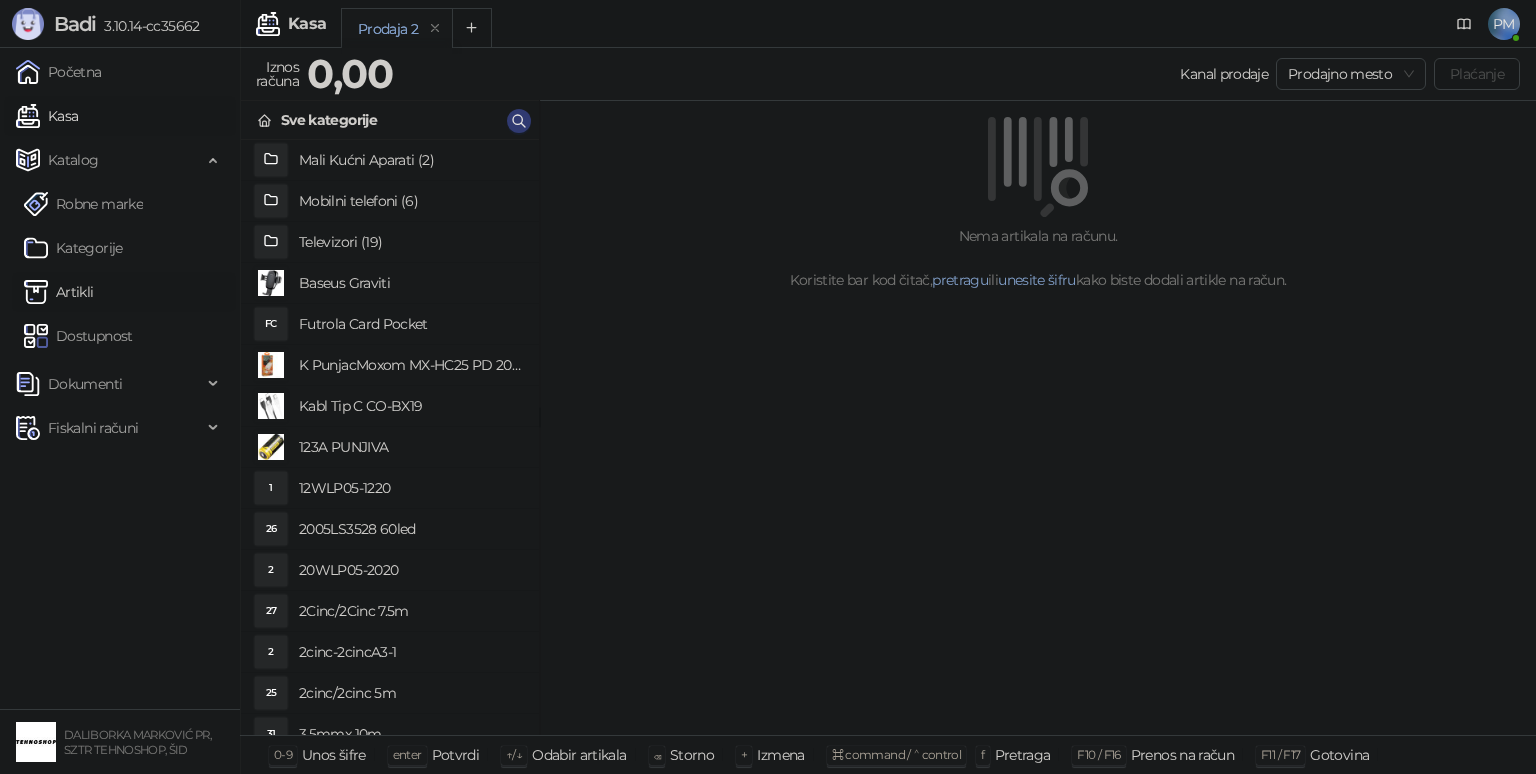 click on "Artikli" at bounding box center (59, 292) 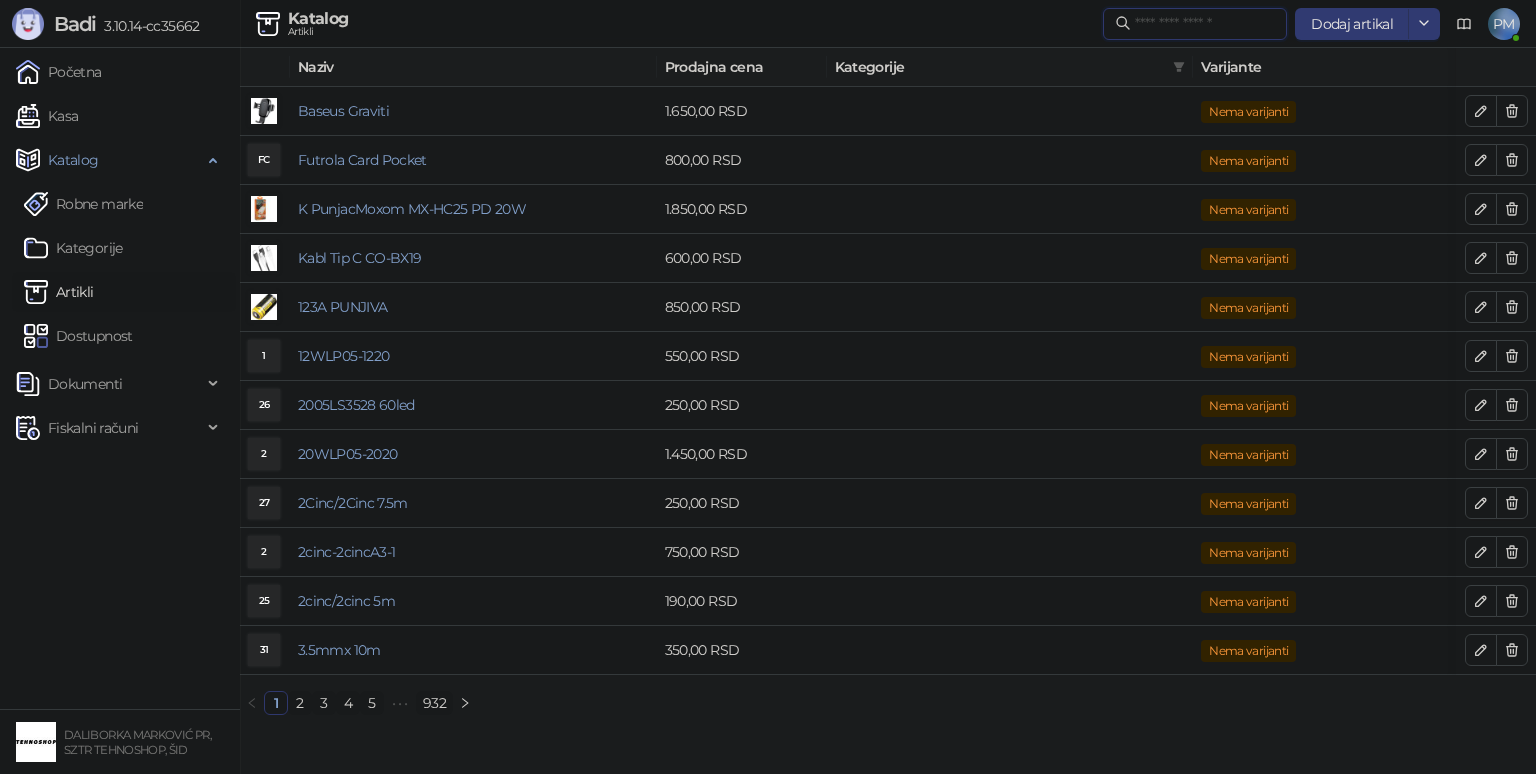 click at bounding box center (1205, 24) 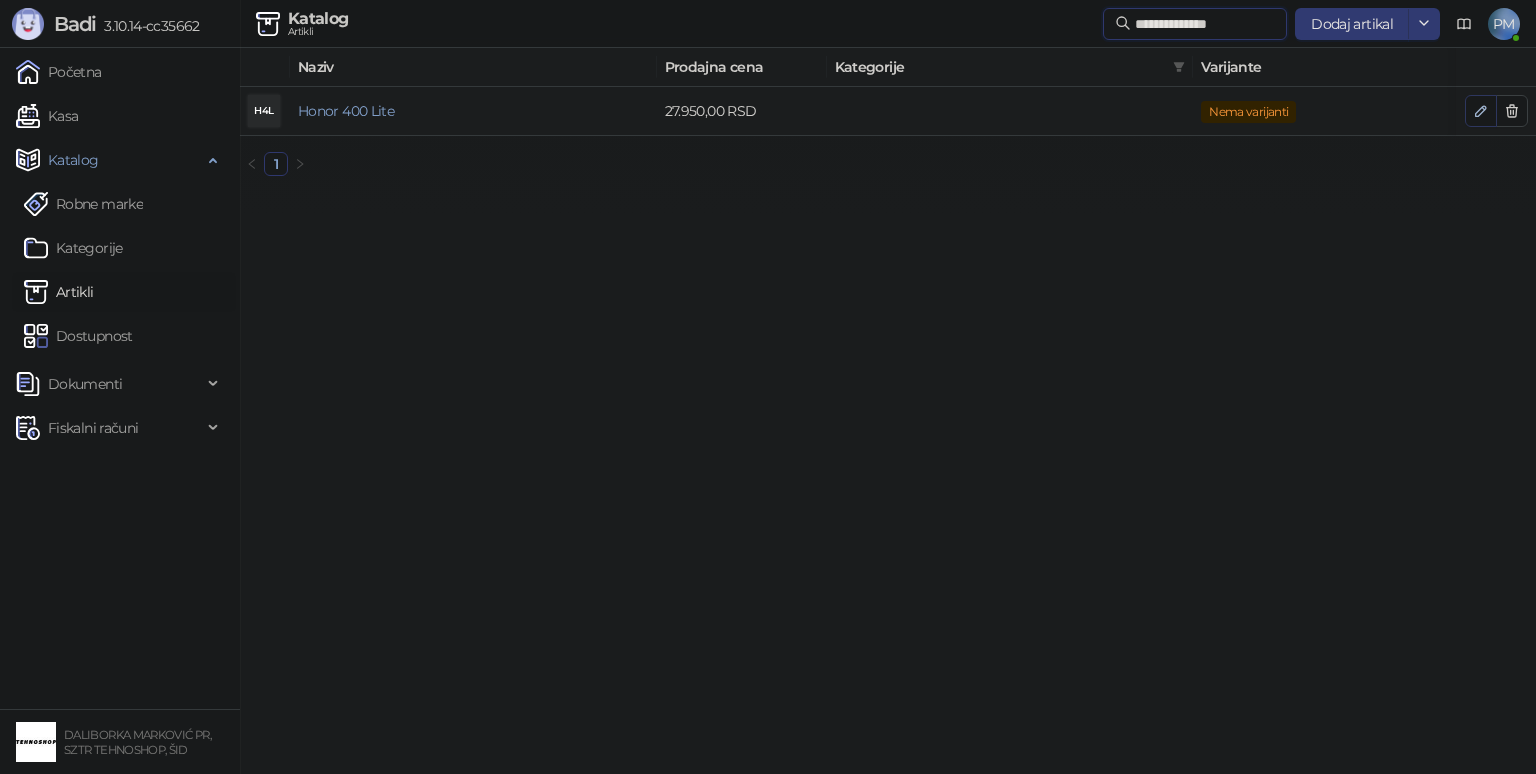 type on "**********" 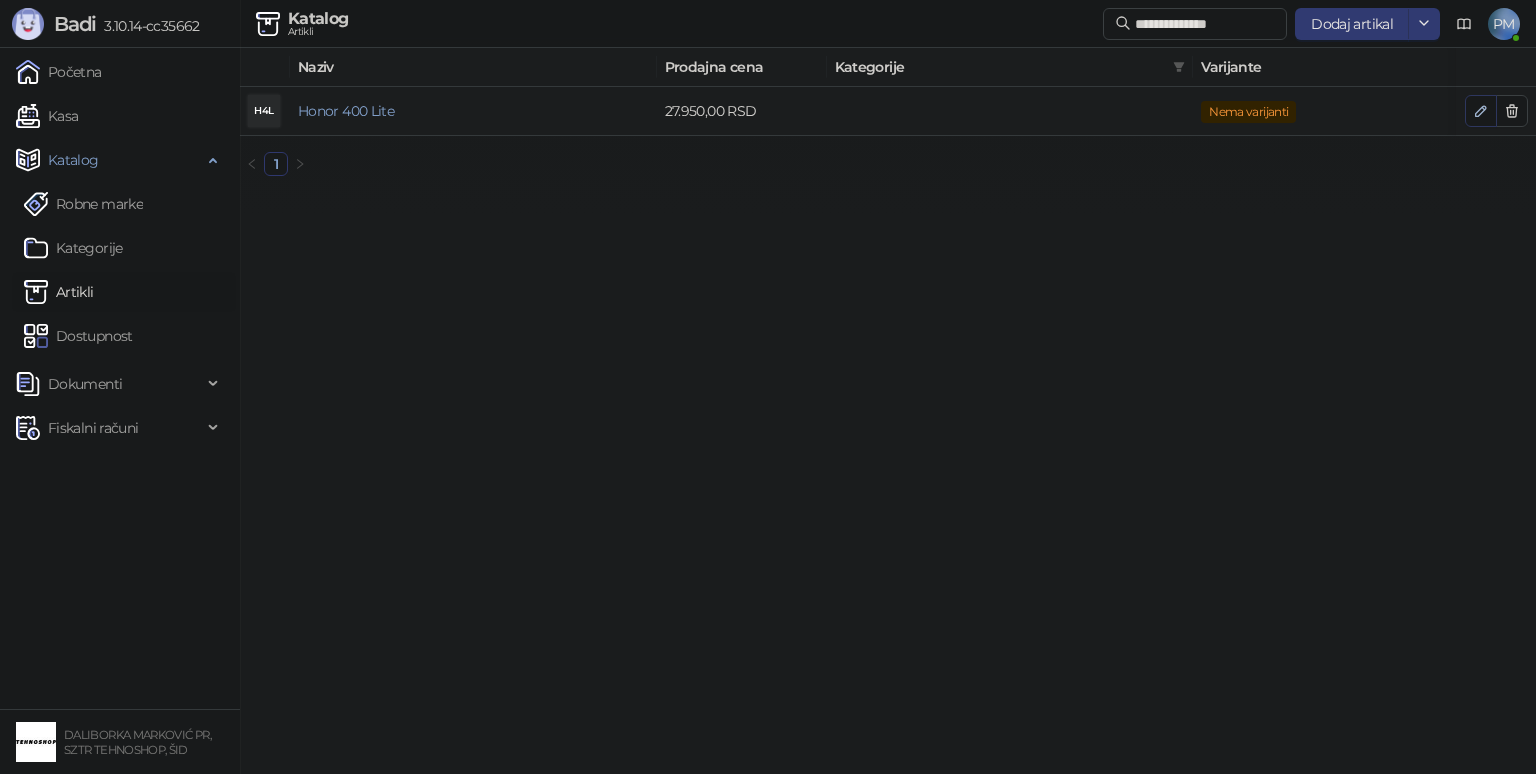 click 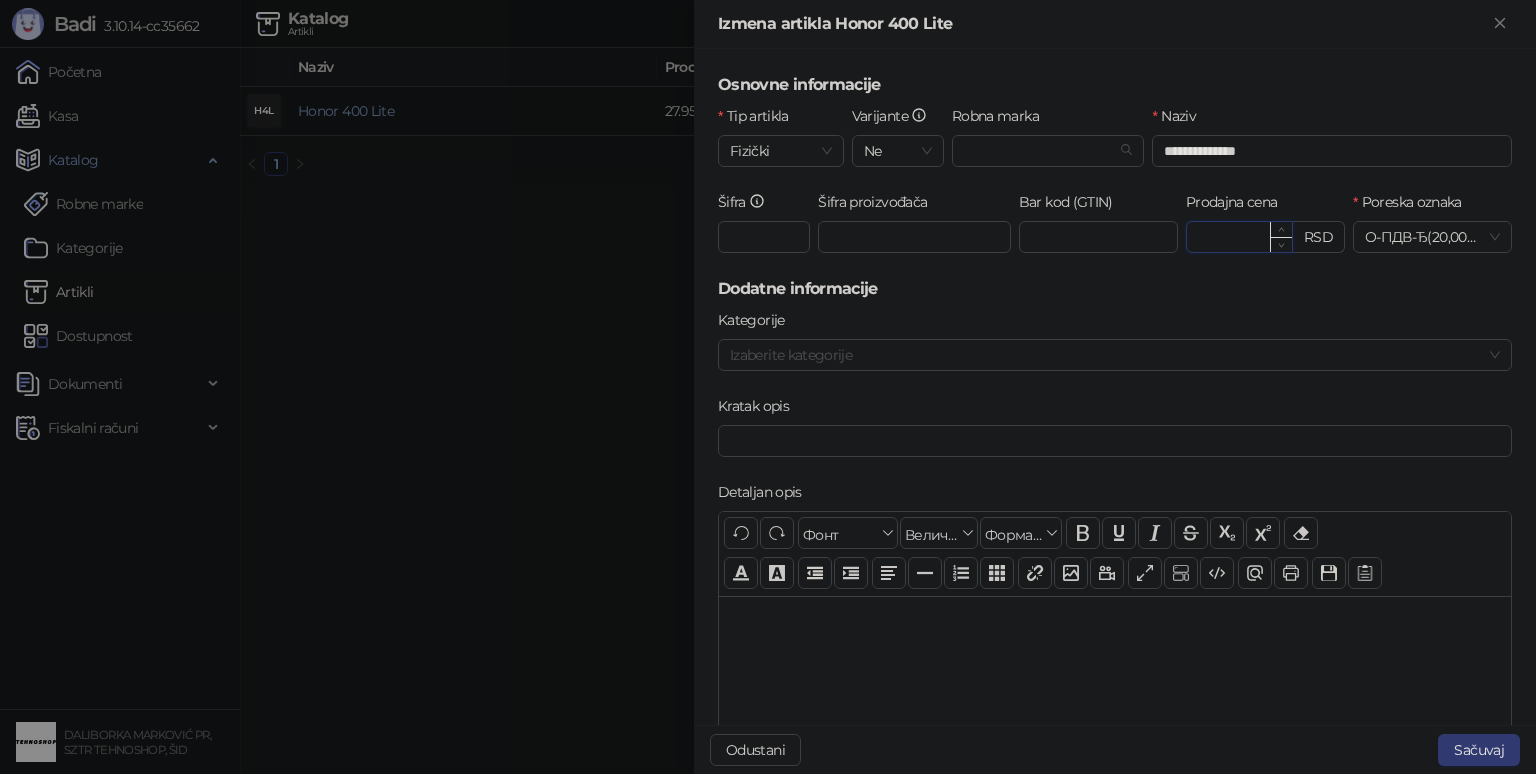 click on "********" at bounding box center (1239, 237) 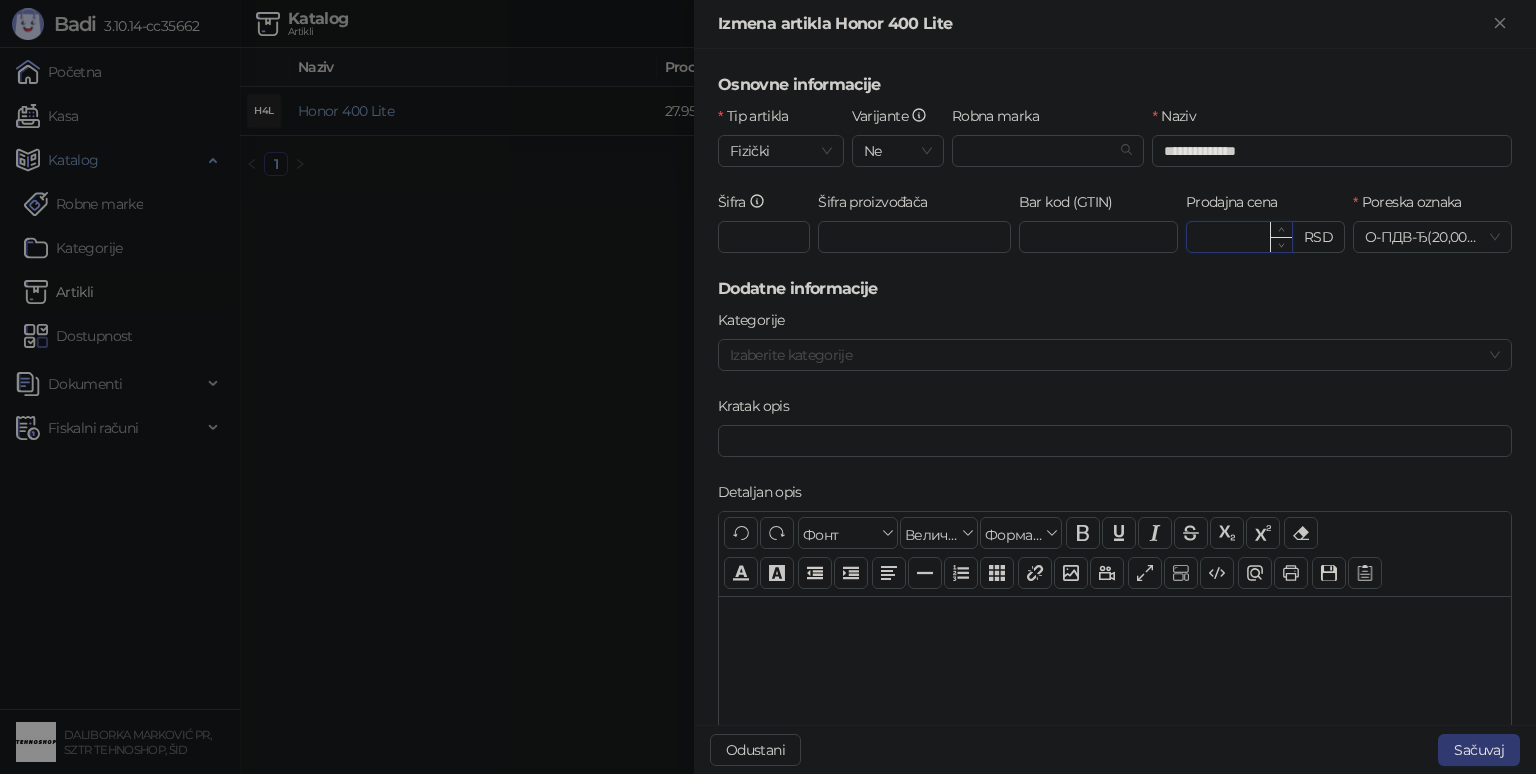 click on "********" at bounding box center [1239, 237] 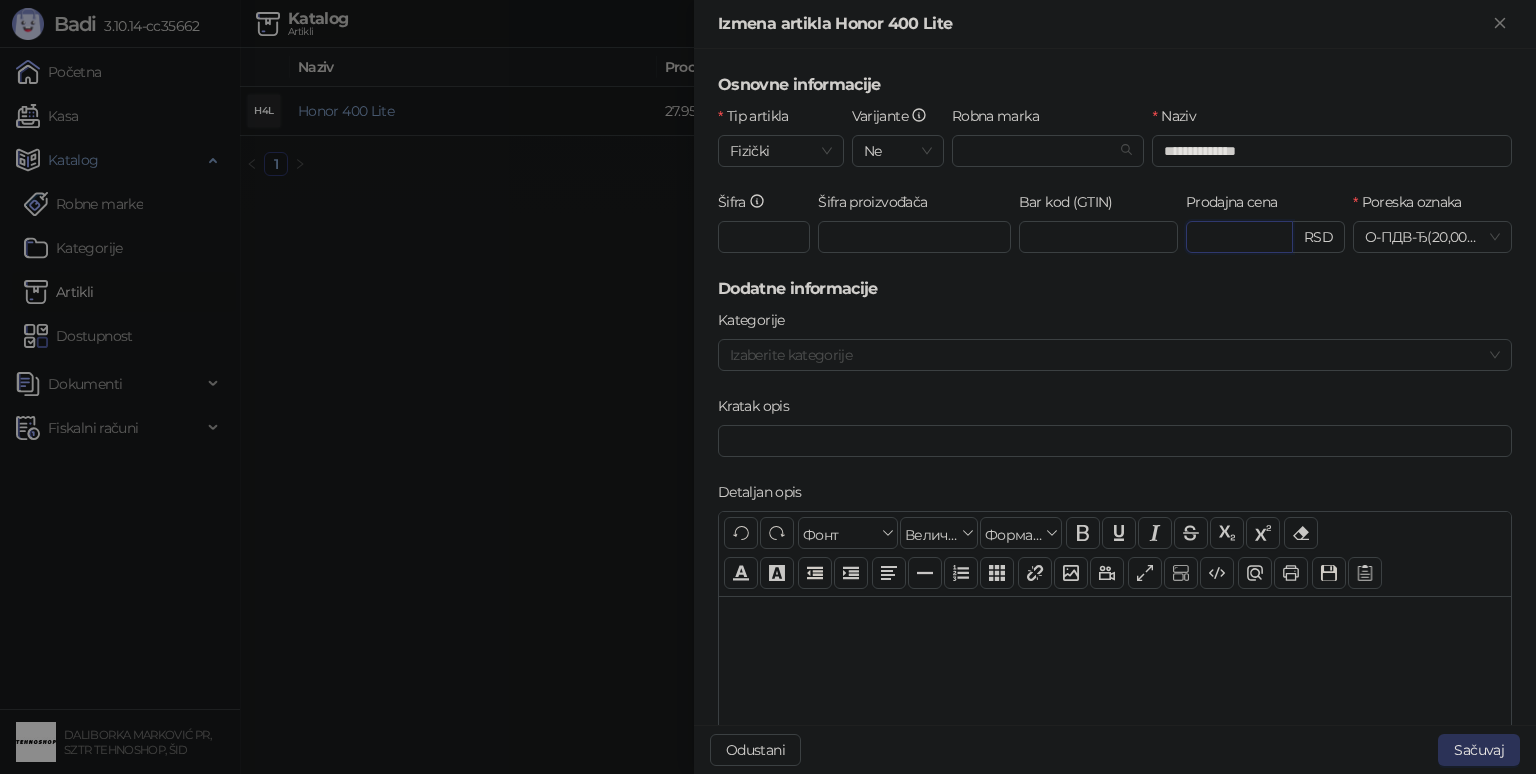 type on "********" 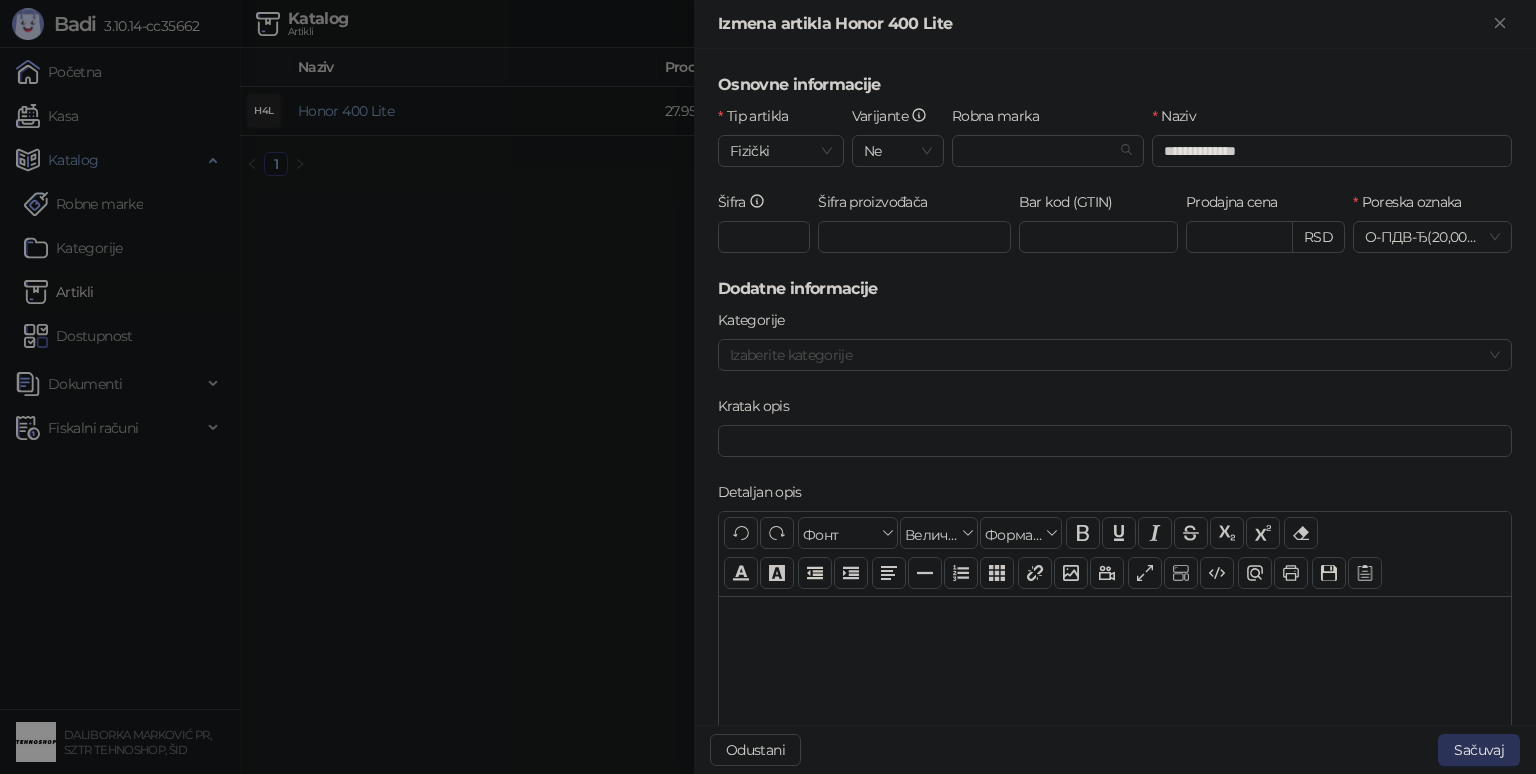click on "Sačuvaj" at bounding box center [1479, 750] 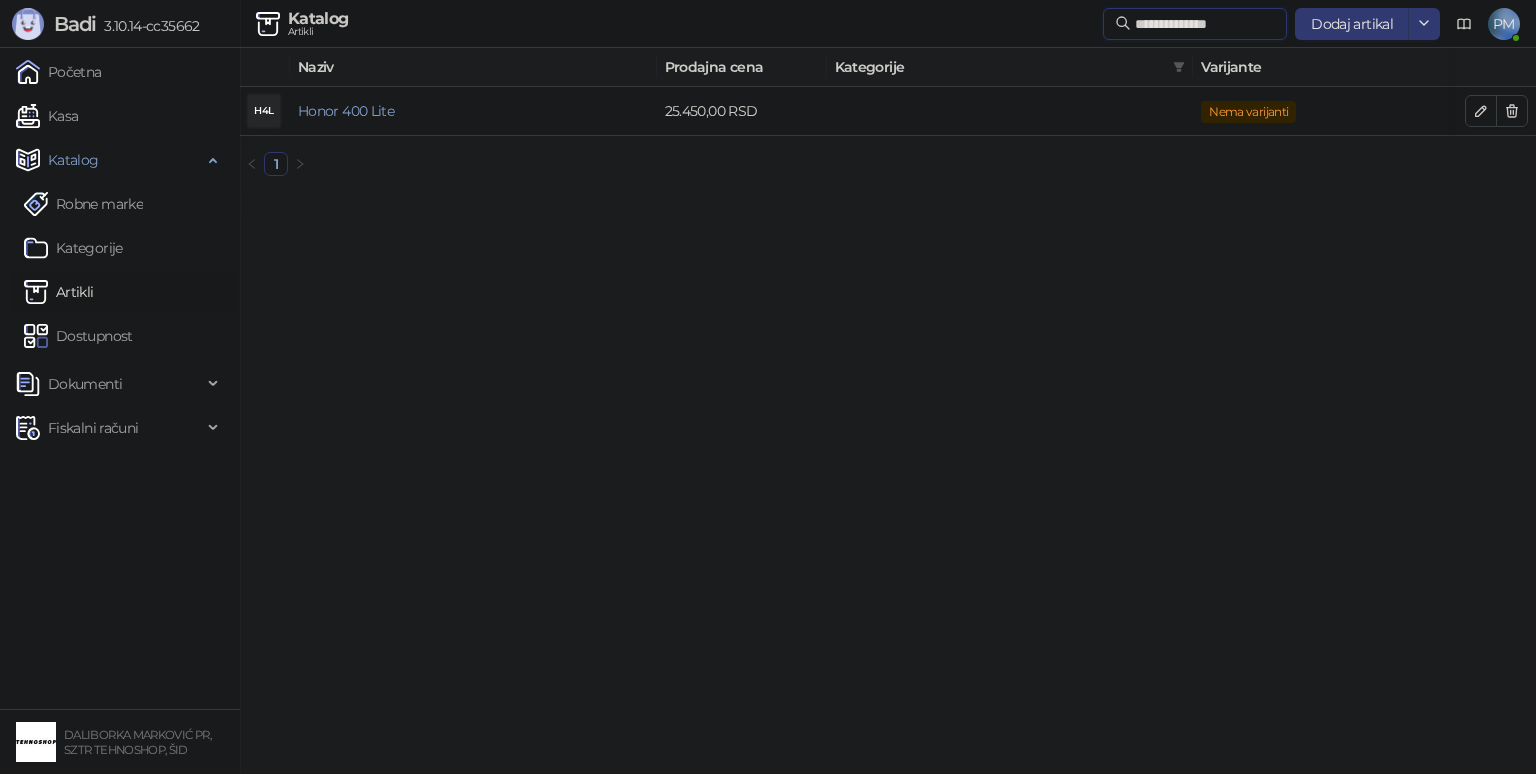 click on "**********" at bounding box center (1205, 24) 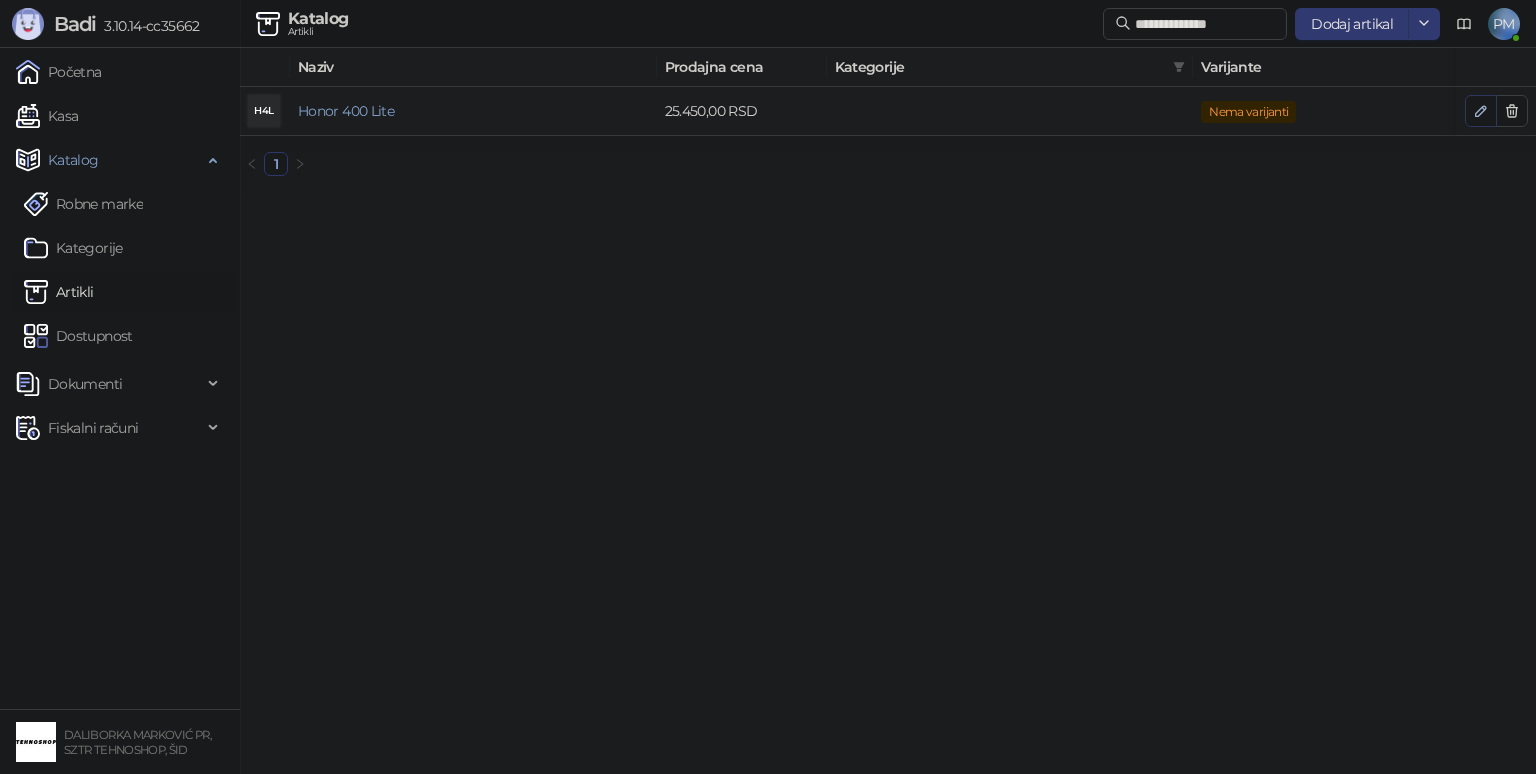 click 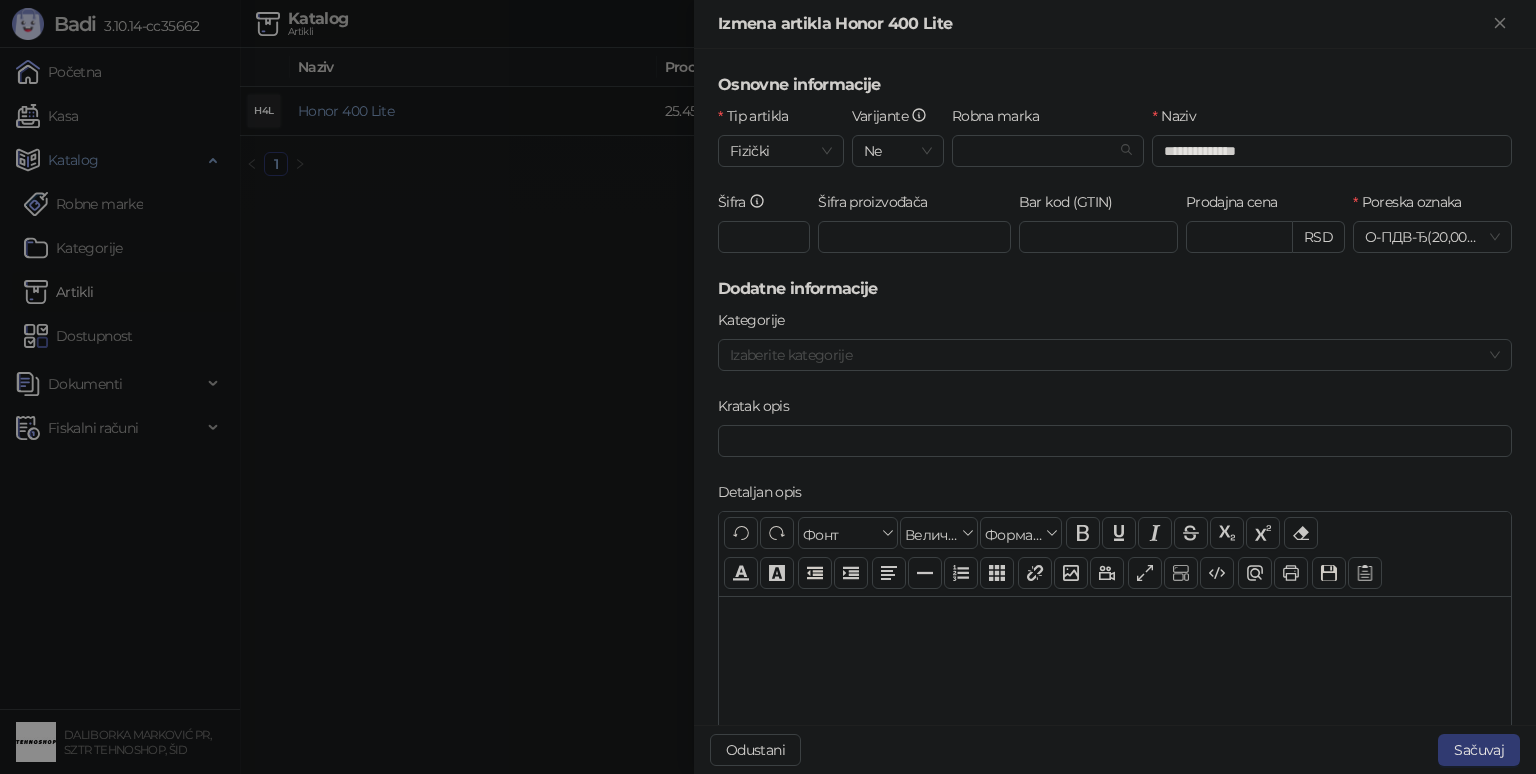 click at bounding box center [768, 387] 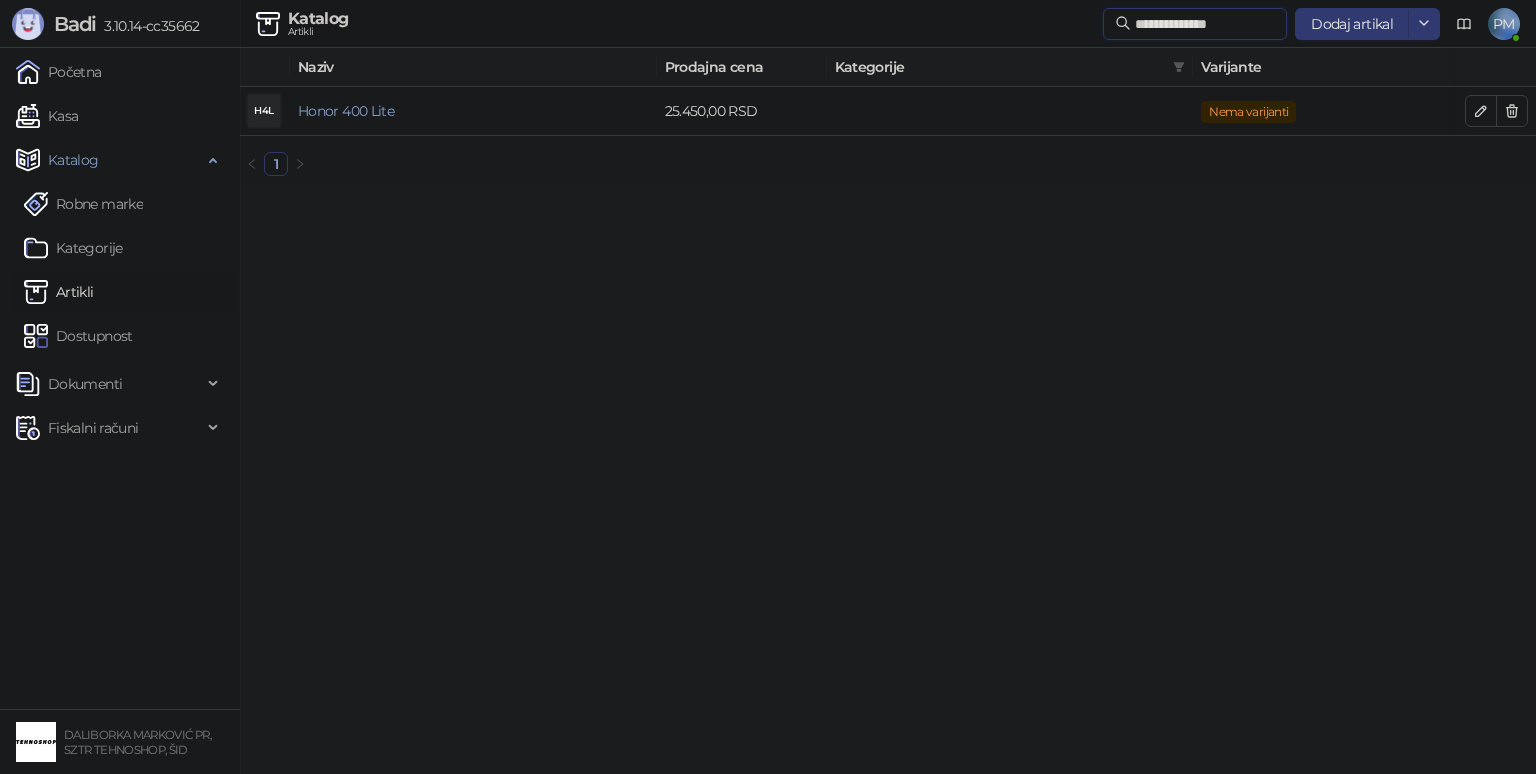 click on "**********" at bounding box center (1205, 24) 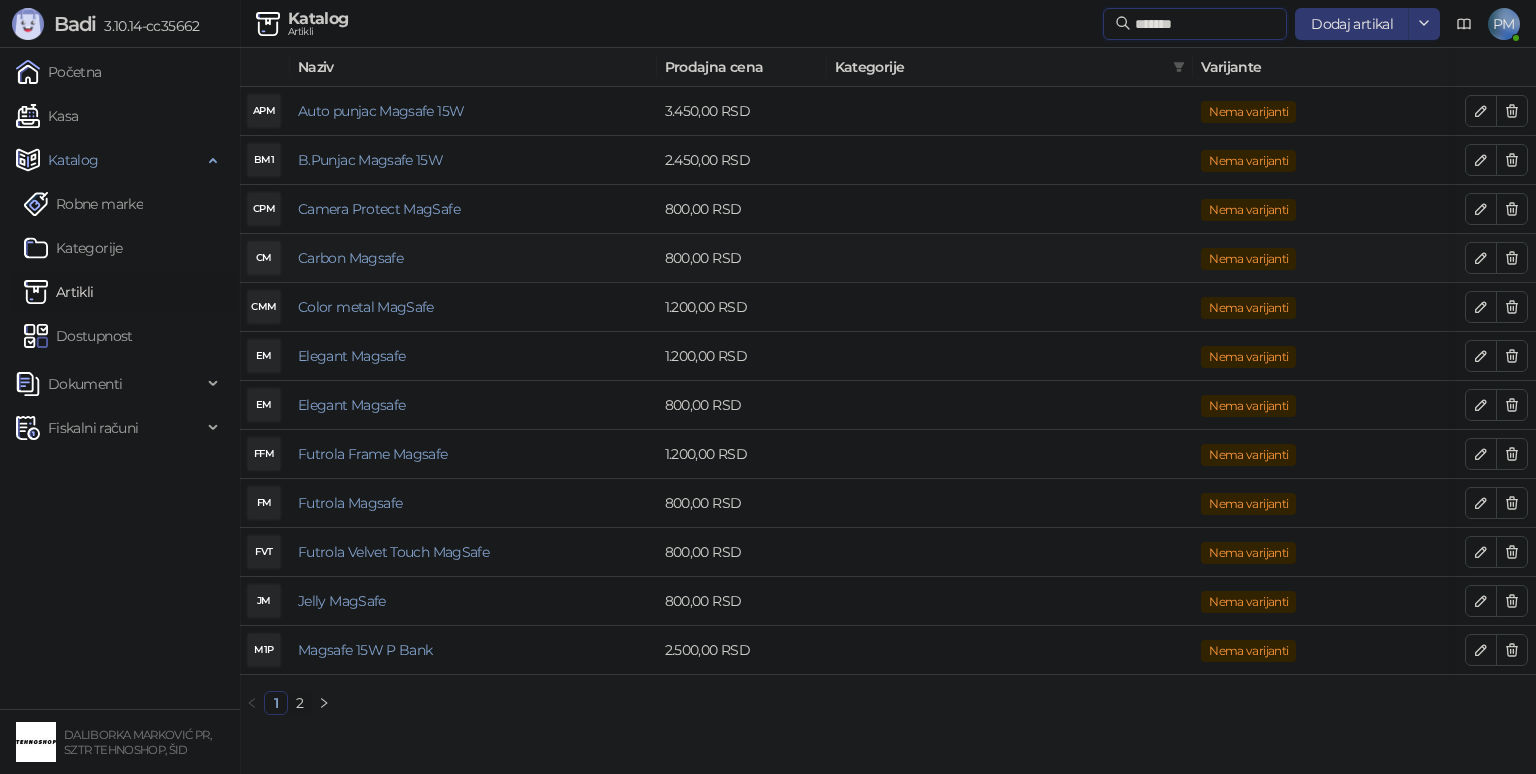 type on "*******" 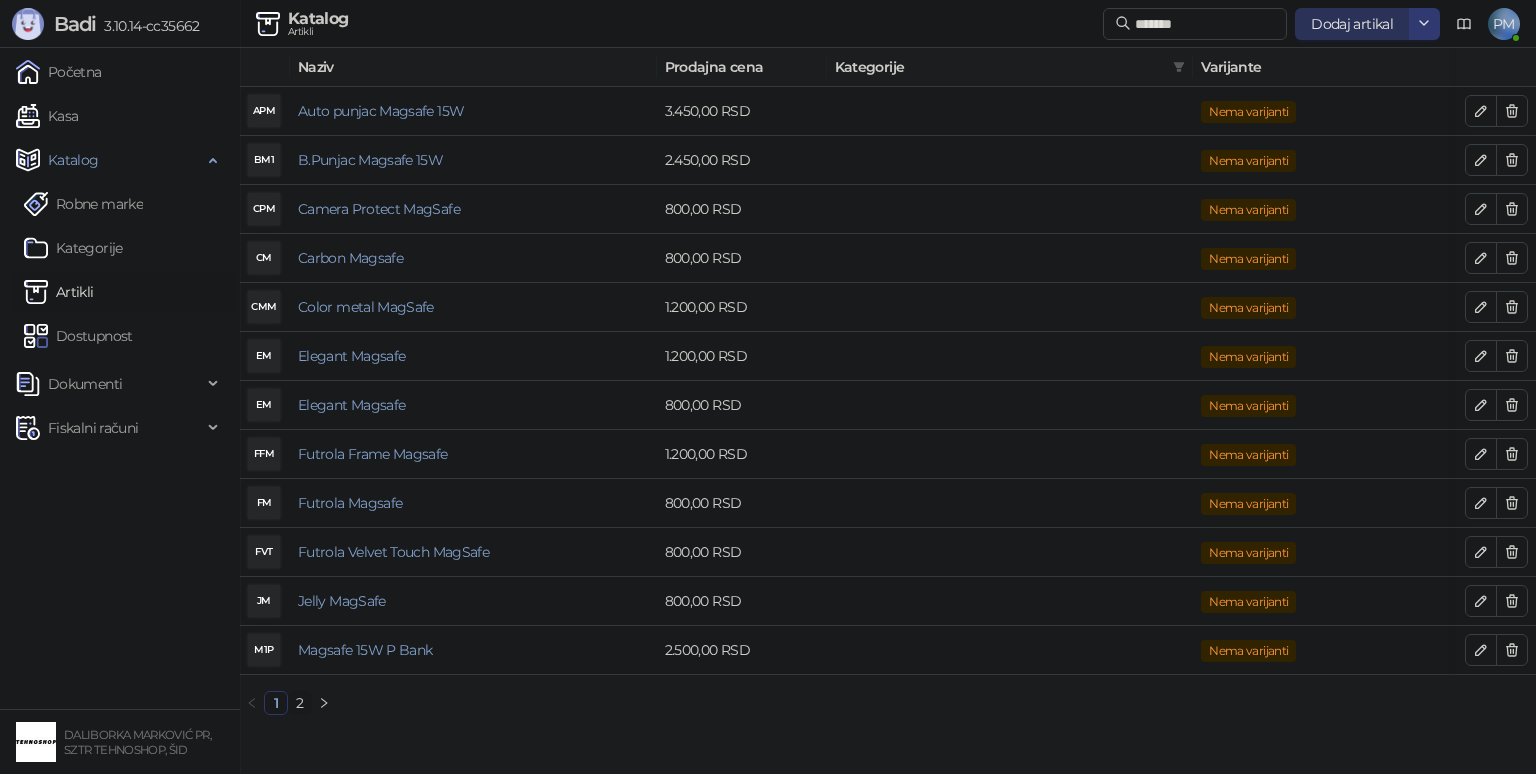 click on "Dodaj artikal" at bounding box center (1352, 24) 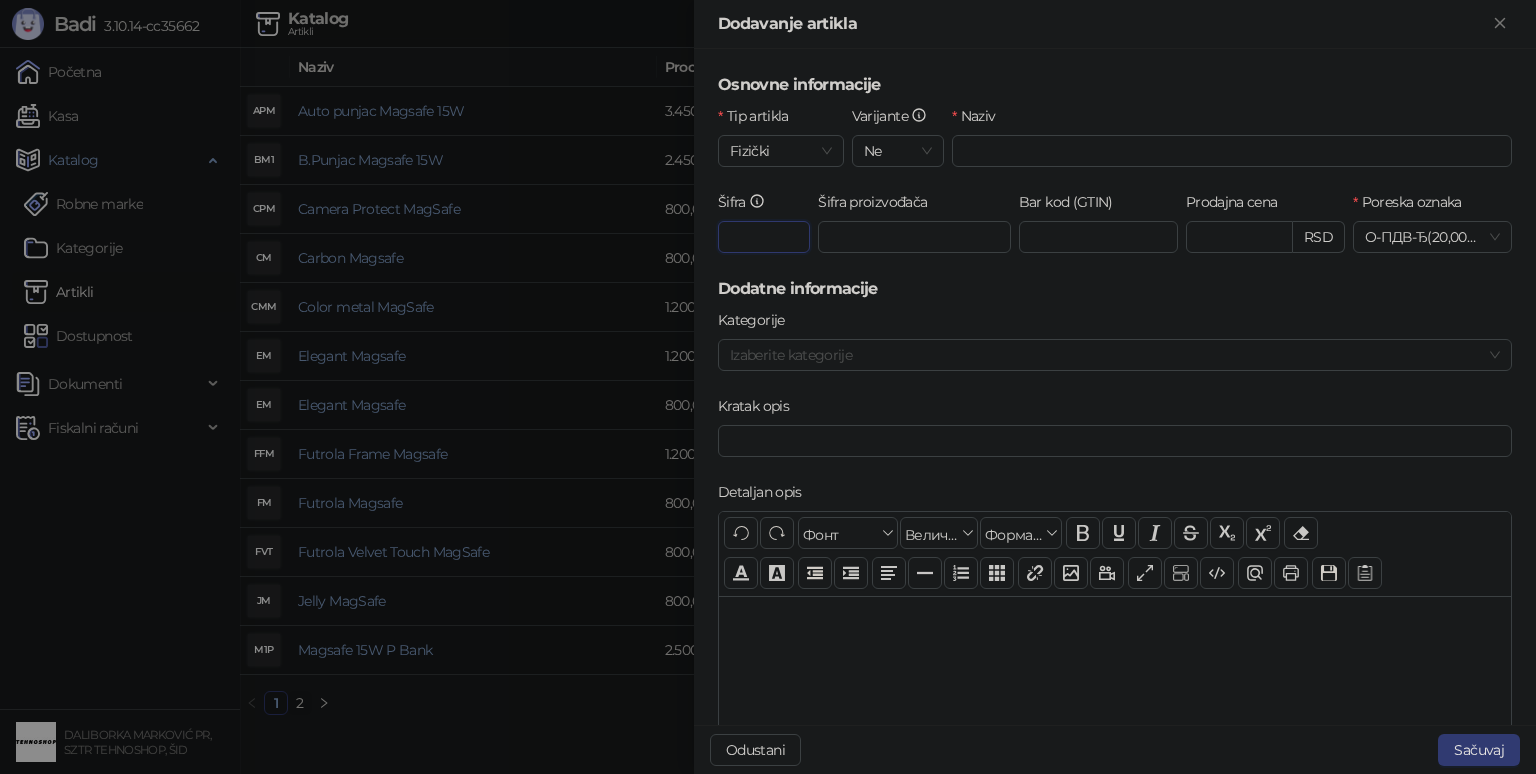click on "Šifra" at bounding box center (764, 237) 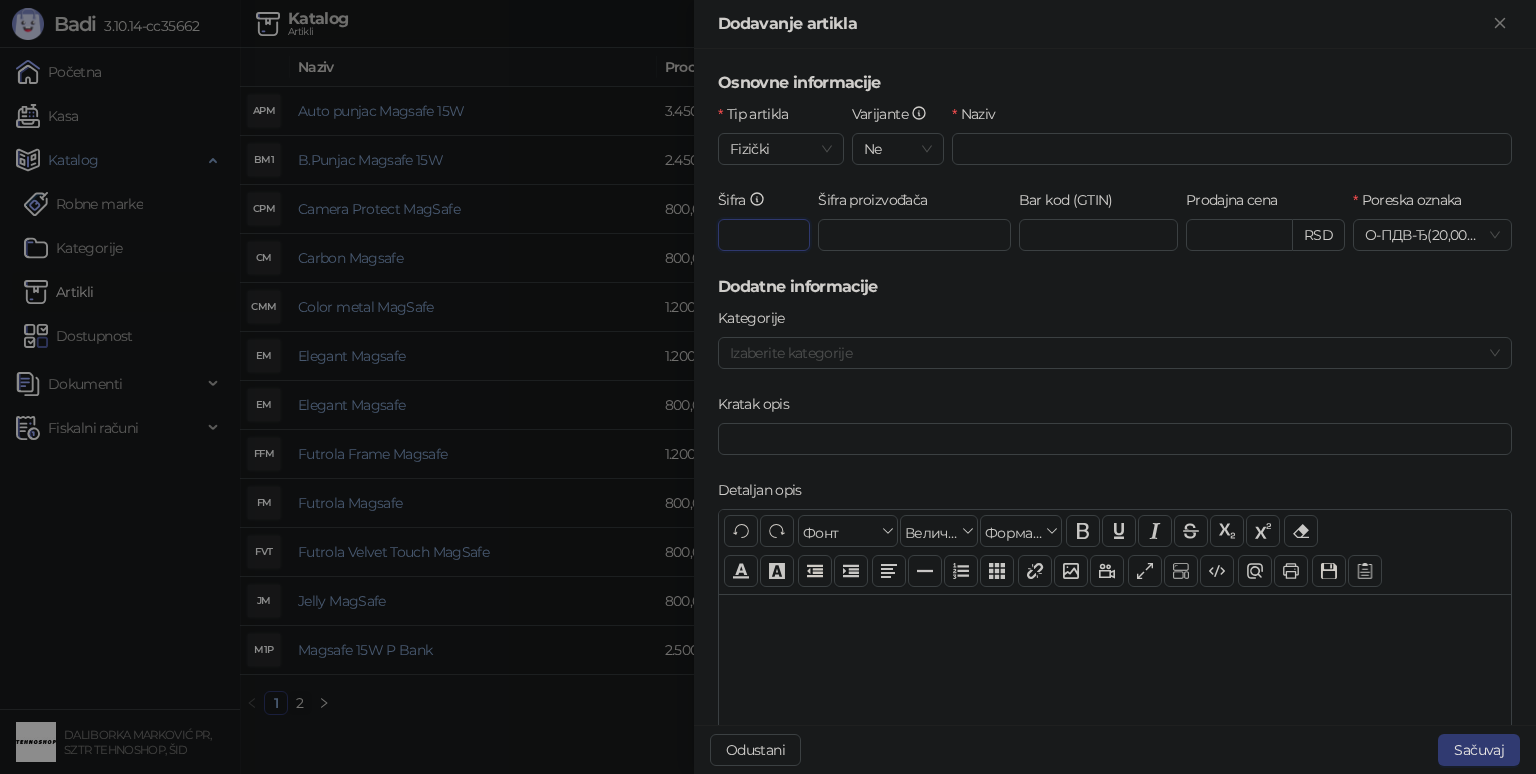 scroll, scrollTop: 0, scrollLeft: 0, axis: both 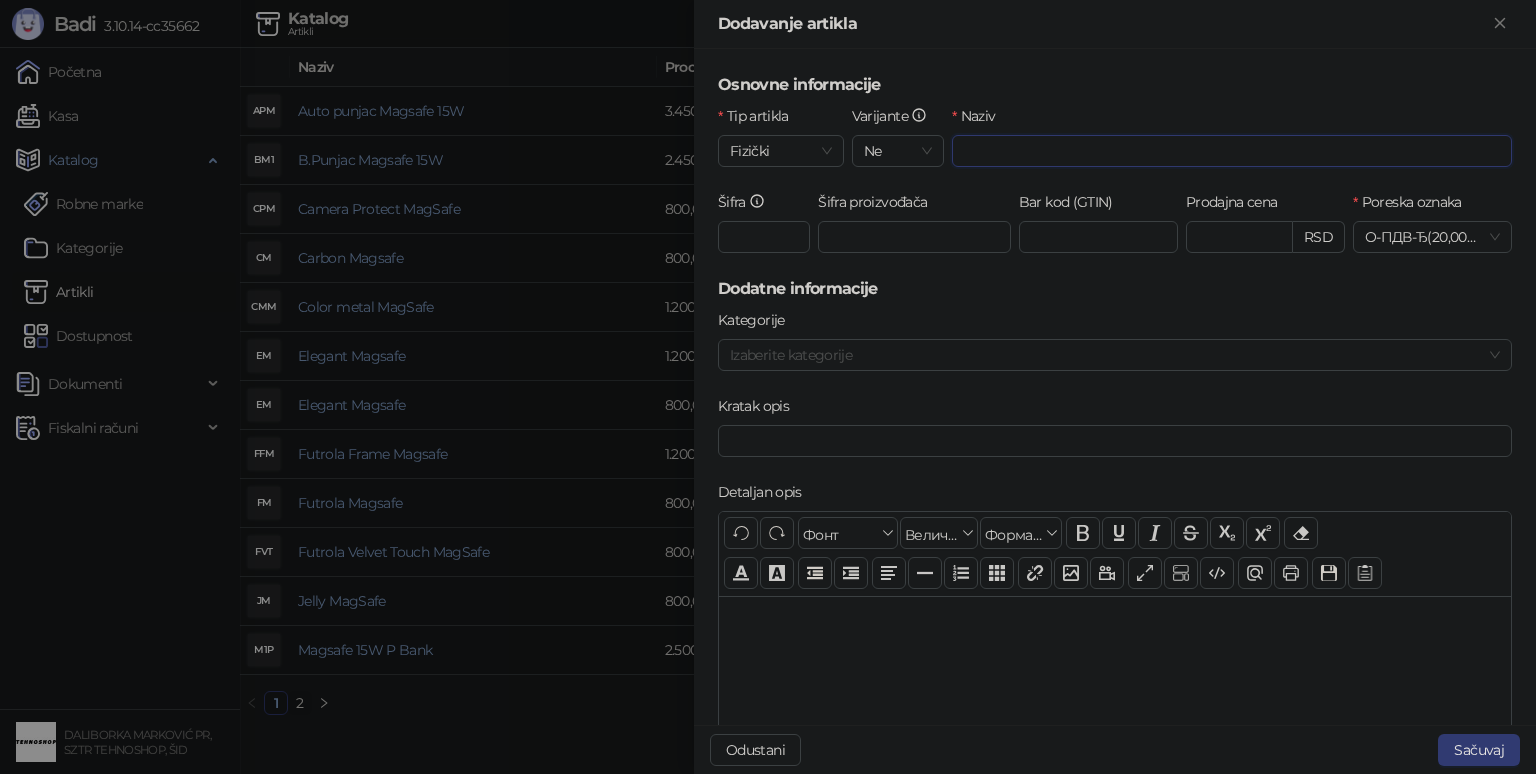 click on "Naziv" at bounding box center [1232, 151] 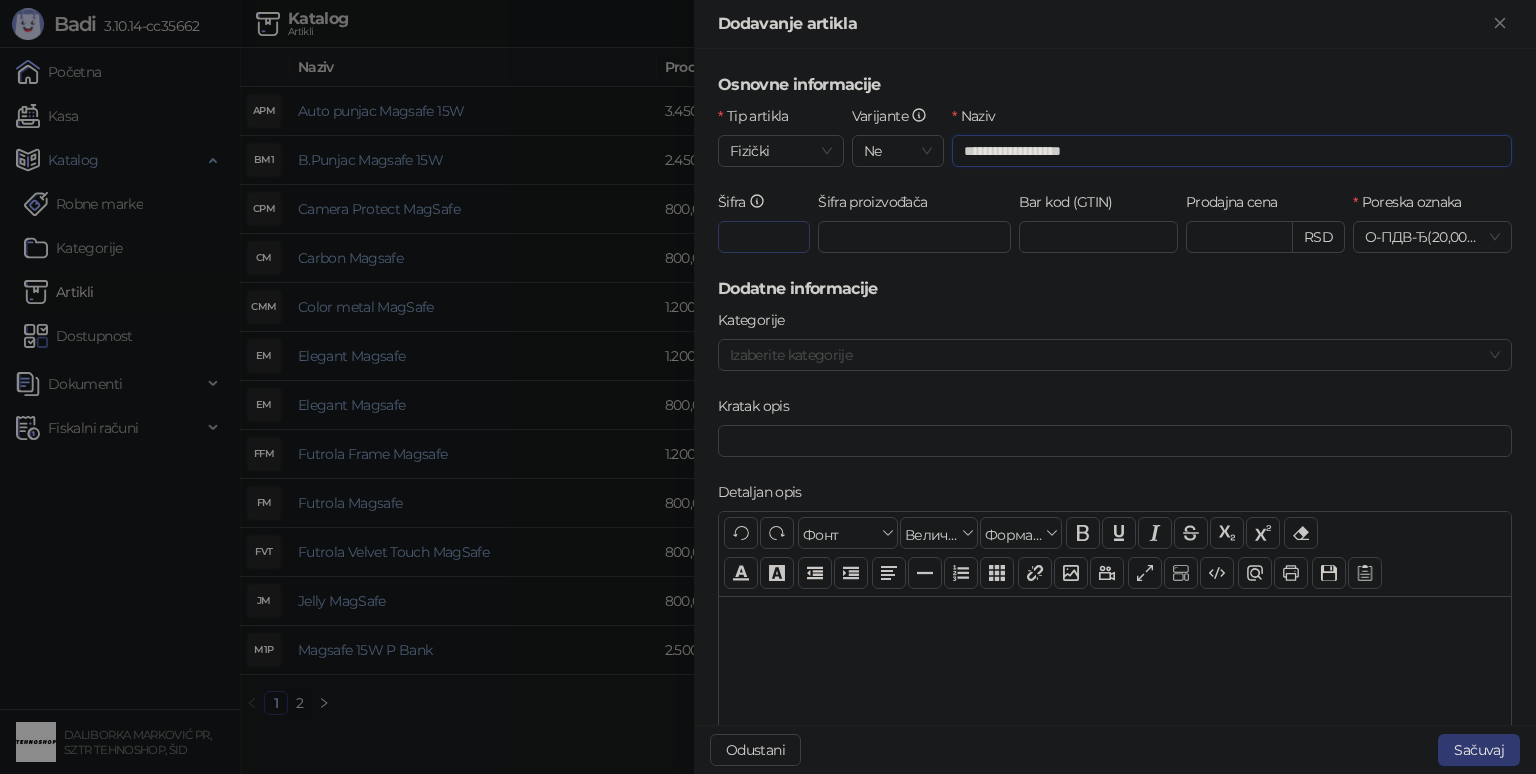 type on "**********" 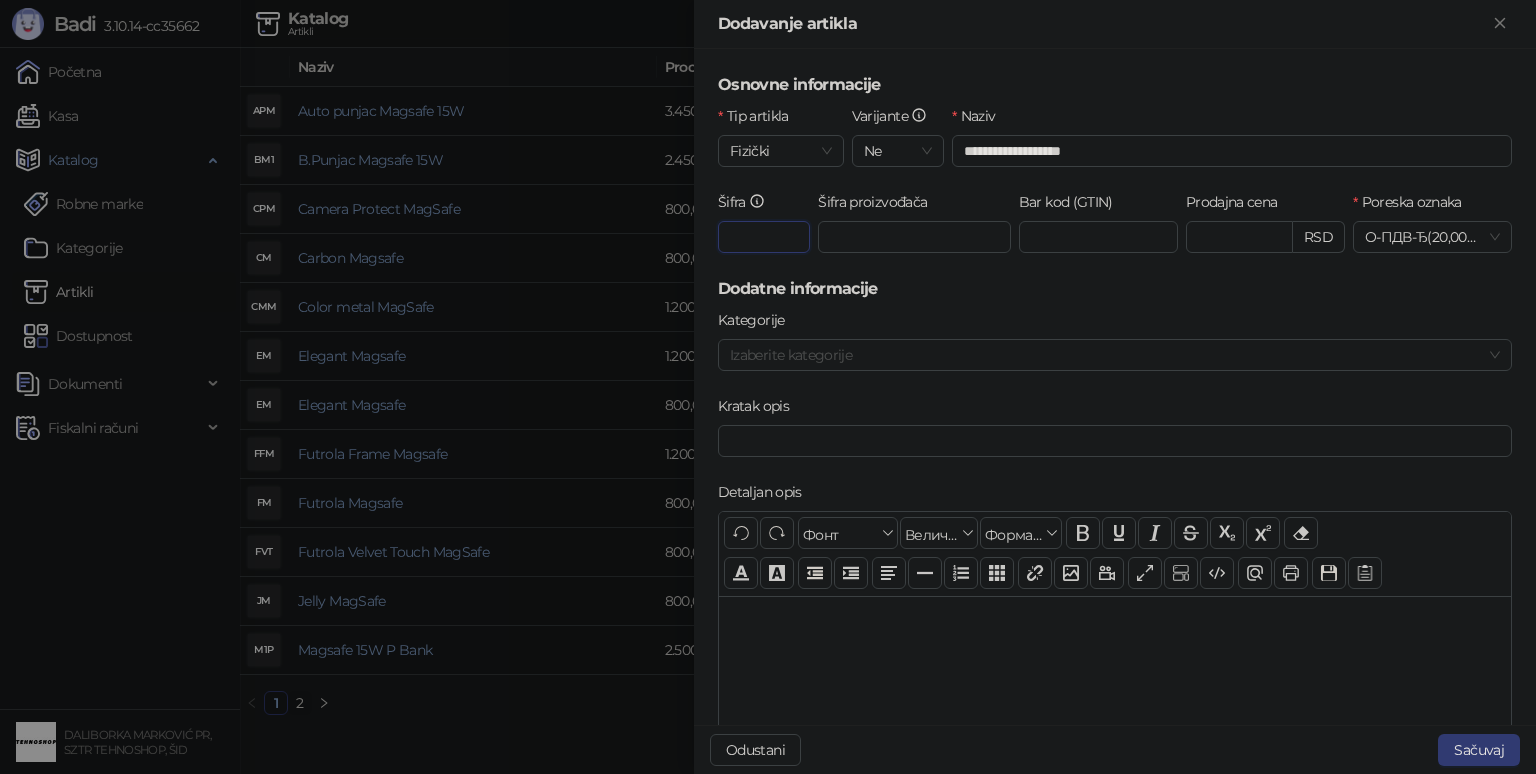 click on "Šifra" at bounding box center (764, 237) 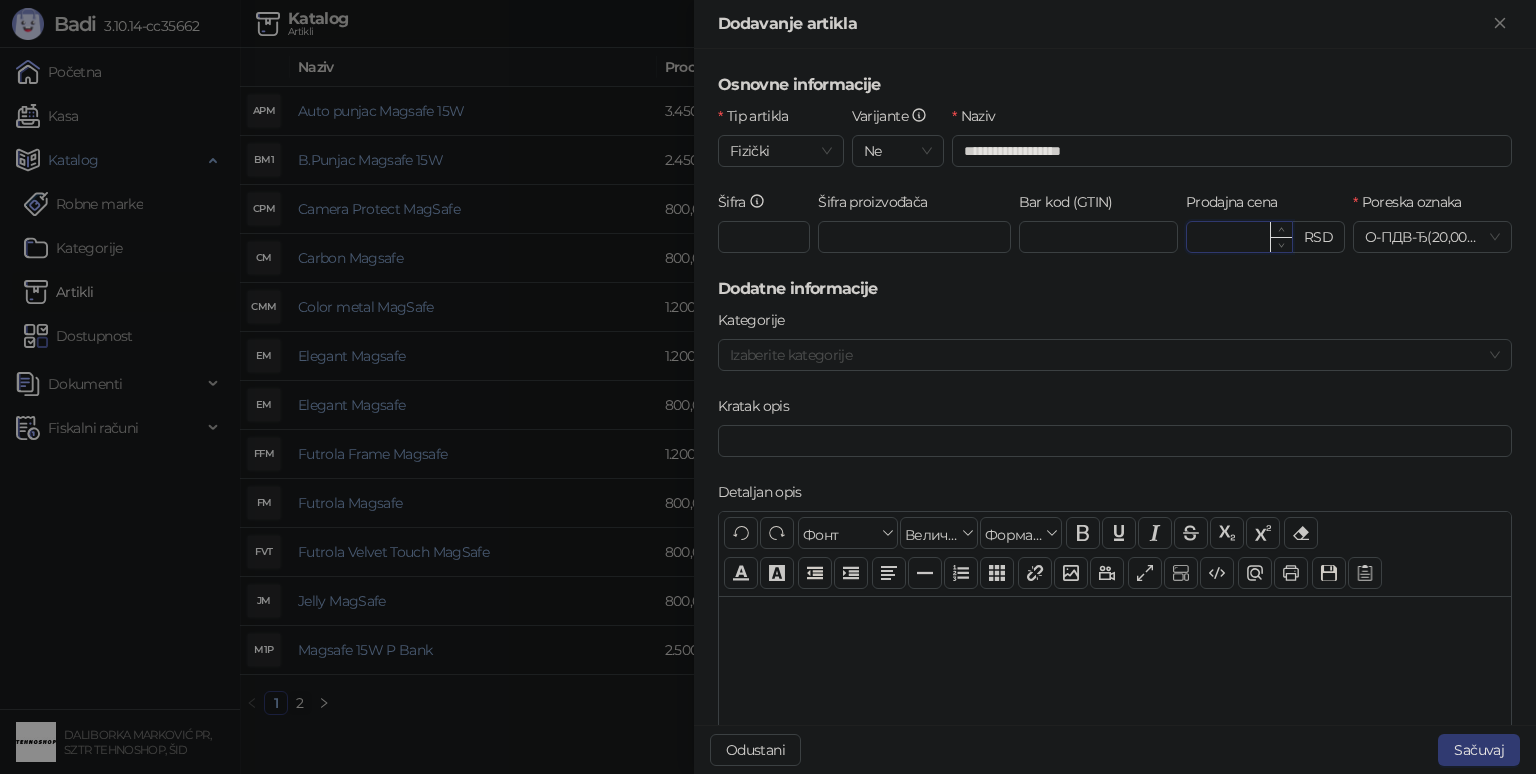 click on "Prodajna cena" at bounding box center (1239, 237) 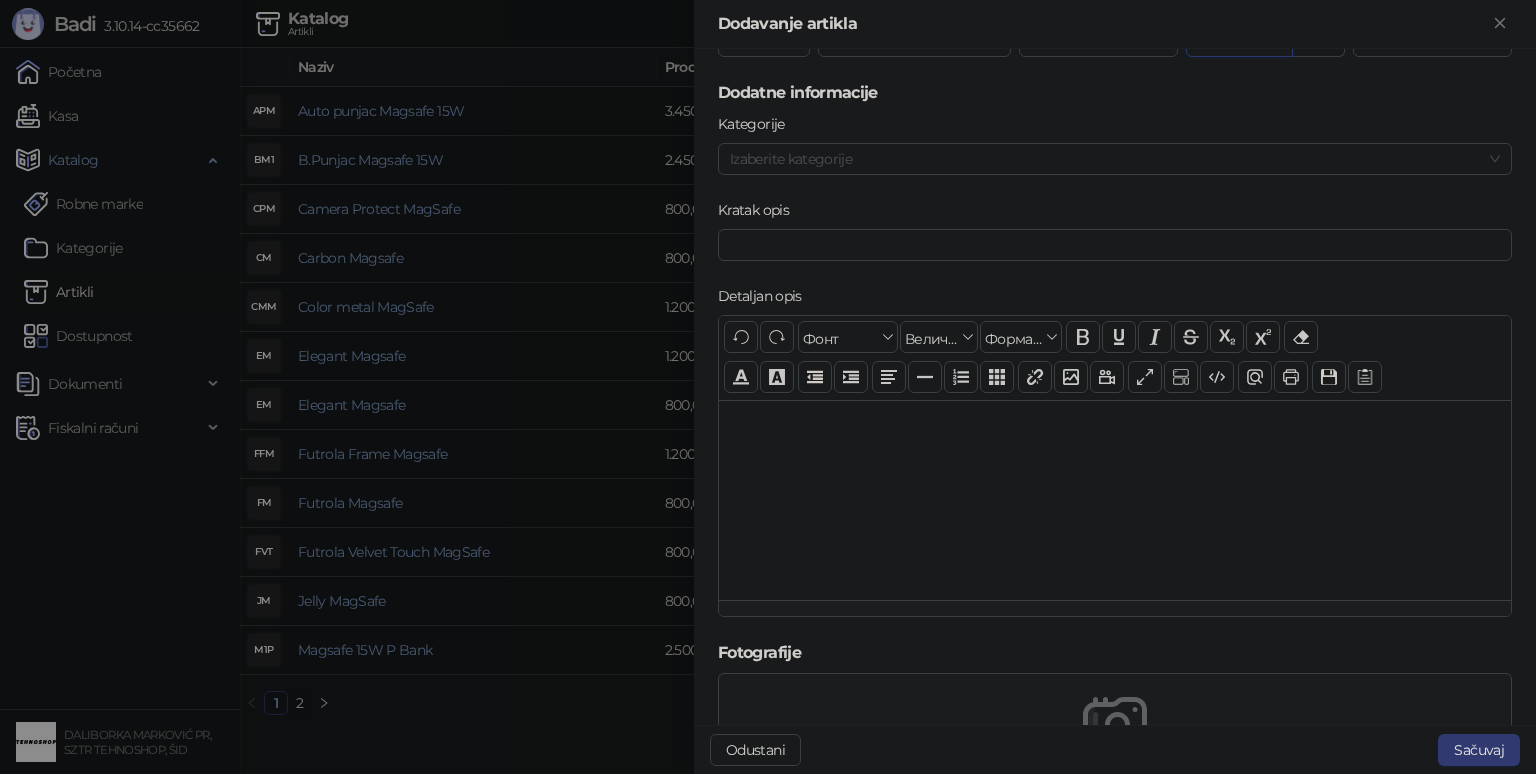 scroll, scrollTop: 200, scrollLeft: 0, axis: vertical 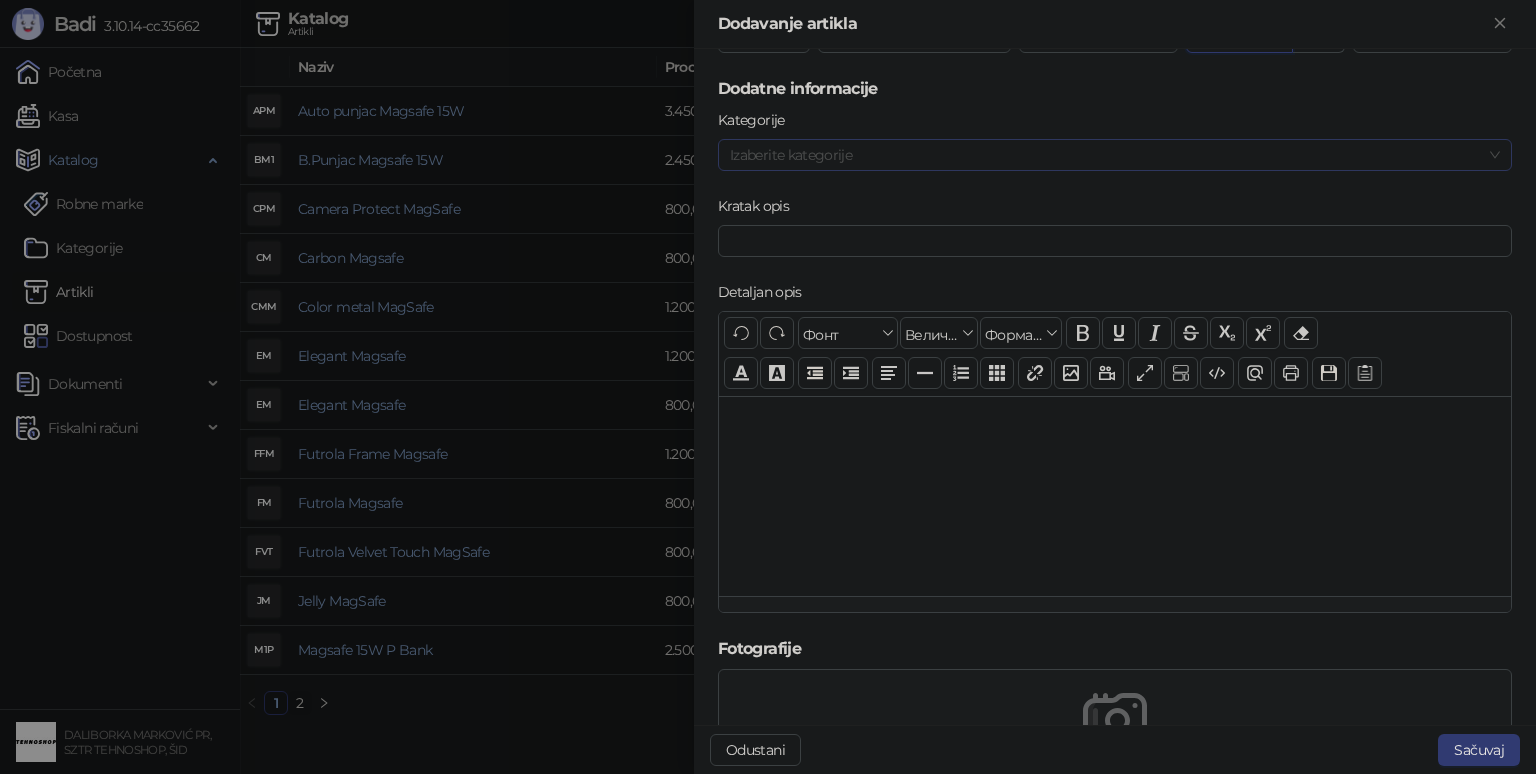 click at bounding box center [1104, 155] 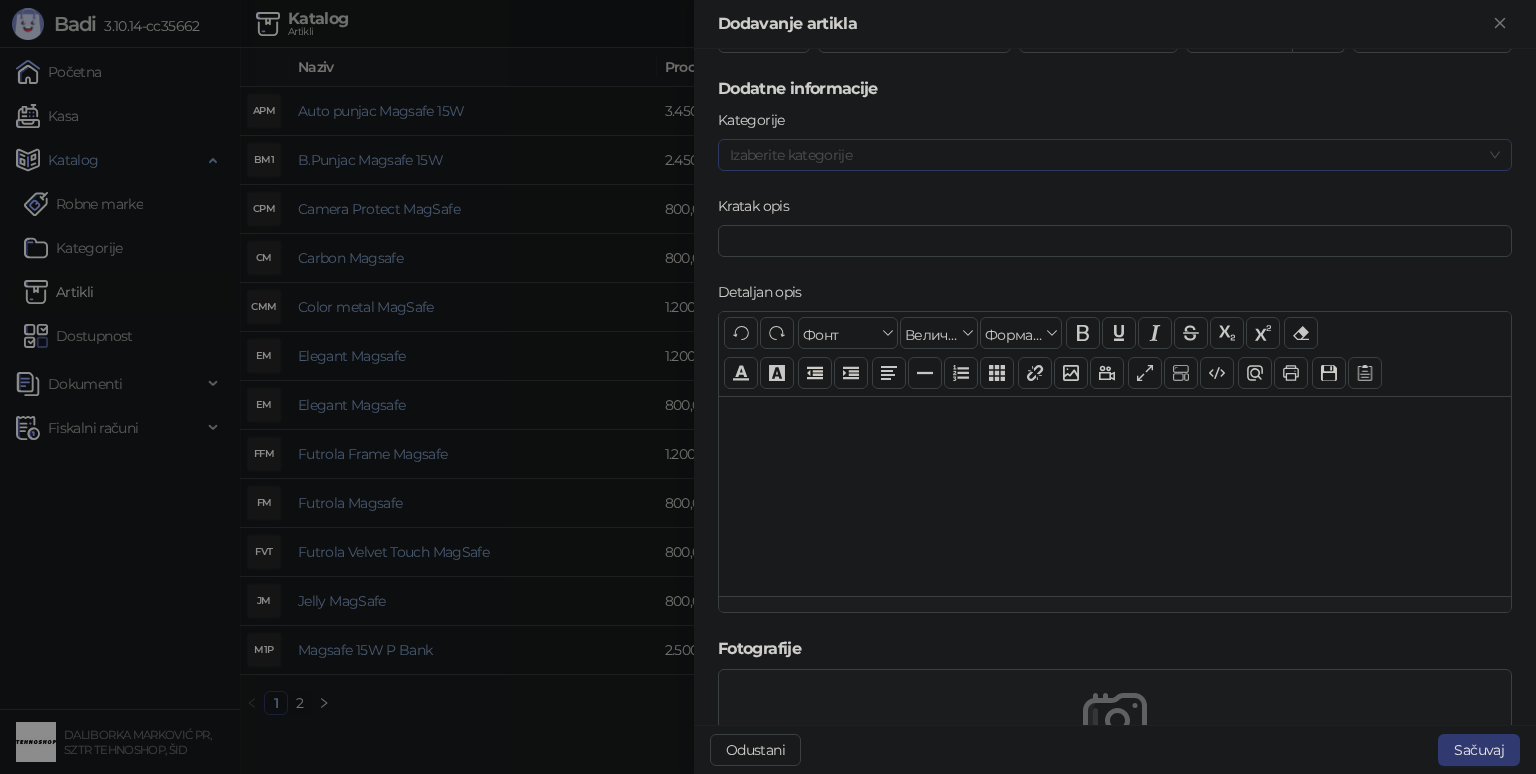 type on "*******" 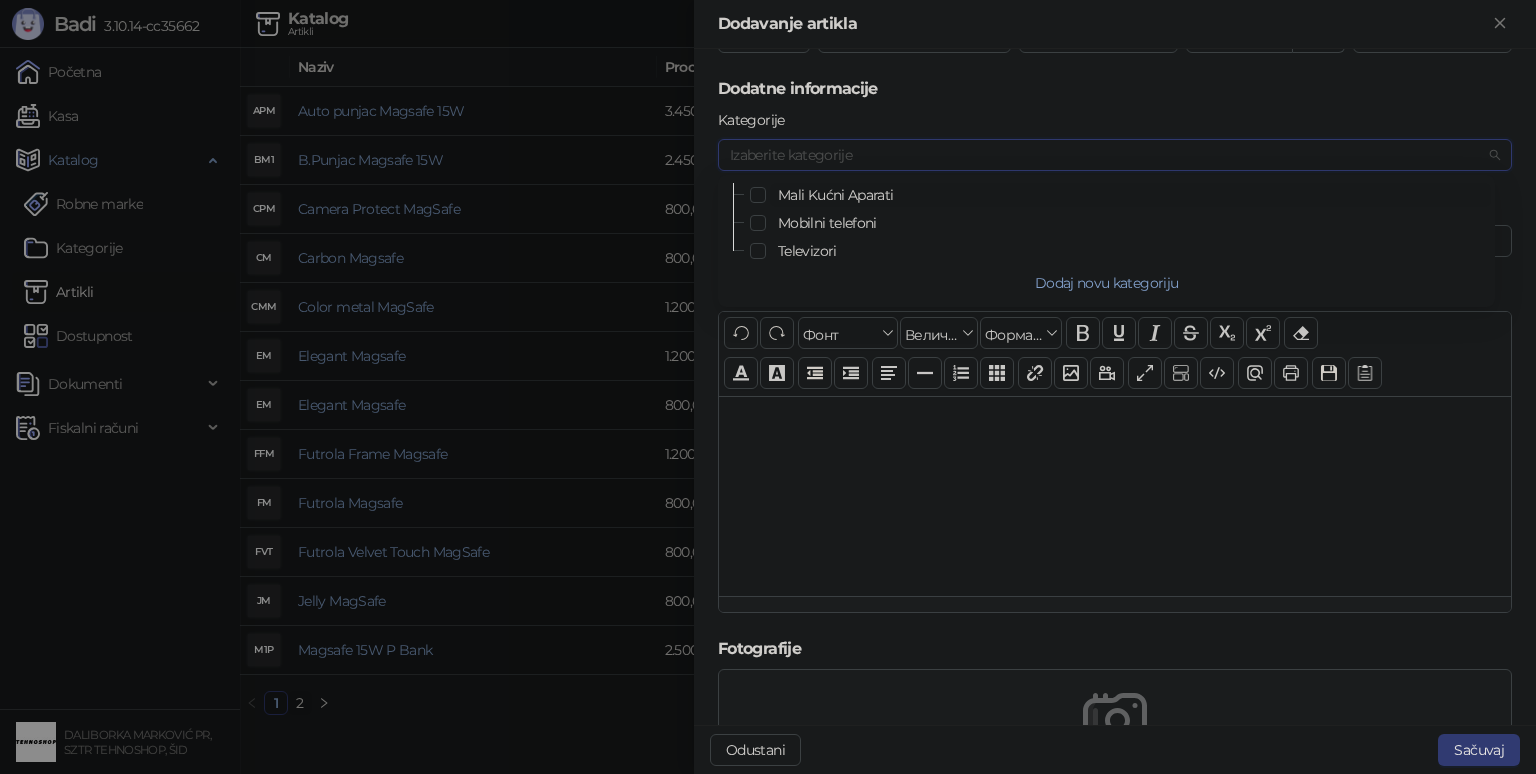 click on "Kategorije" at bounding box center (1115, 124) 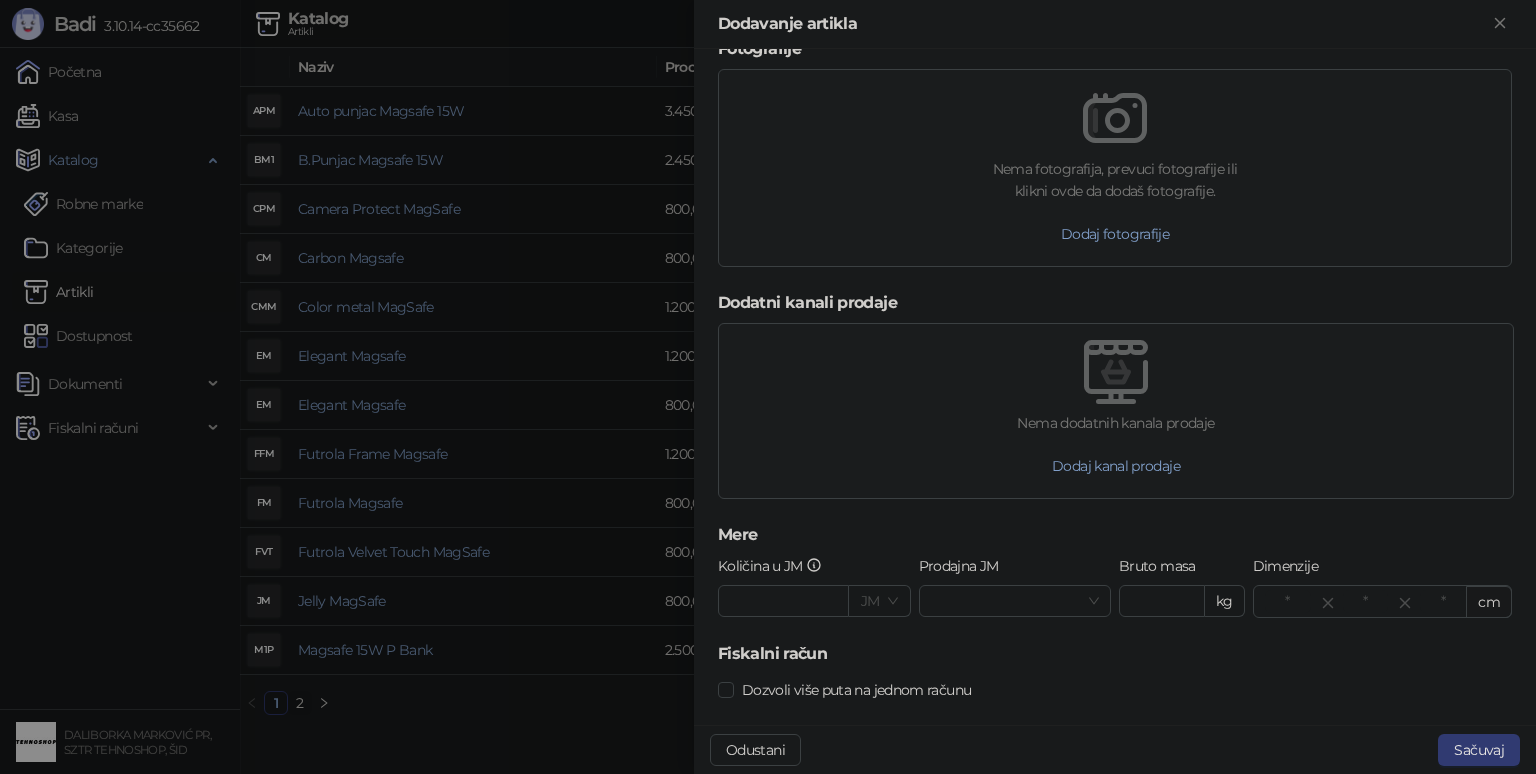 scroll, scrollTop: 828, scrollLeft: 0, axis: vertical 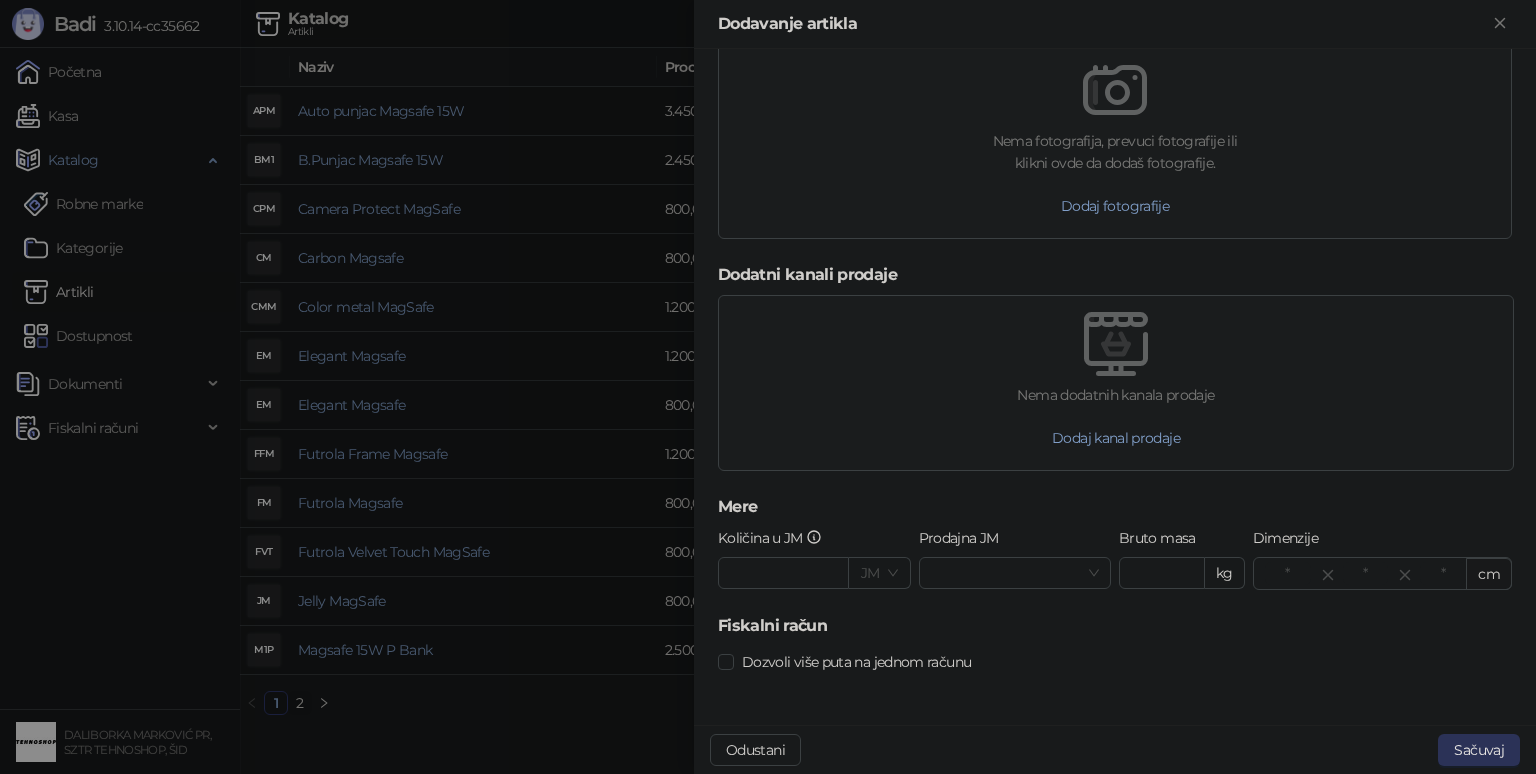 click on "Sačuvaj" at bounding box center (1479, 750) 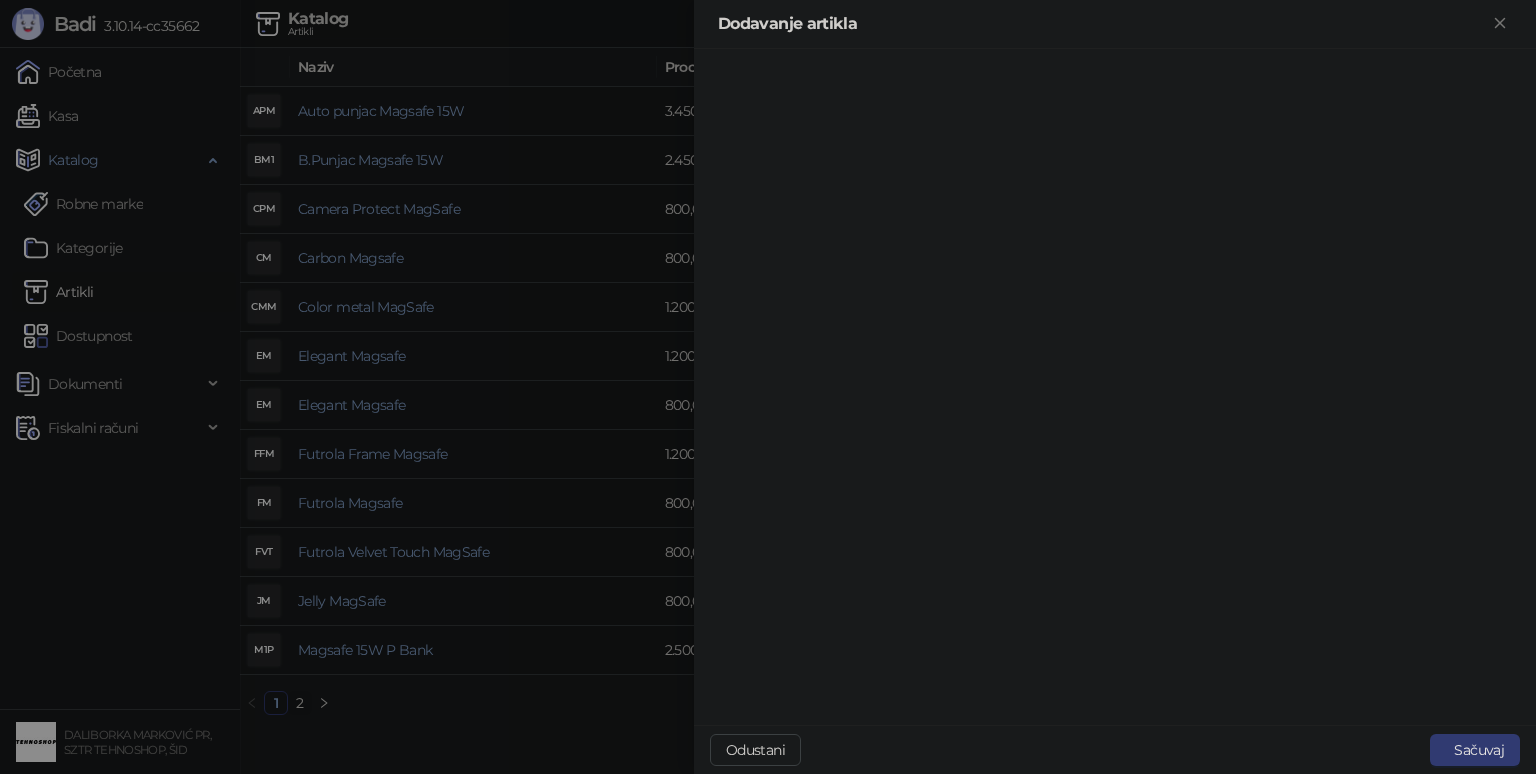 scroll, scrollTop: 0, scrollLeft: 0, axis: both 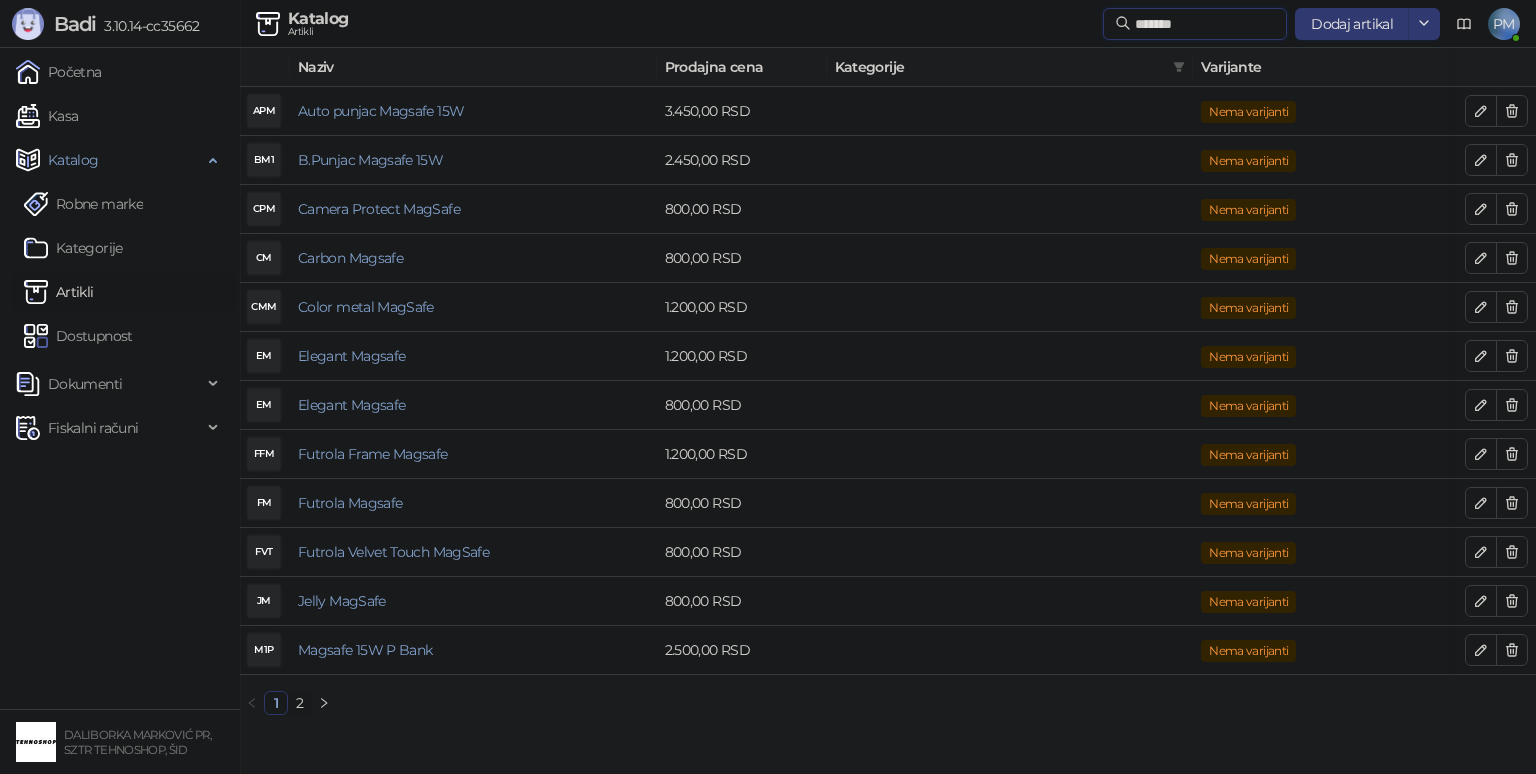 click on "*******" at bounding box center [1205, 24] 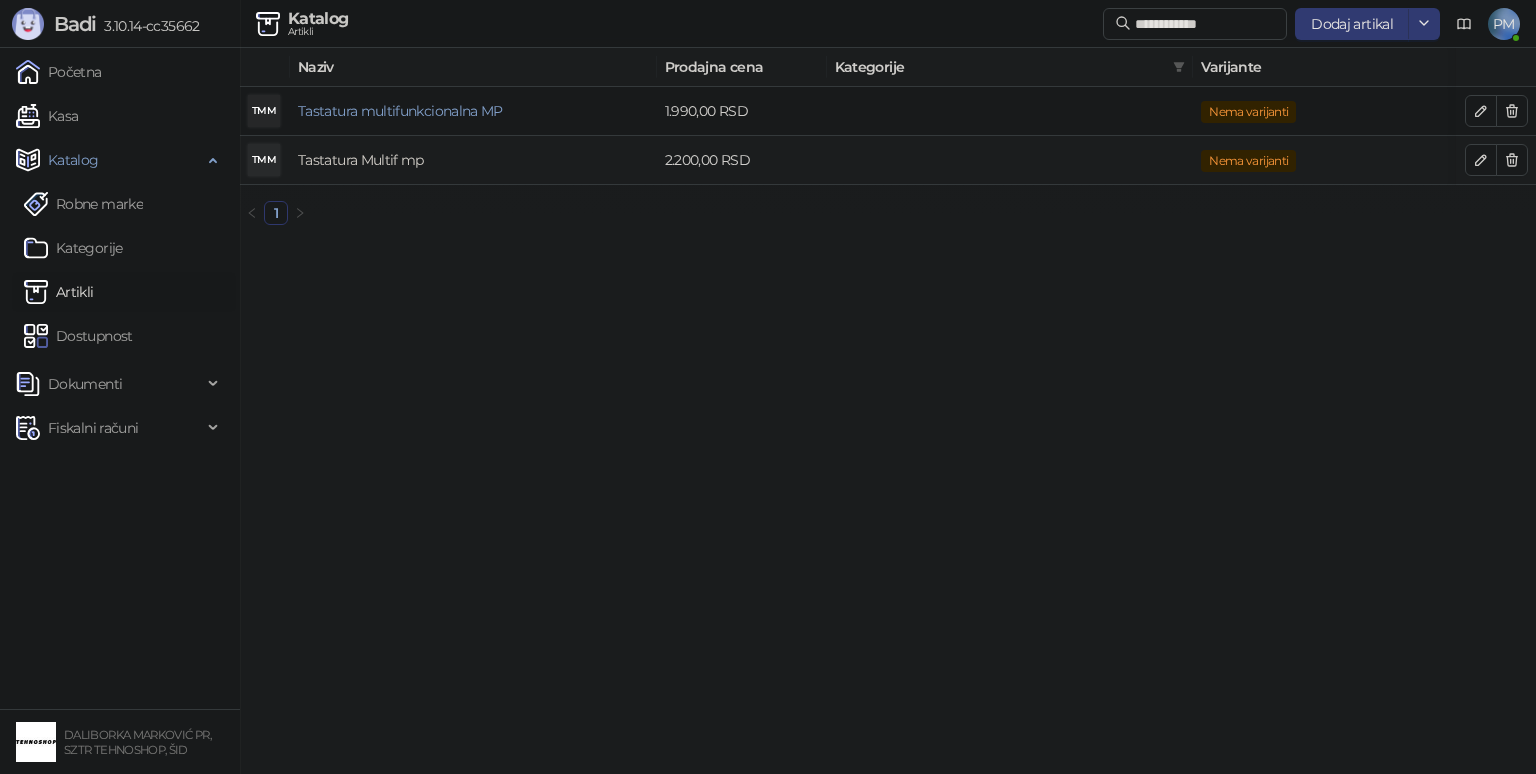click on "Tastatura Multif mp" at bounding box center [361, 160] 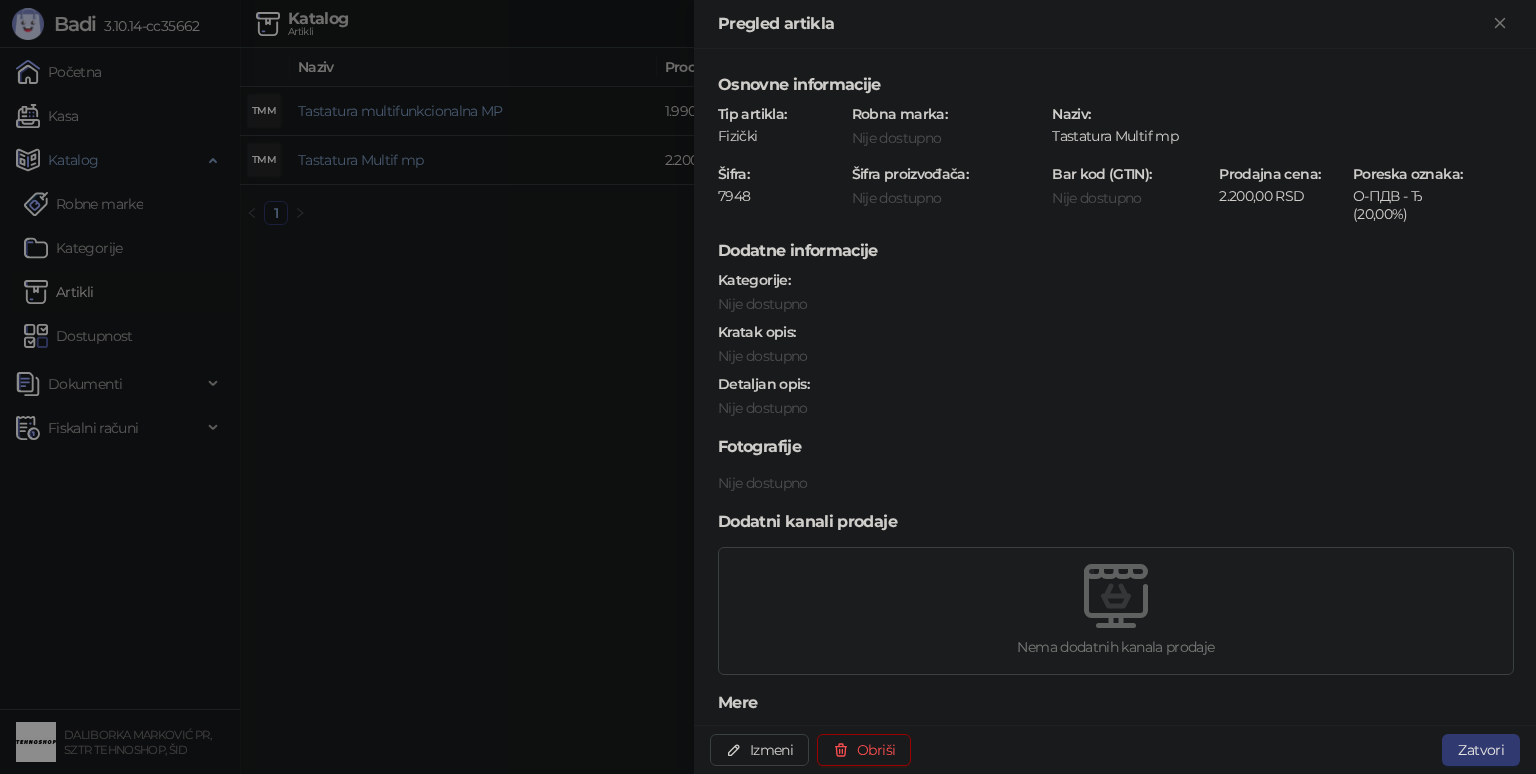 click at bounding box center [768, 387] 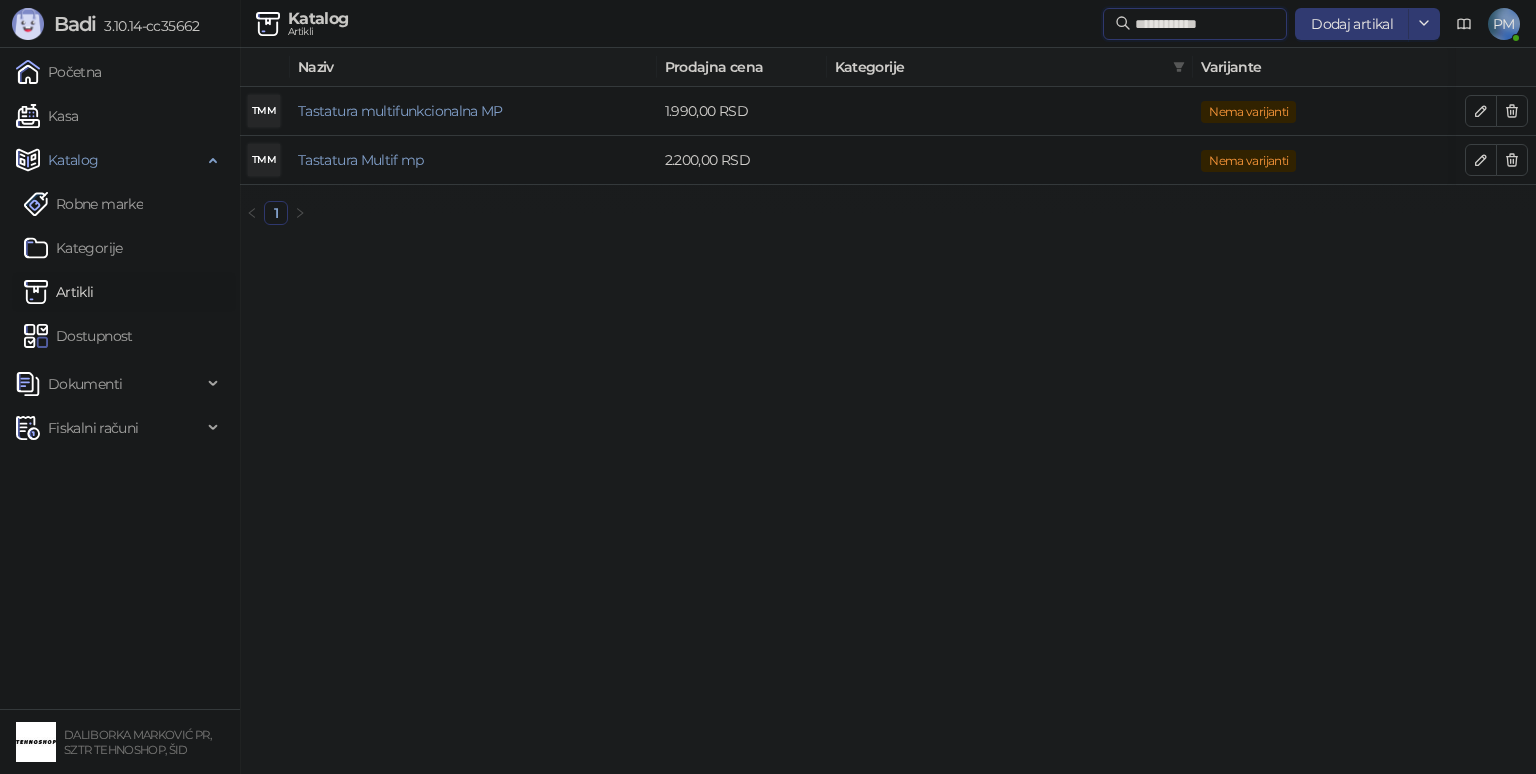 click on "**********" at bounding box center (1205, 24) 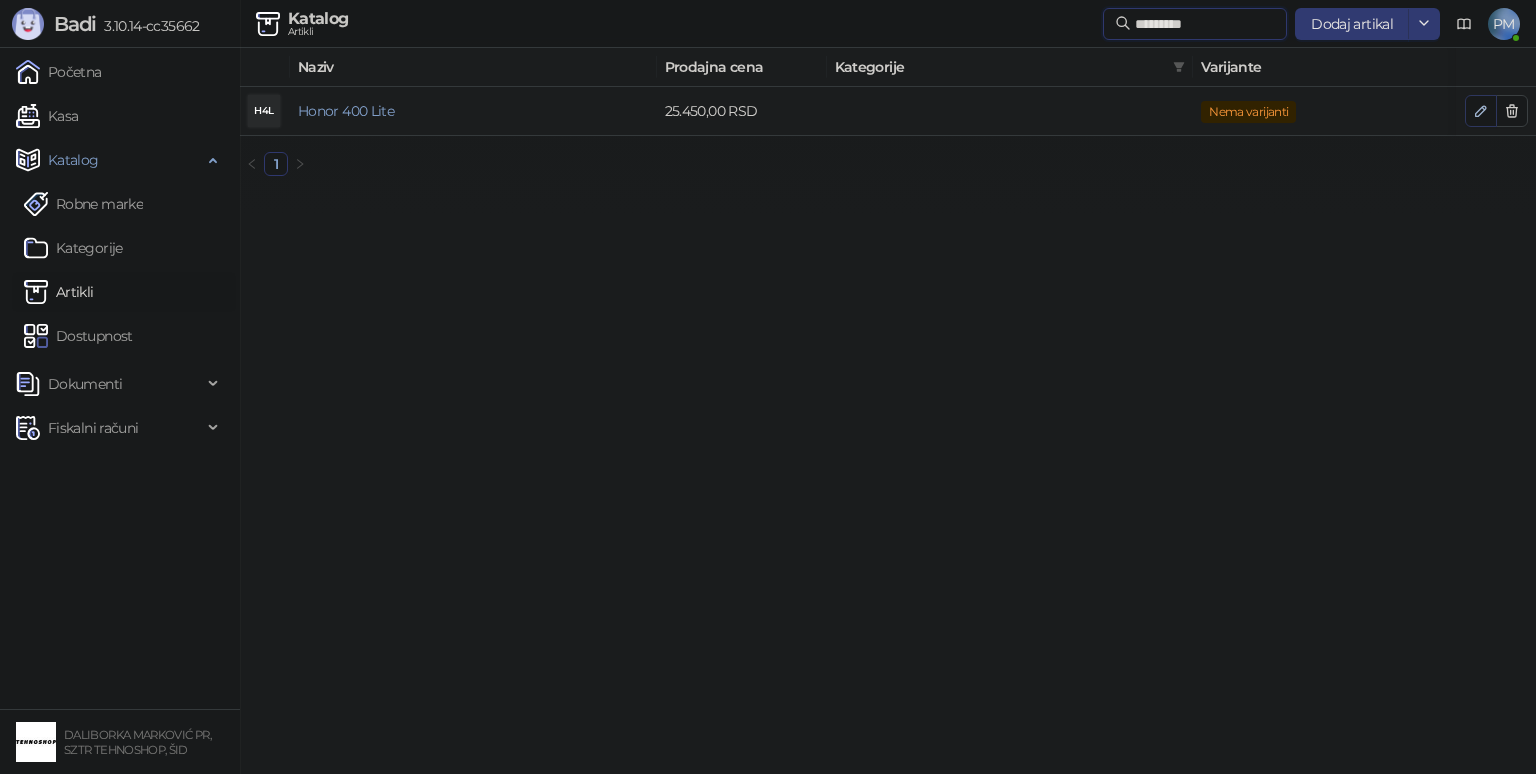 type on "*********" 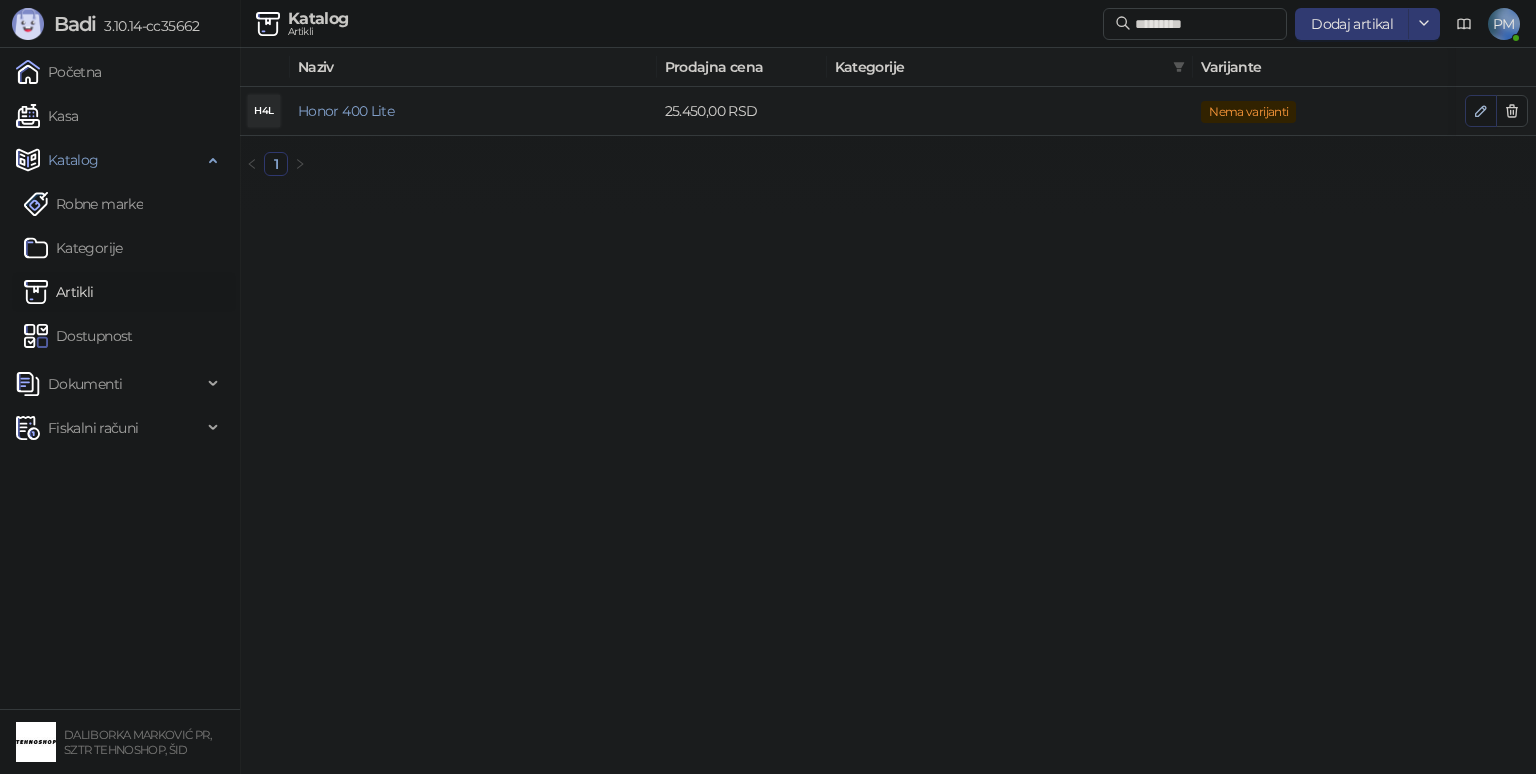 click 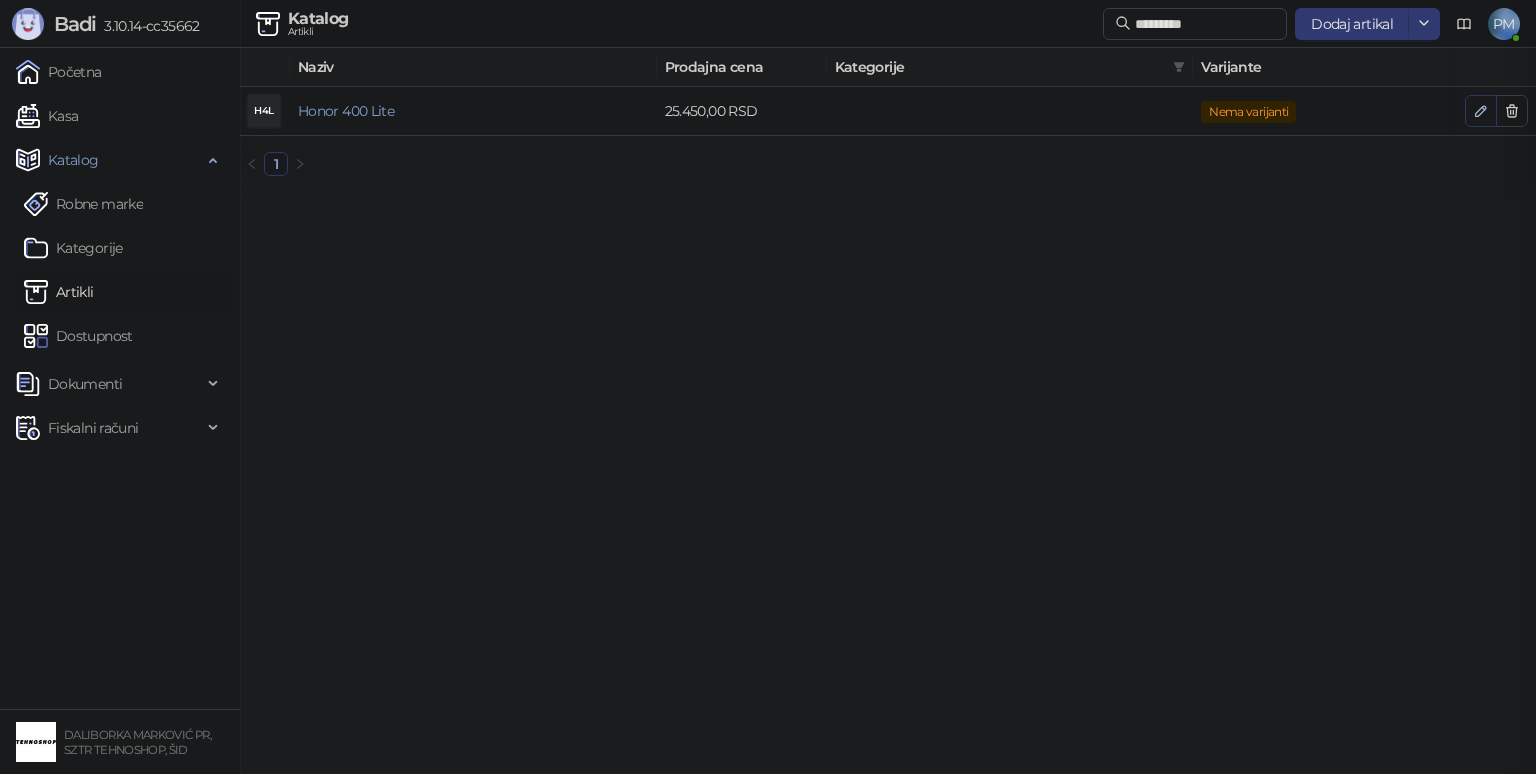 type on "**********" 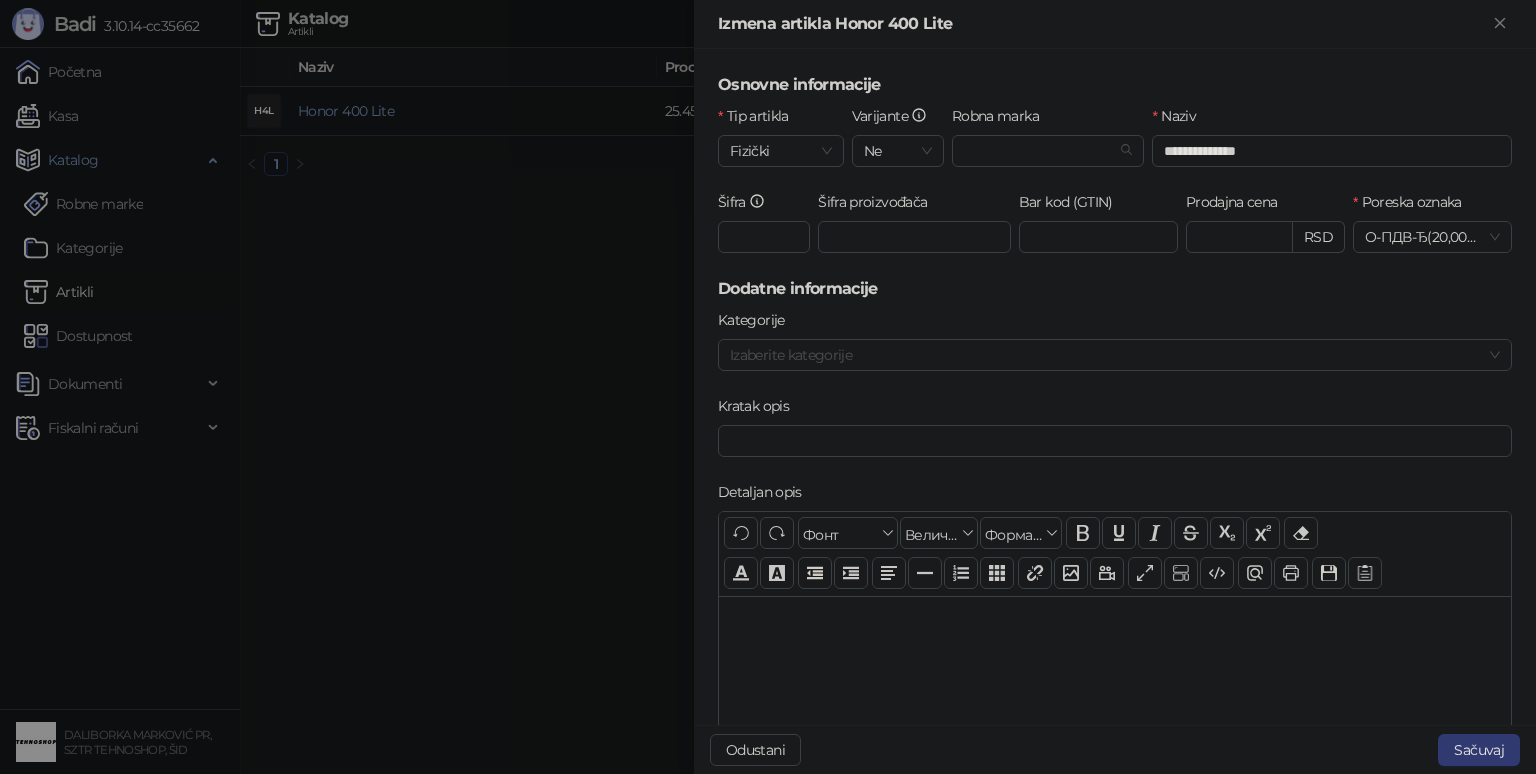 click at bounding box center [768, 387] 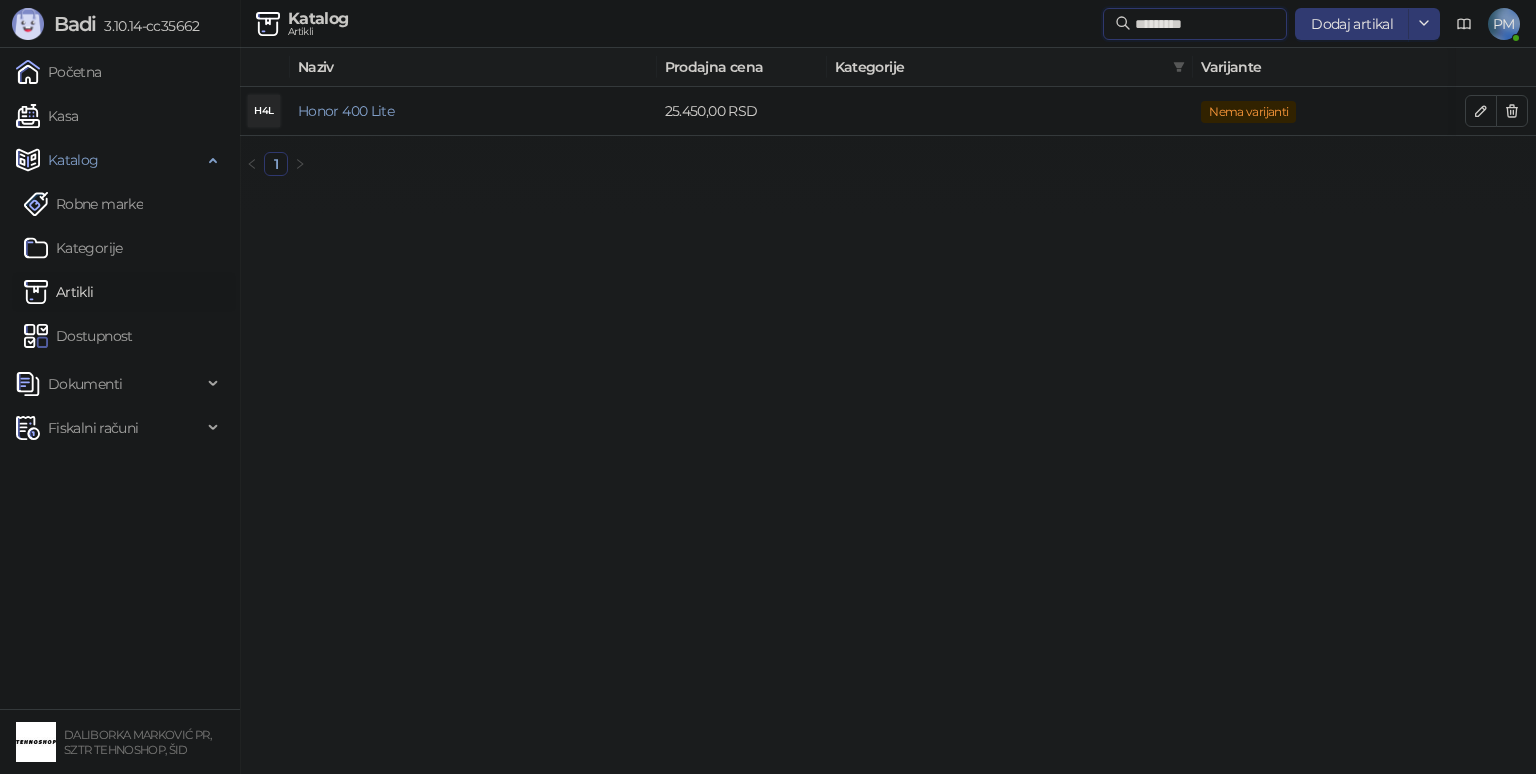 click on "*********" at bounding box center [1205, 24] 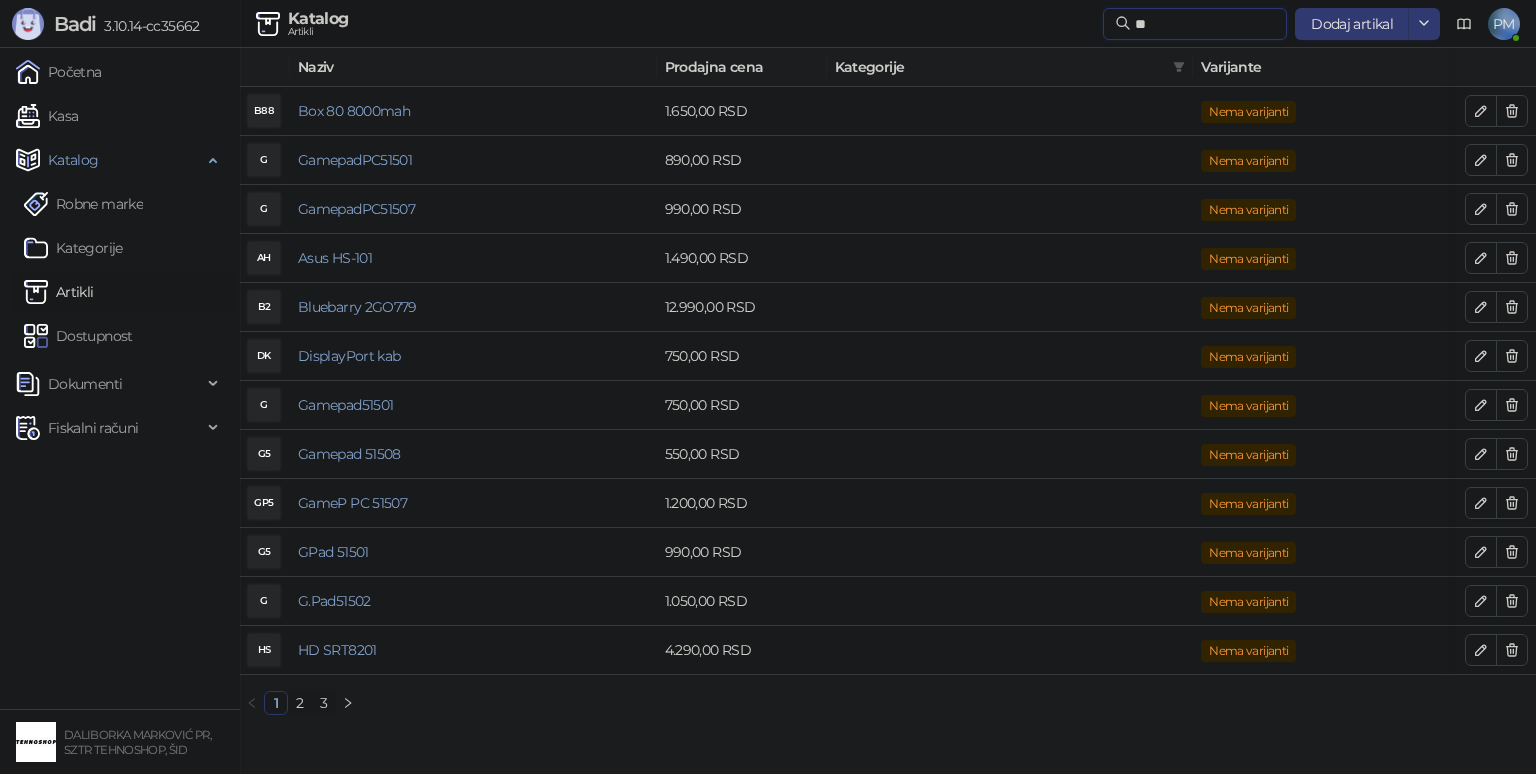type on "*" 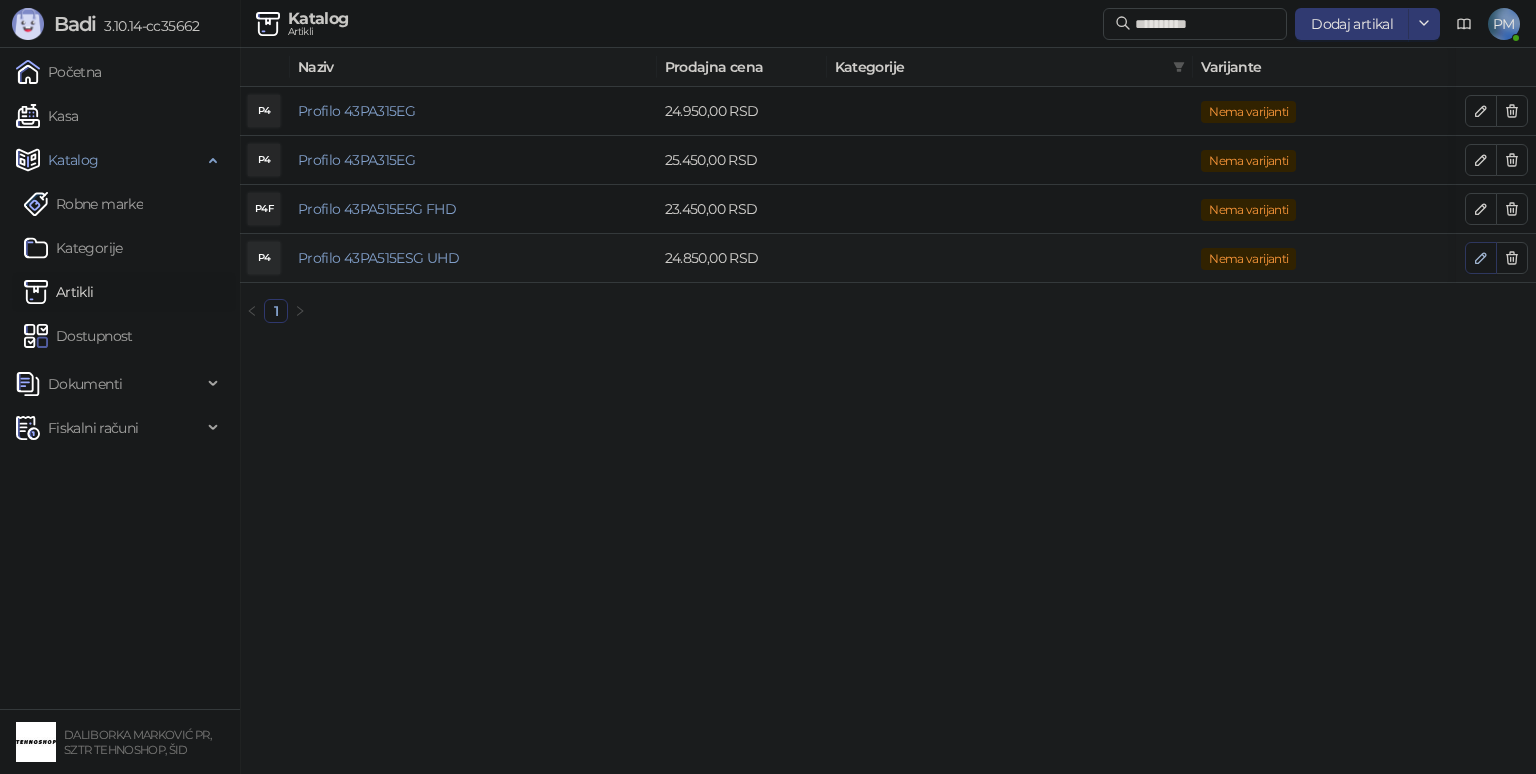 click 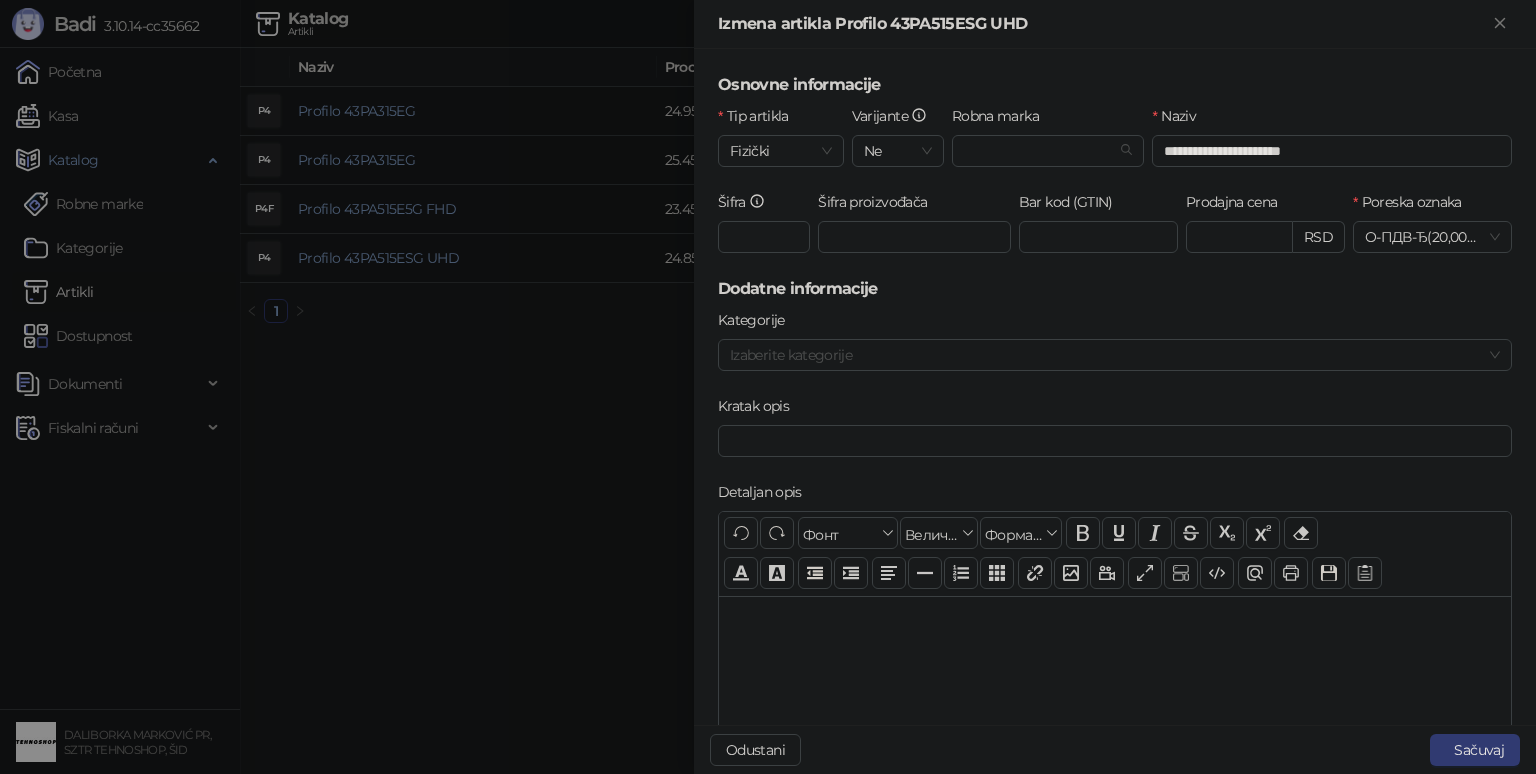 click at bounding box center [768, 387] 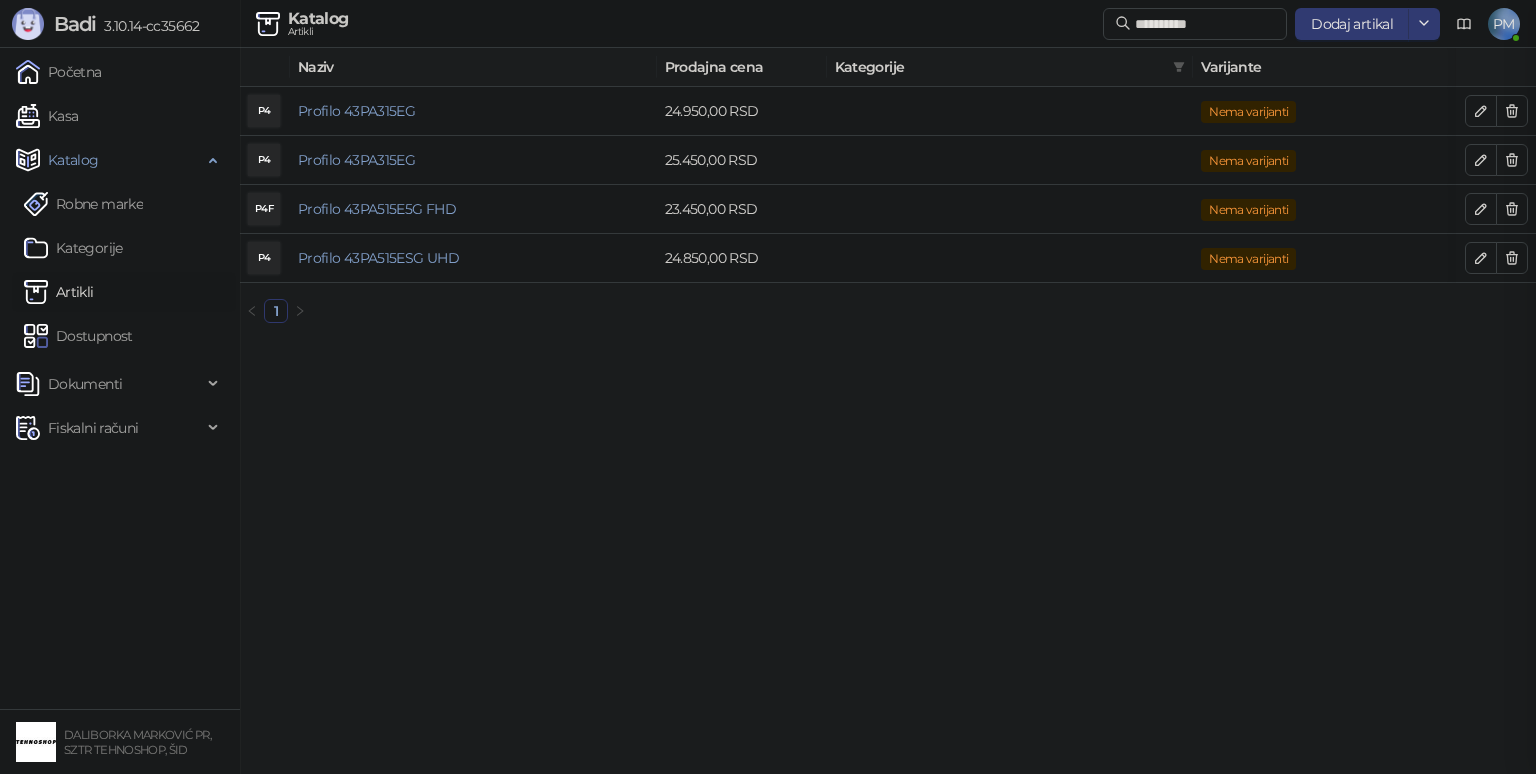 click on "DALIBORKA MARKOVIĆ PR, SZTR TEHNOSHOP, [CITY]" at bounding box center [768, 169] 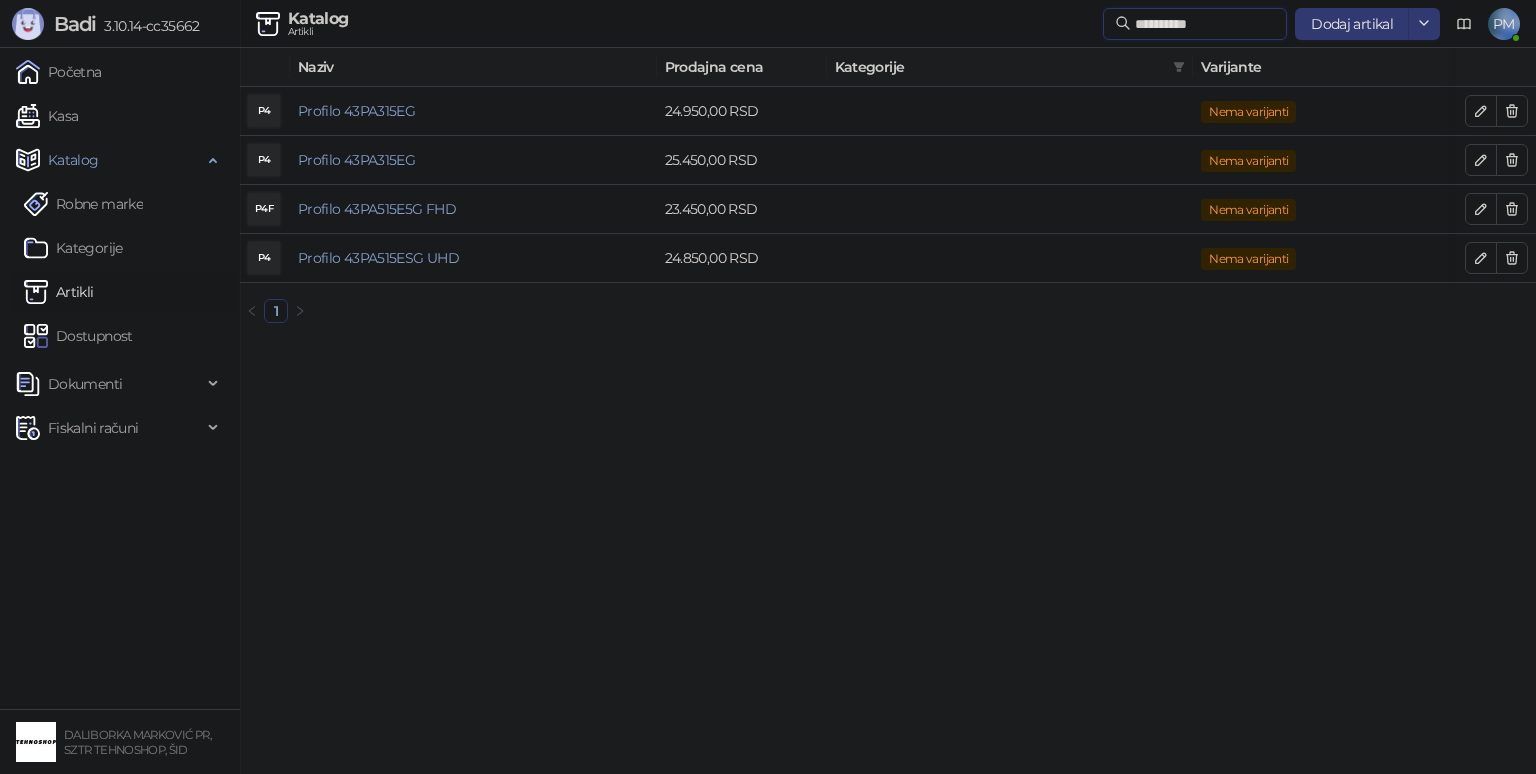 click on "**********" at bounding box center (1205, 24) 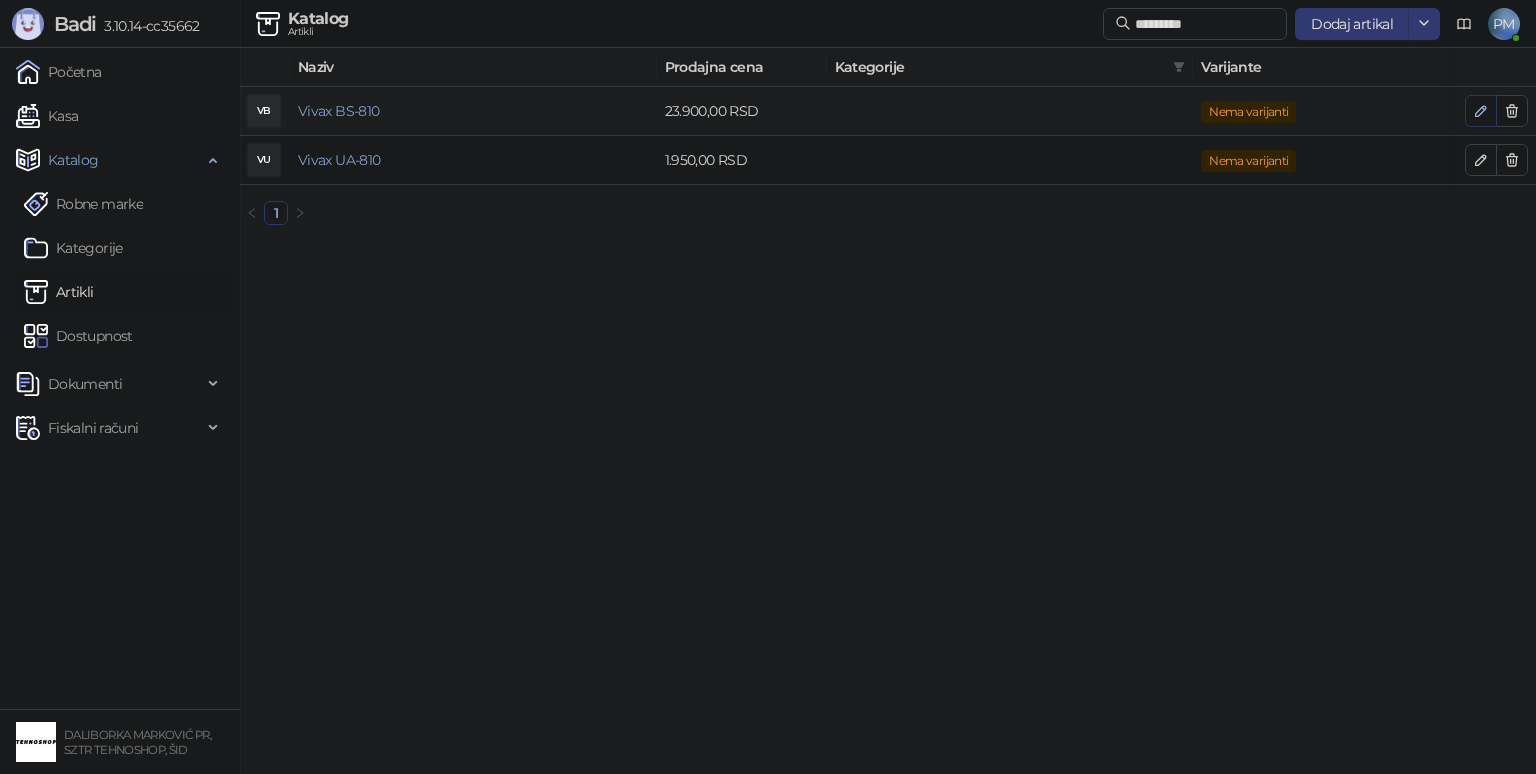 click 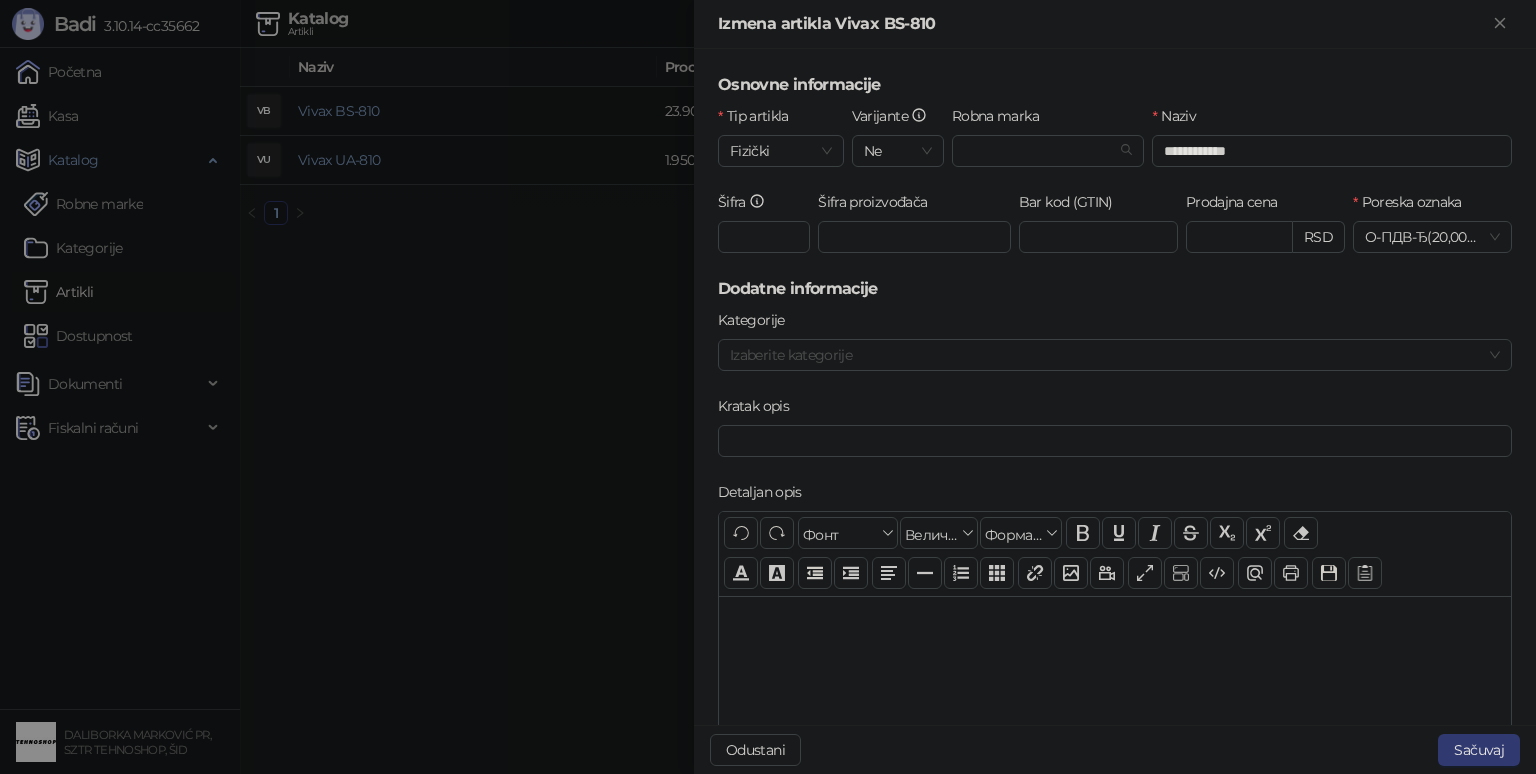click at bounding box center [768, 387] 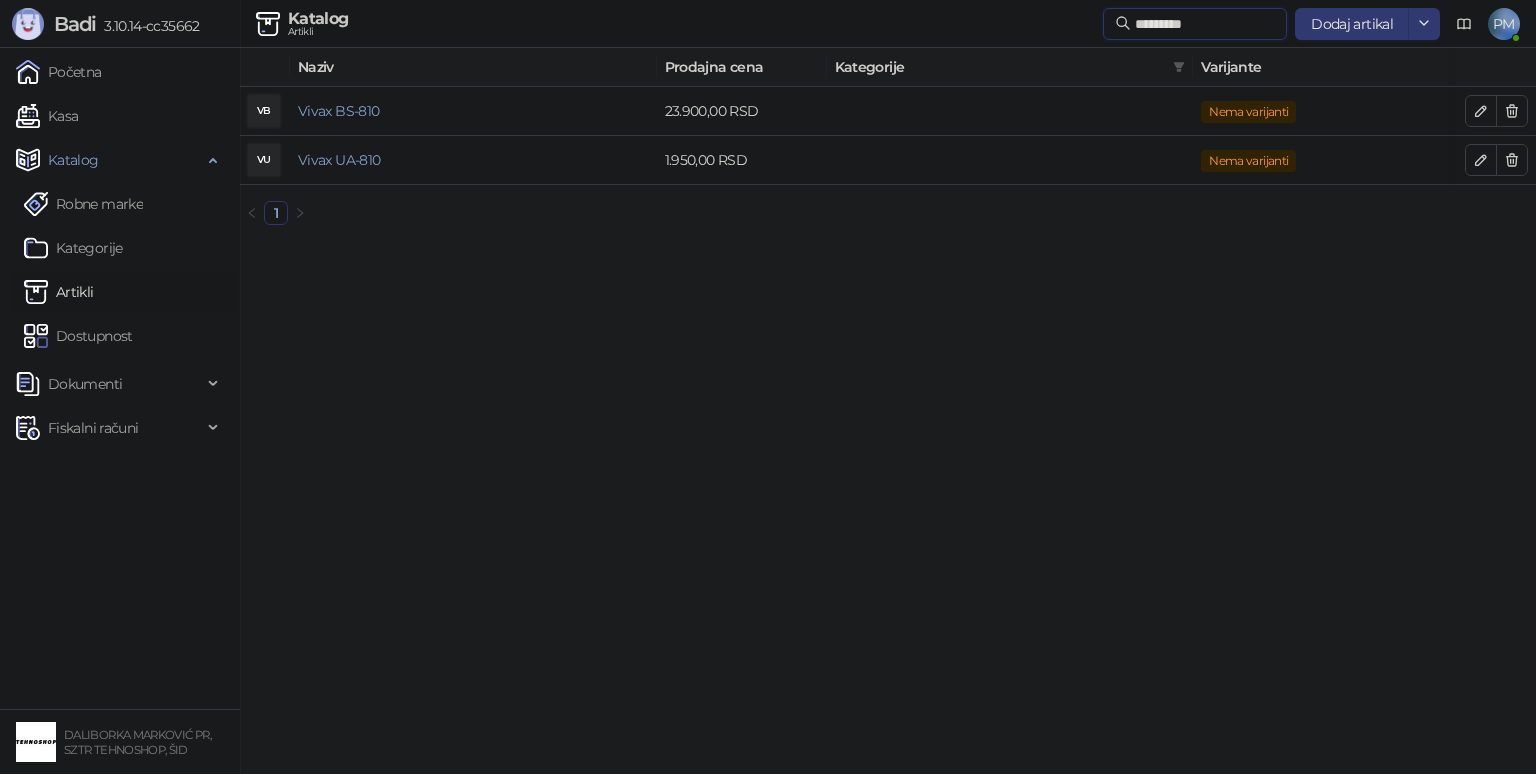 click on "*********" at bounding box center [1205, 24] 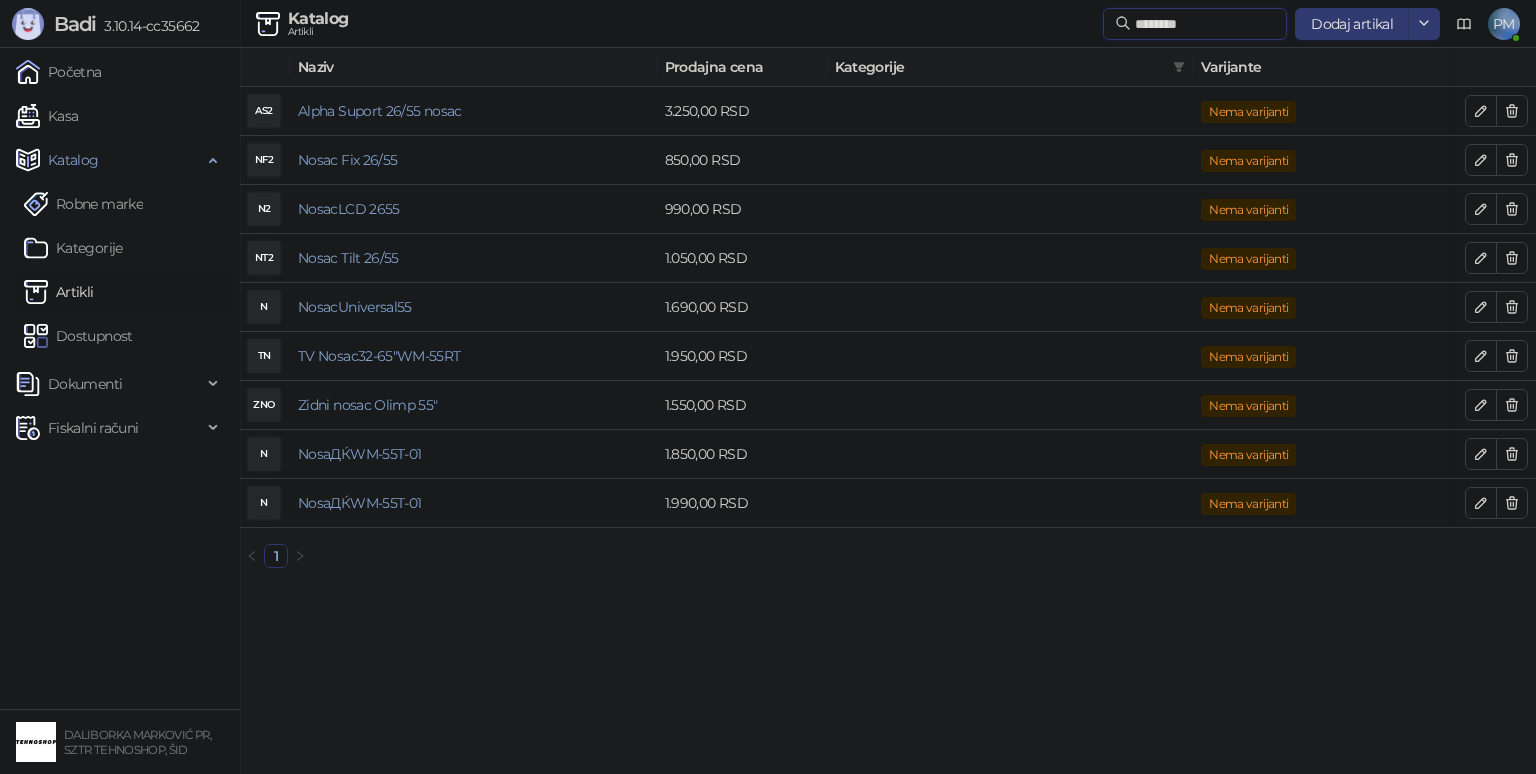 drag, startPoint x: 1176, startPoint y: 26, endPoint x: 949, endPoint y: 12, distance: 227.4313 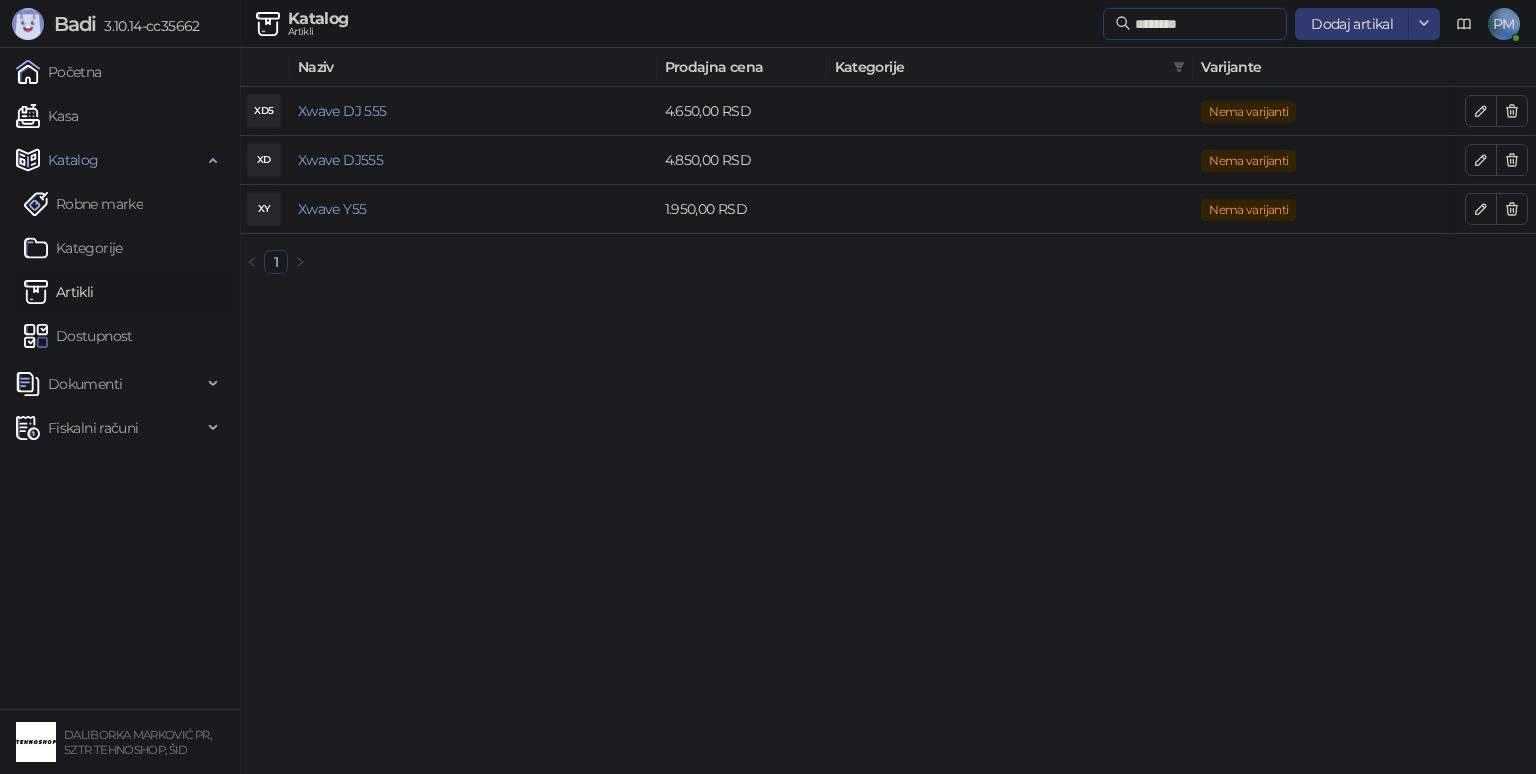 click on "********" at bounding box center [1205, 24] 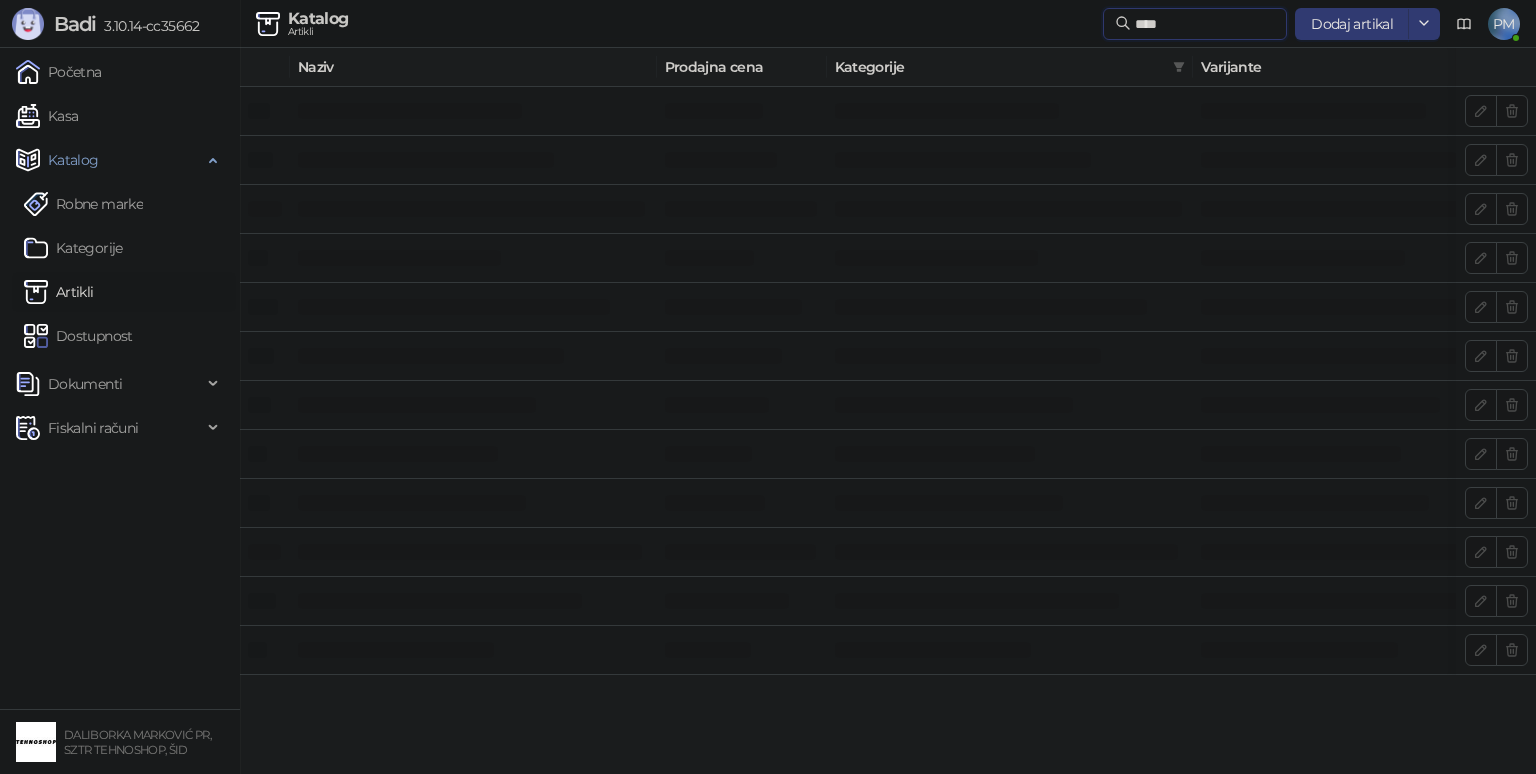 type on "****" 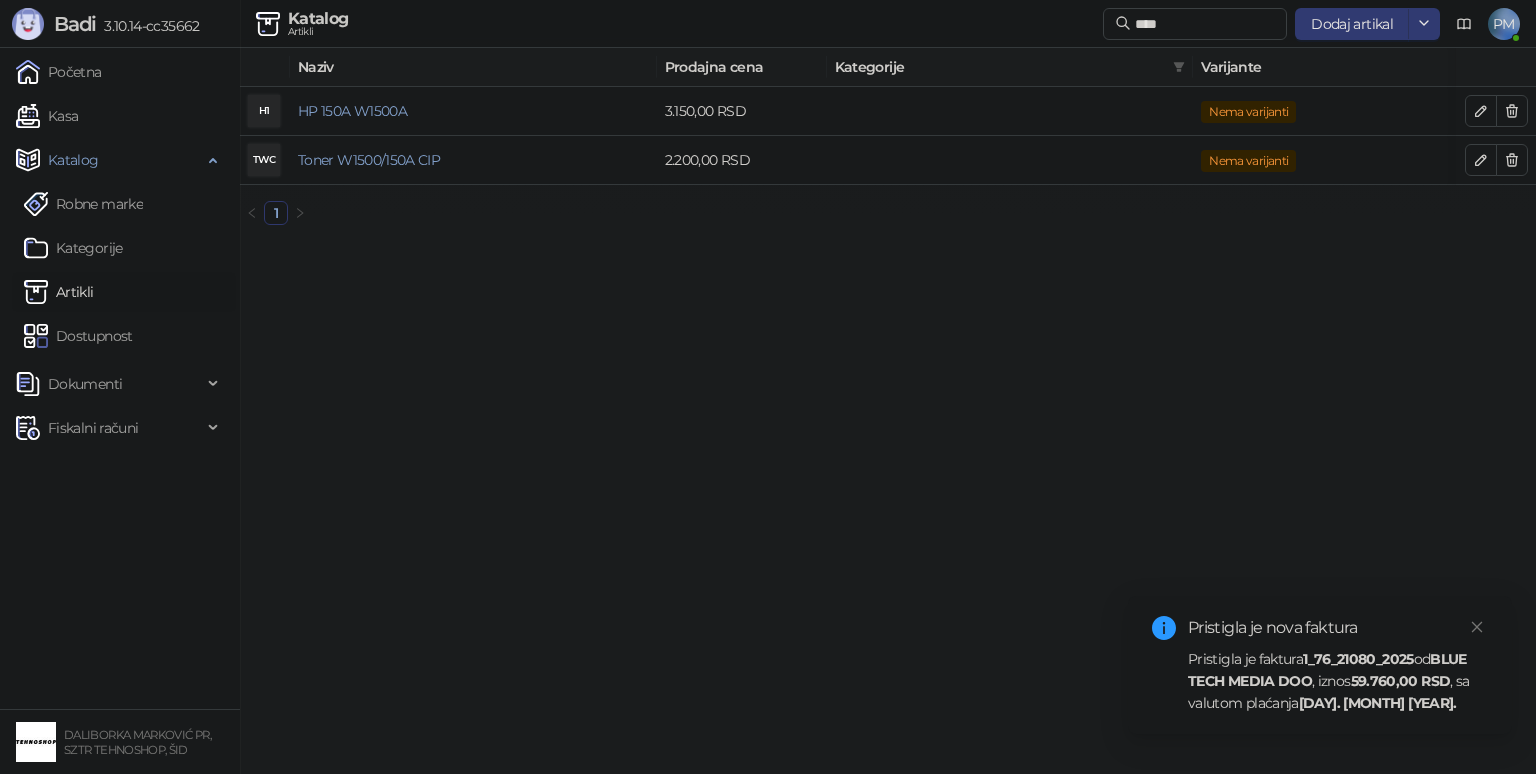 click on "Pristigla je faktura  1_76_21080_2025  od  BLUE TECH MEDIA DOO , iznos  59.760,00 RSD , sa valutom plaćanja  30. Avgust 2025." at bounding box center (1338, 681) 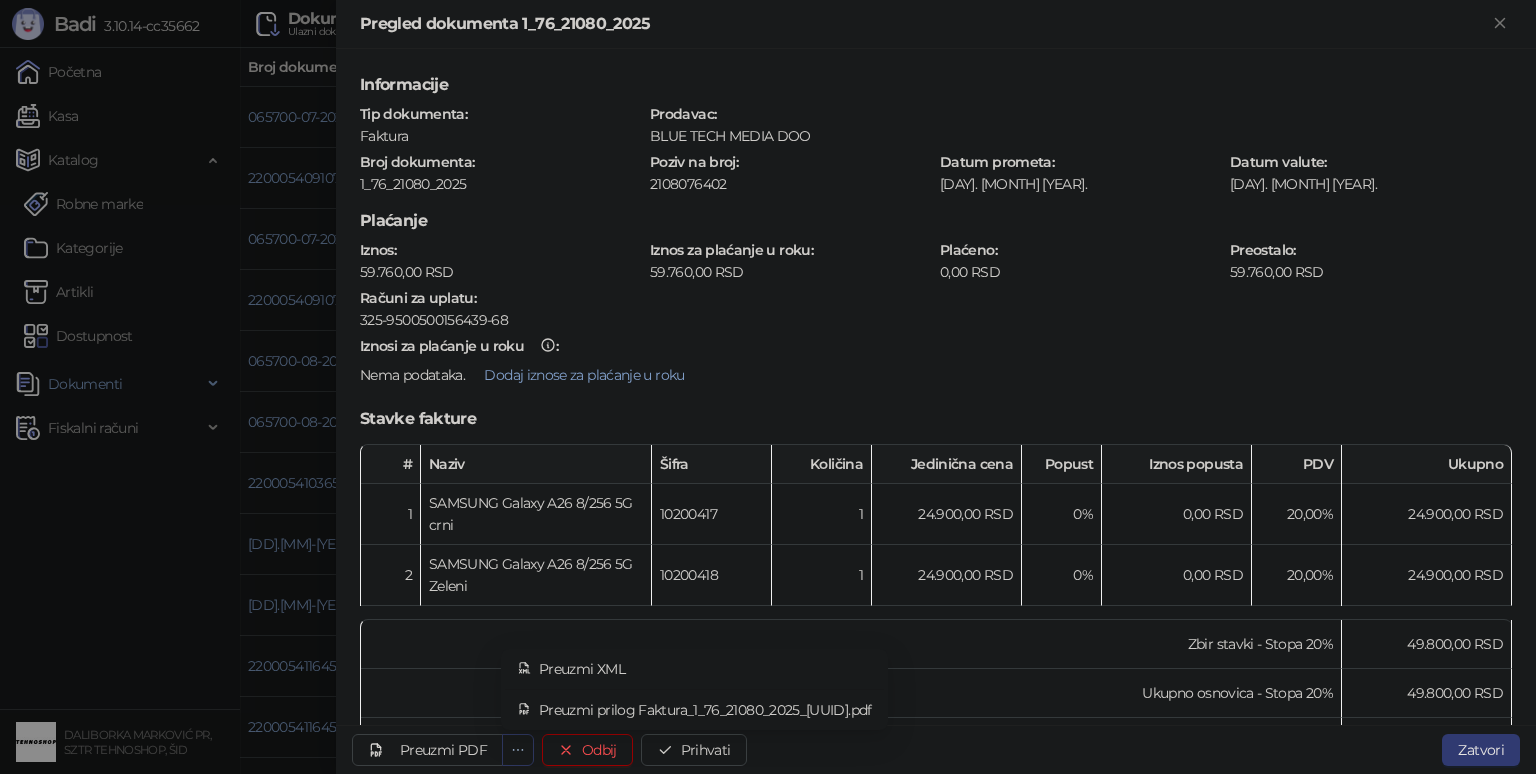 click 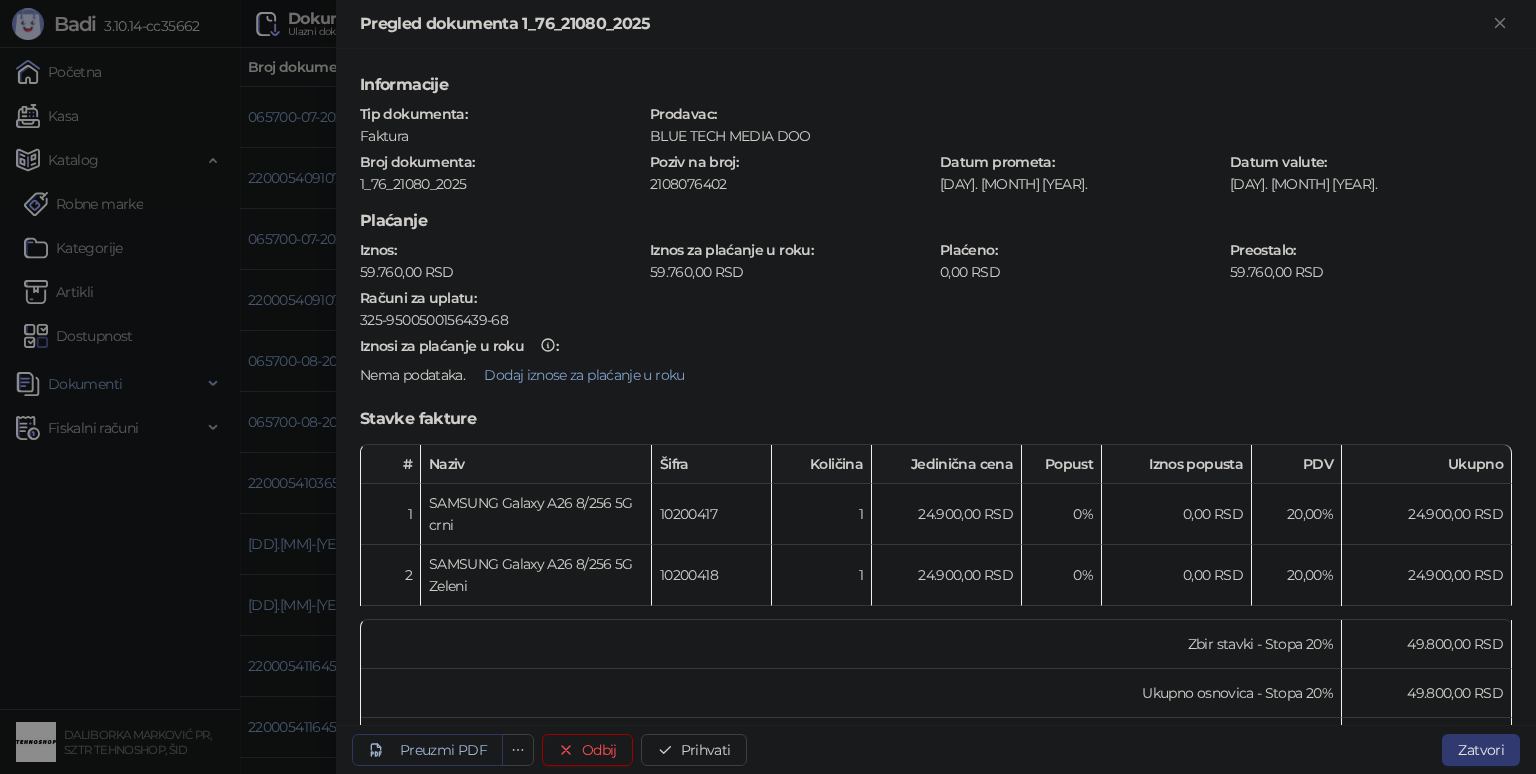 click on "Preuzmi PDF" at bounding box center [443, 750] 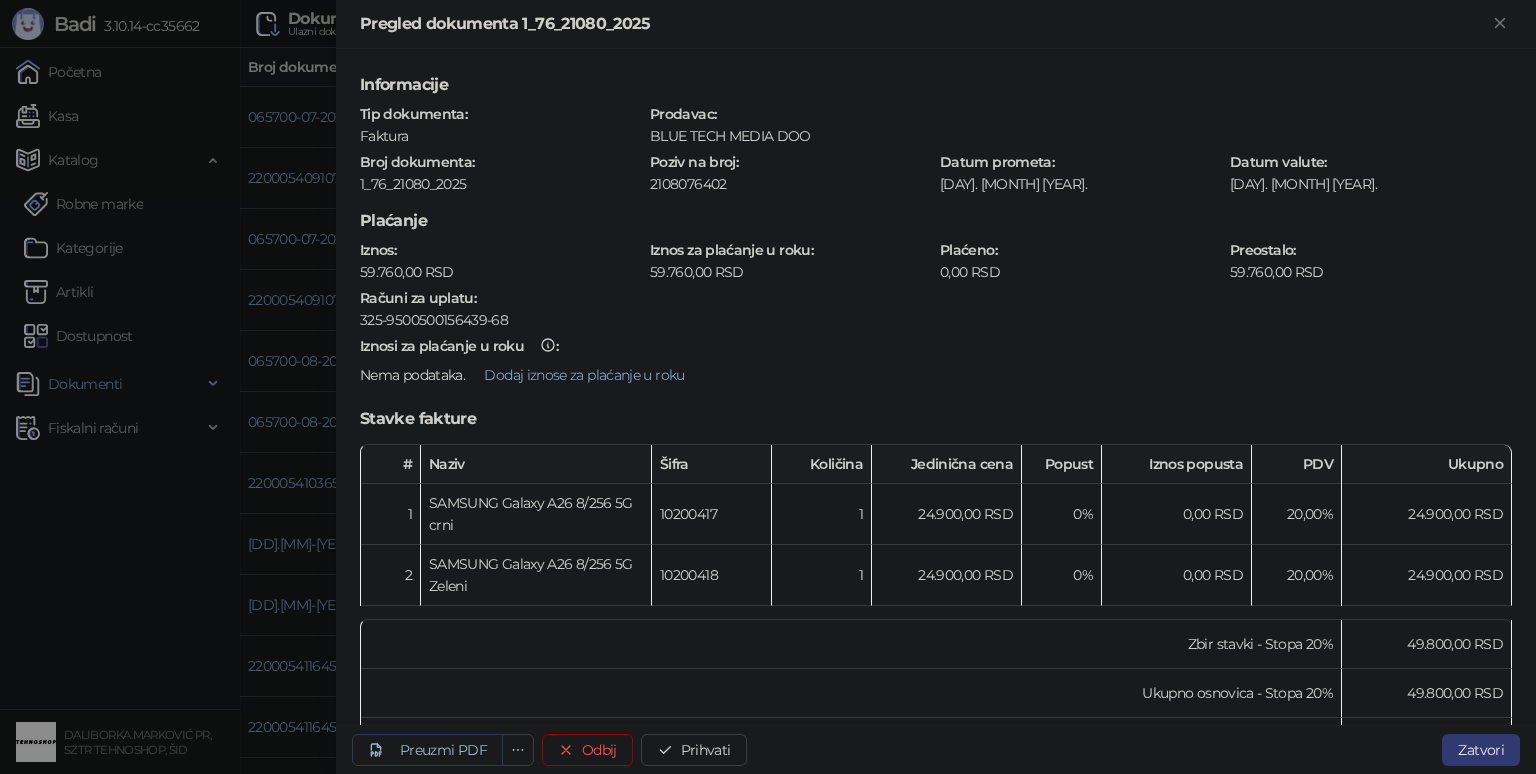 click on "Preuzmi PDF" at bounding box center [443, 750] 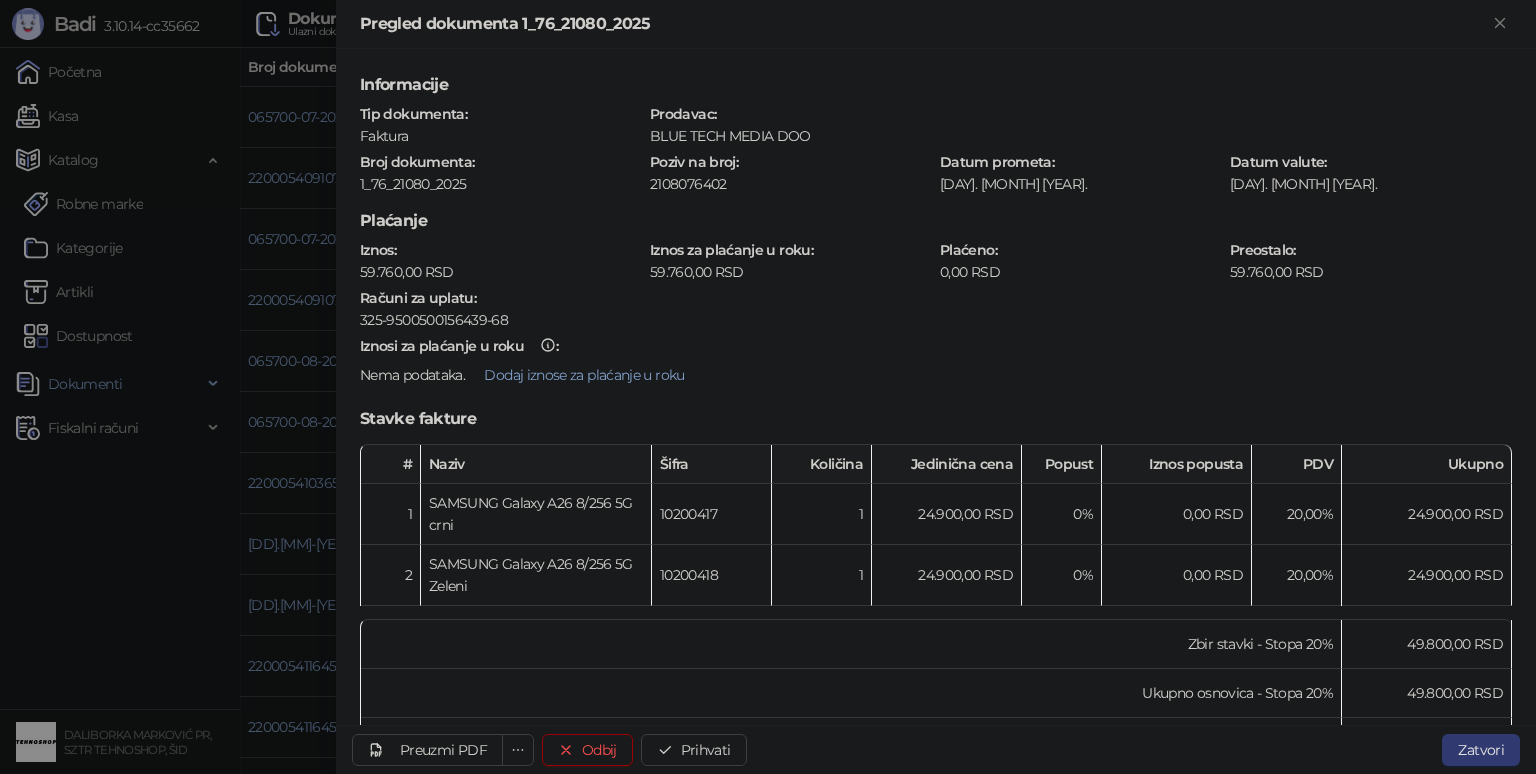 click at bounding box center [768, 387] 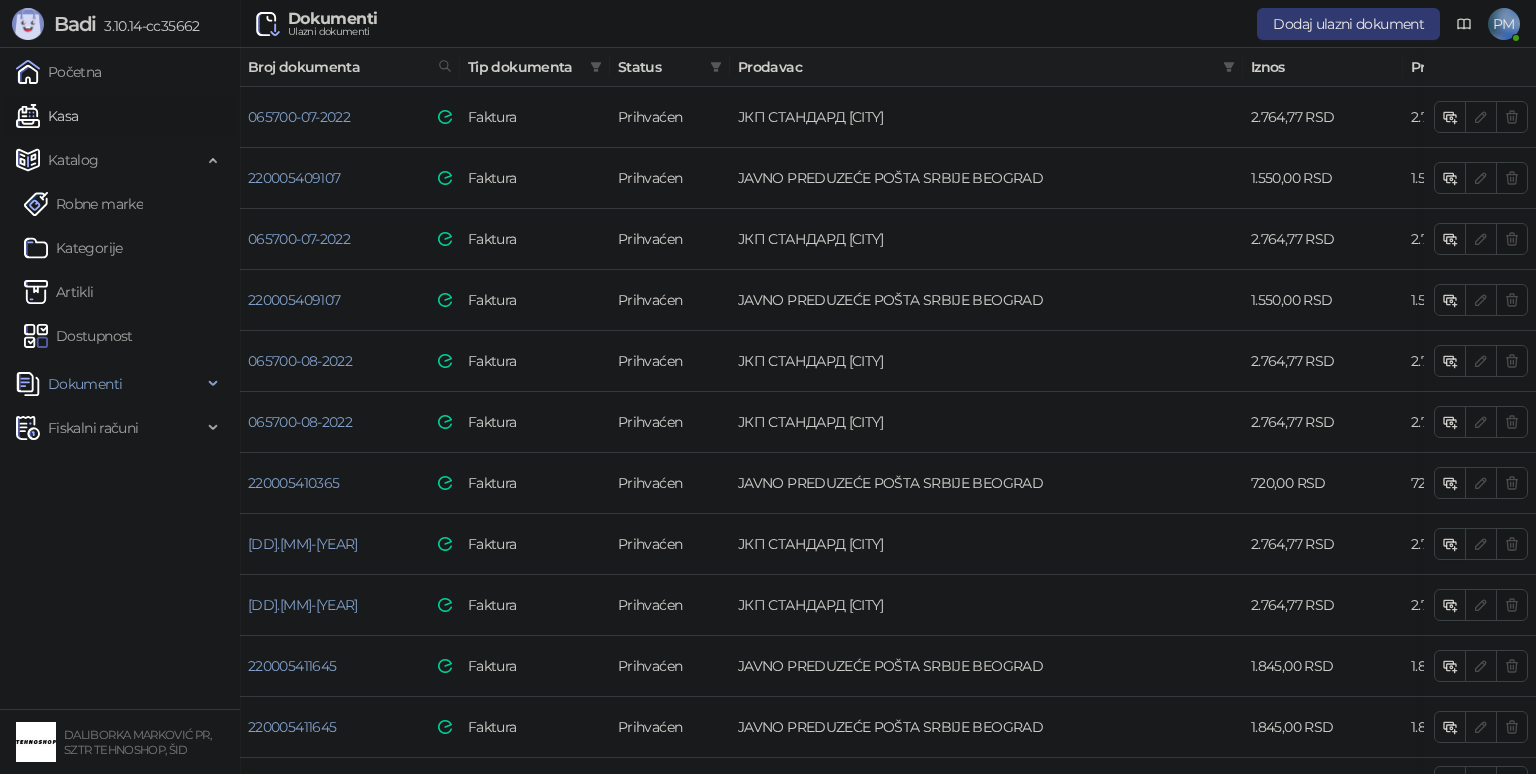 click on "Kasa" at bounding box center [47, 116] 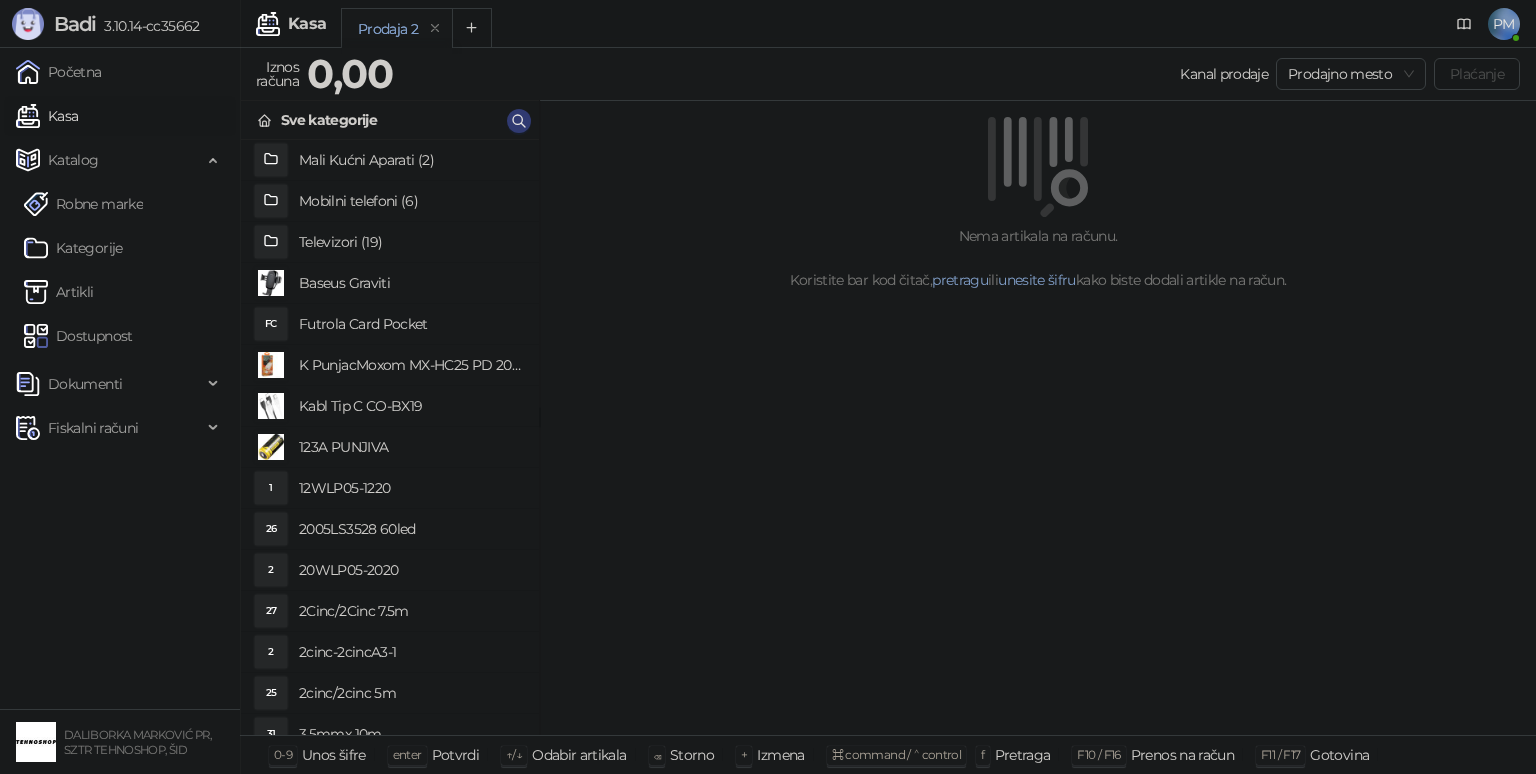 click on "Sve kategorije" at bounding box center (390, 120) 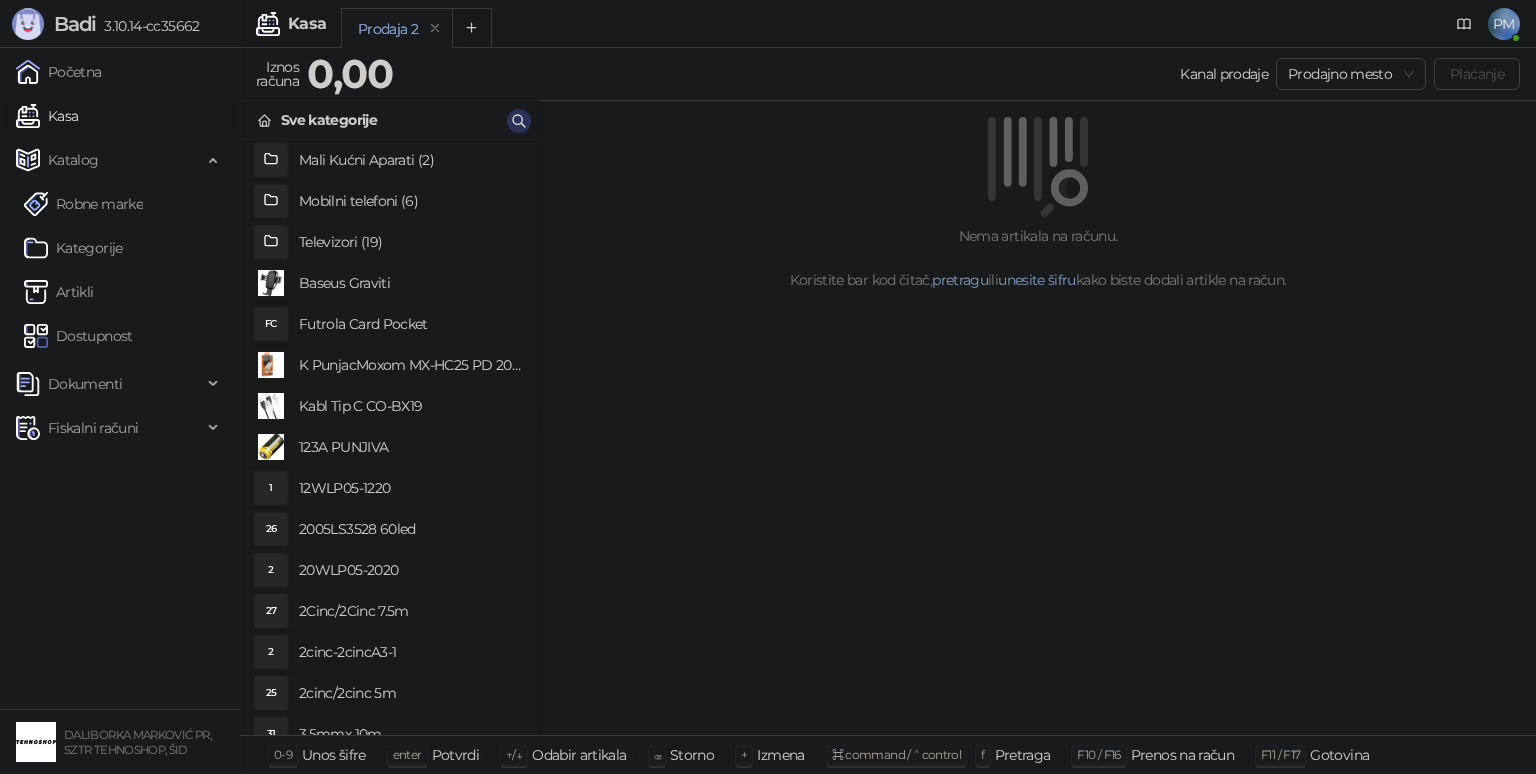 click 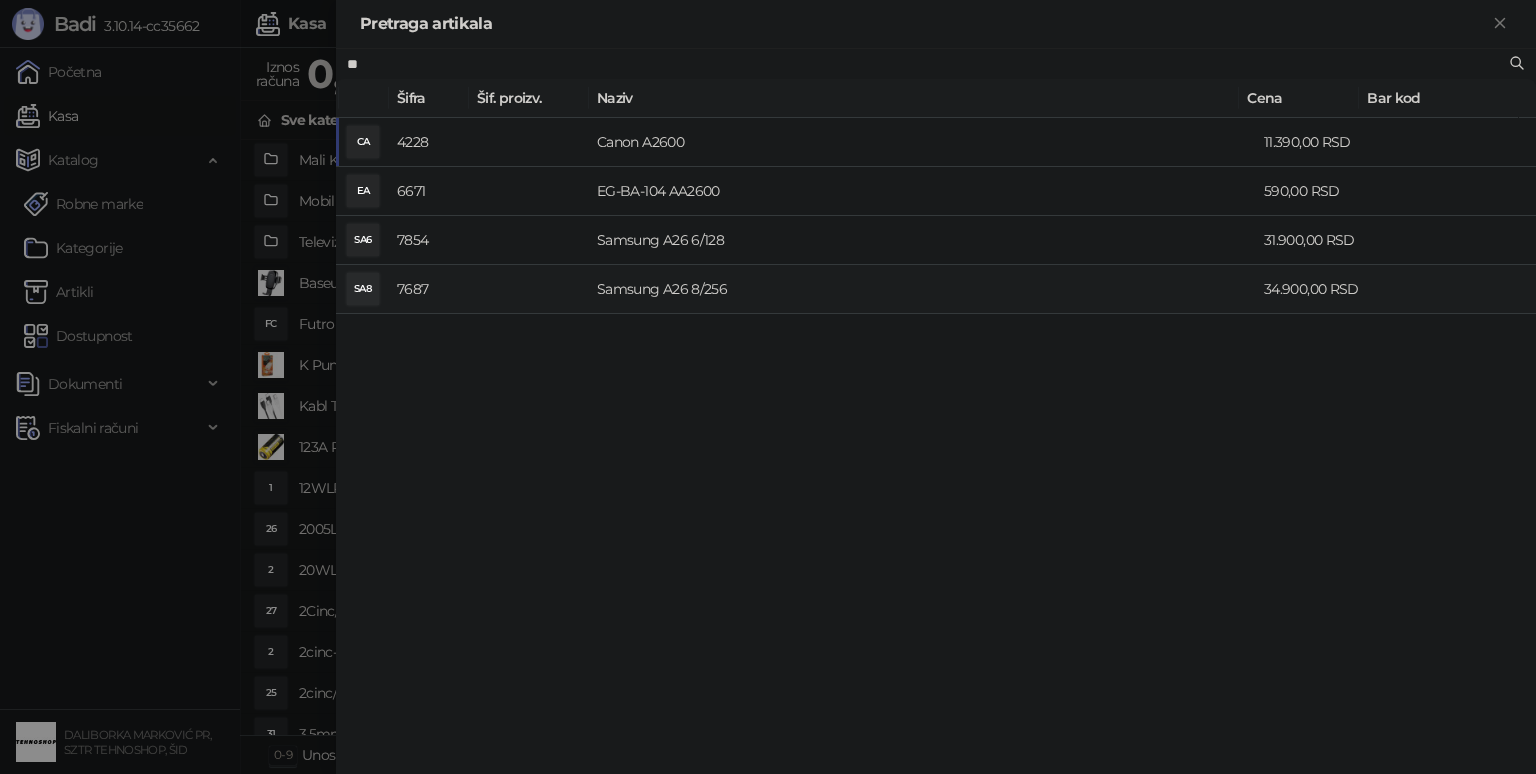type on "*" 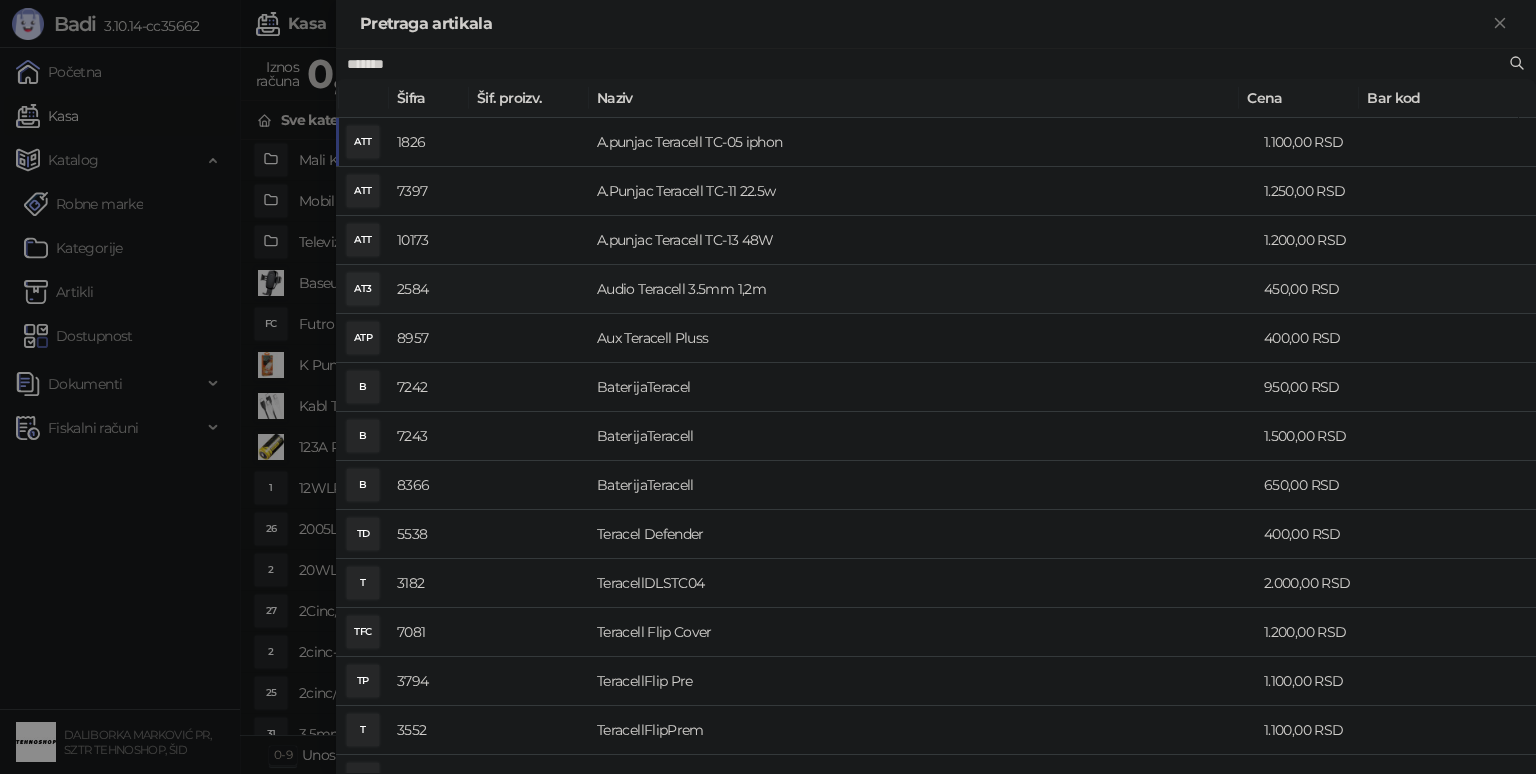 type on "*******" 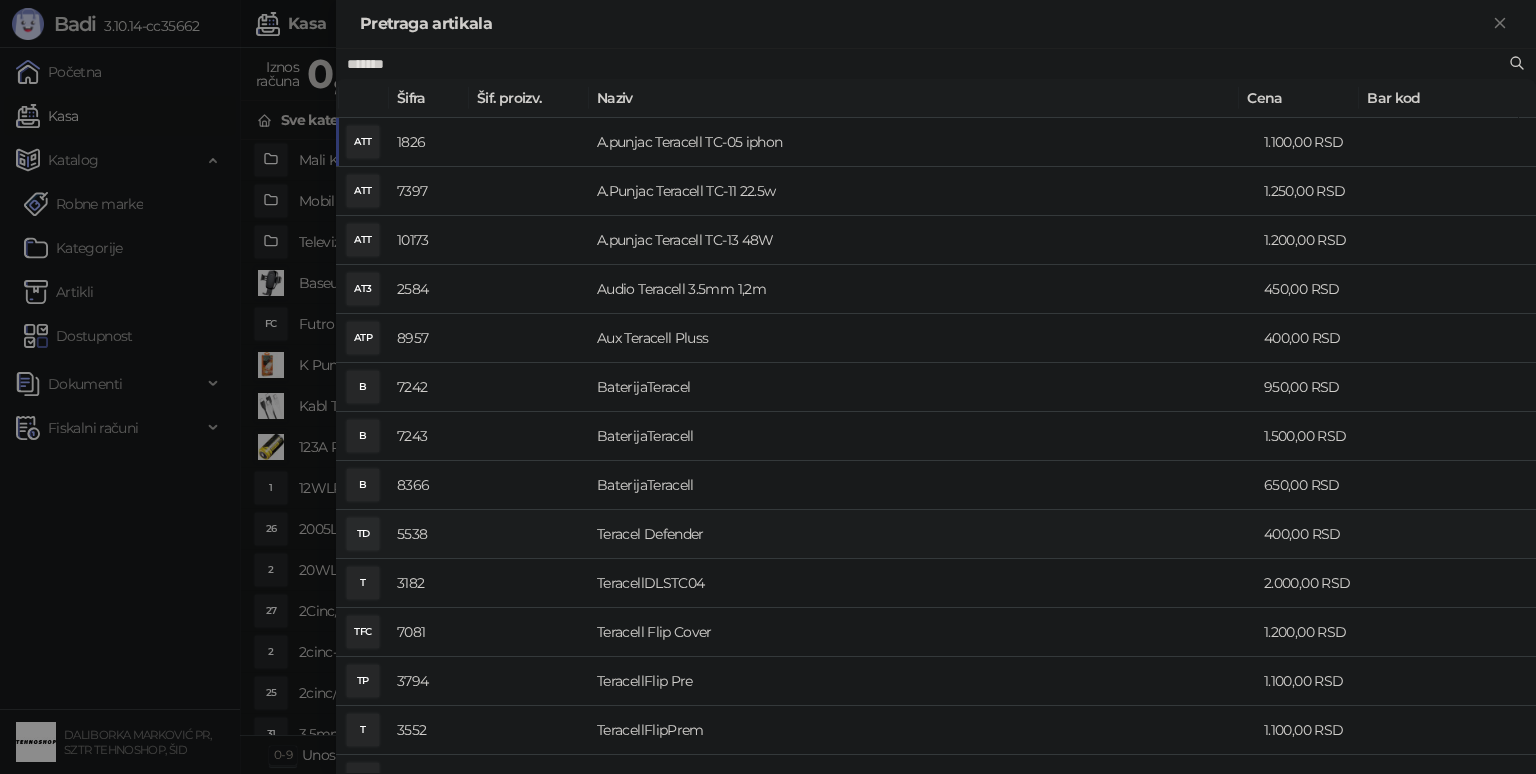 click on "Teracel Defender" at bounding box center (922, 534) 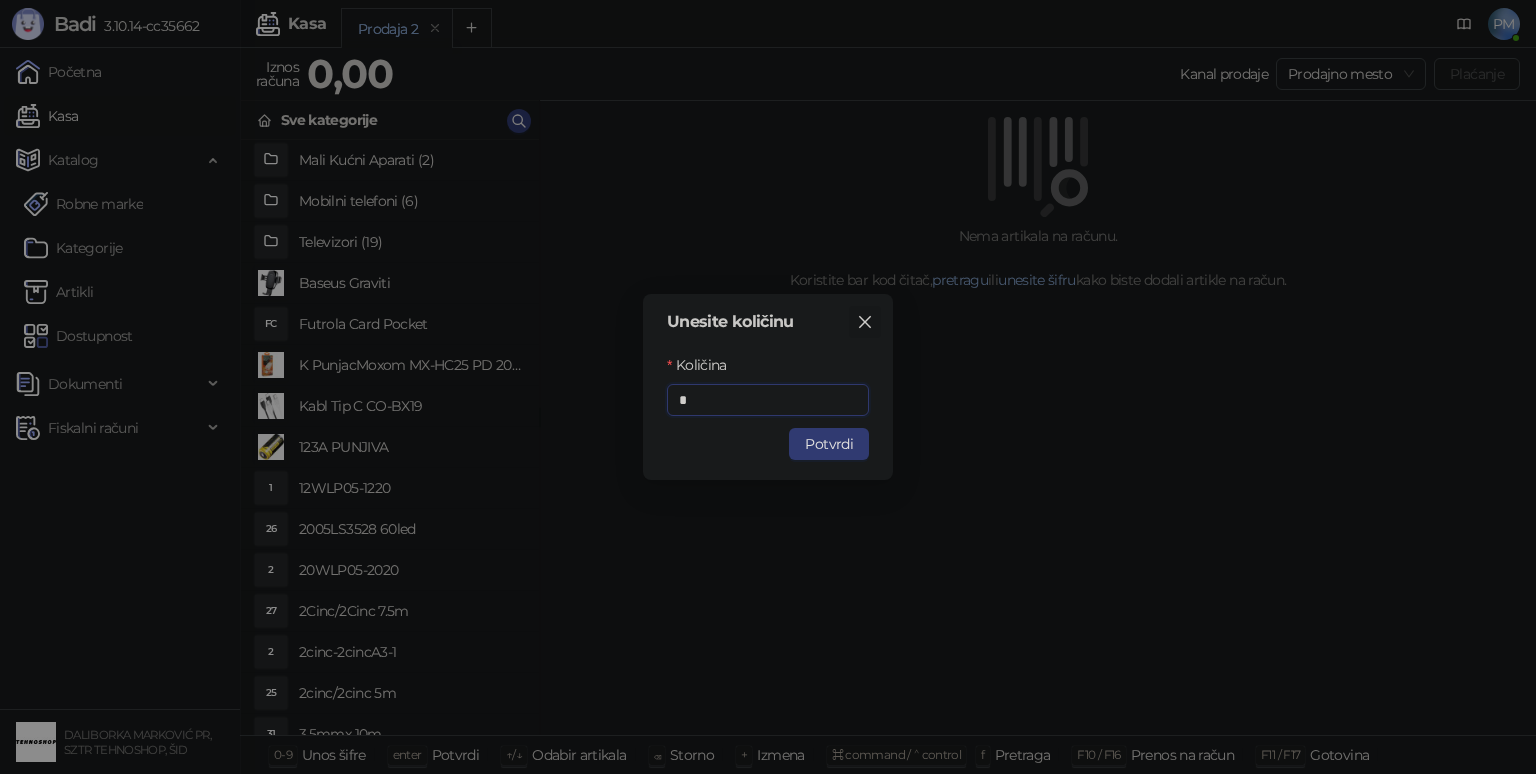 click 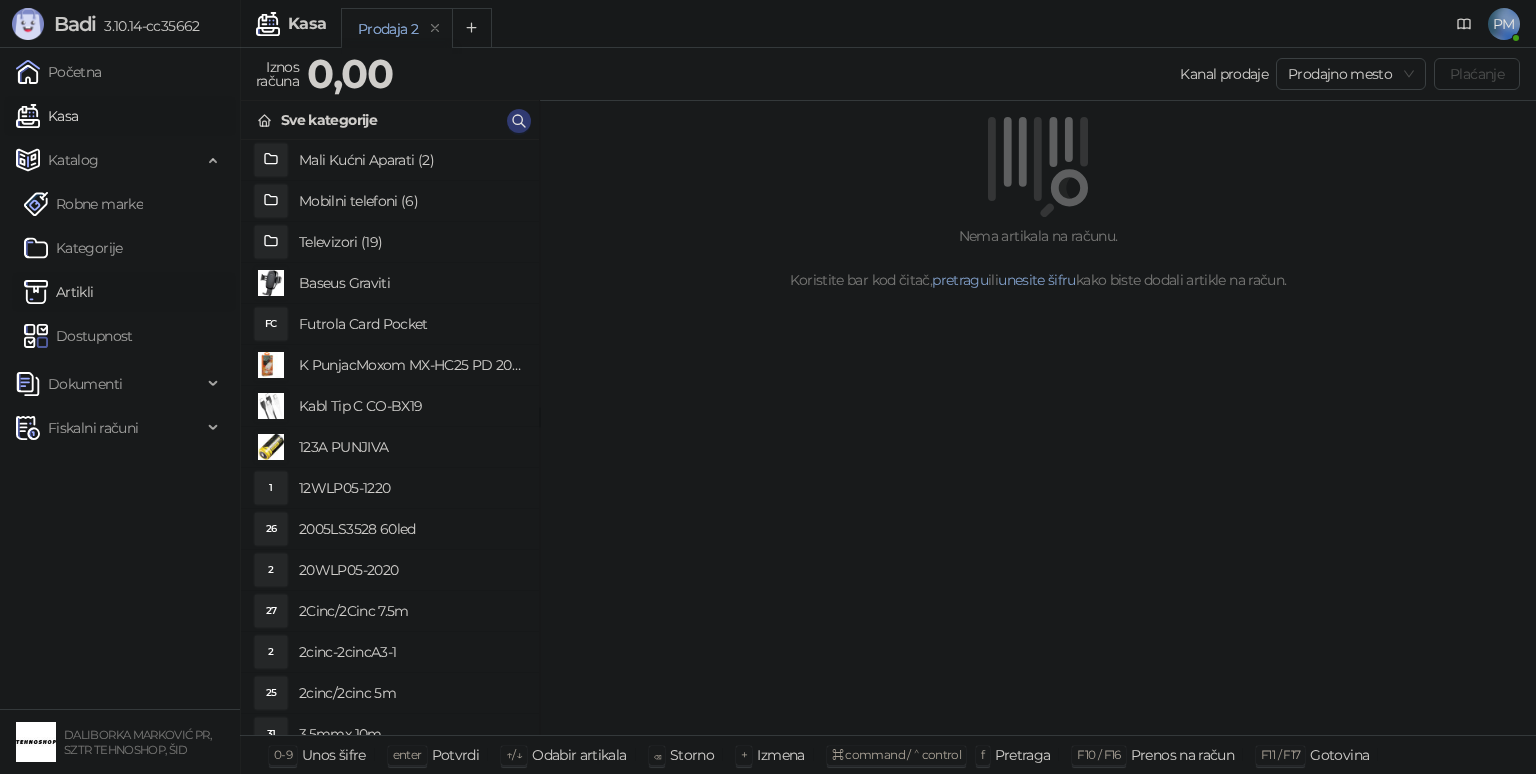 click on "Artikli" at bounding box center [59, 292] 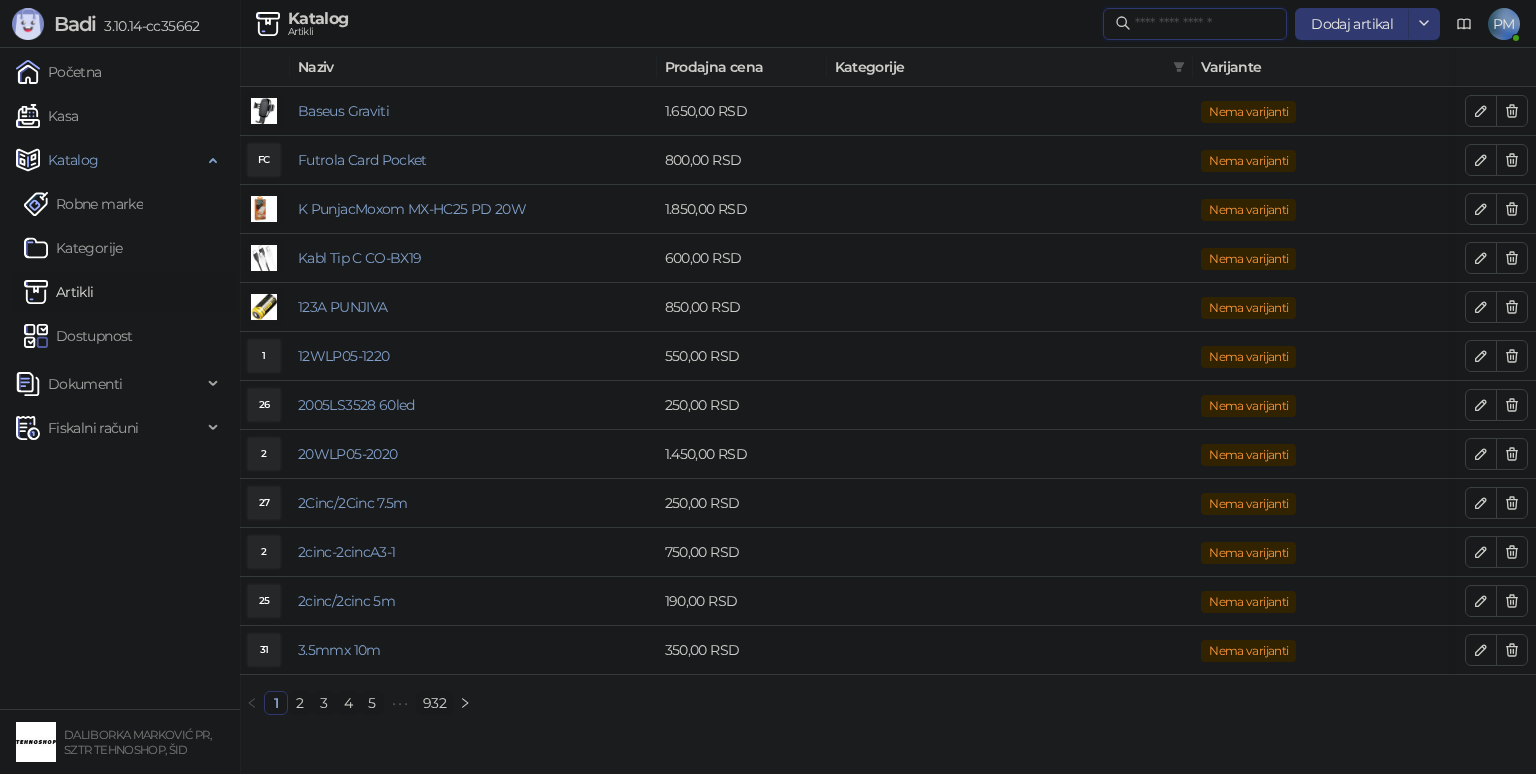 click at bounding box center (1205, 24) 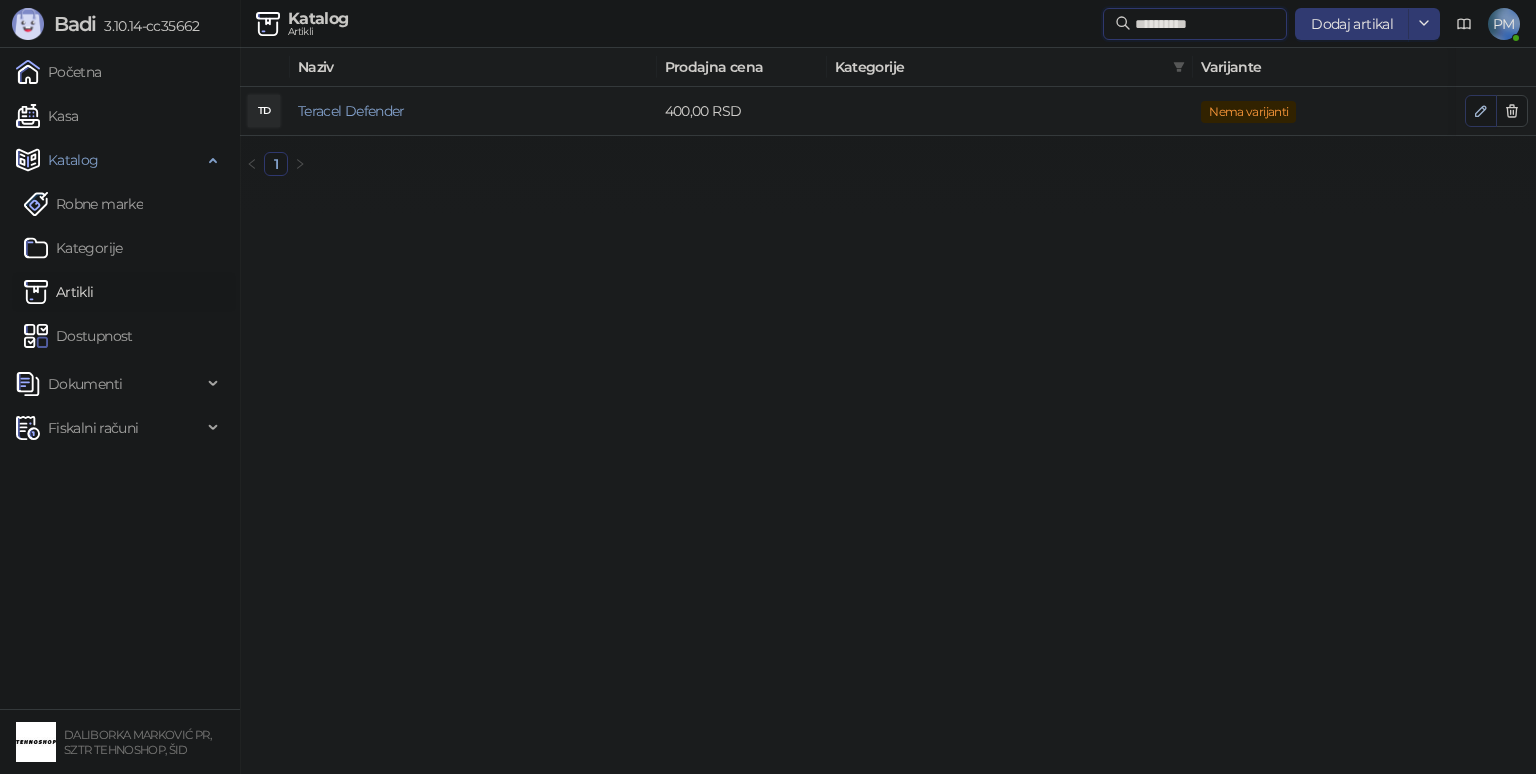 type on "**********" 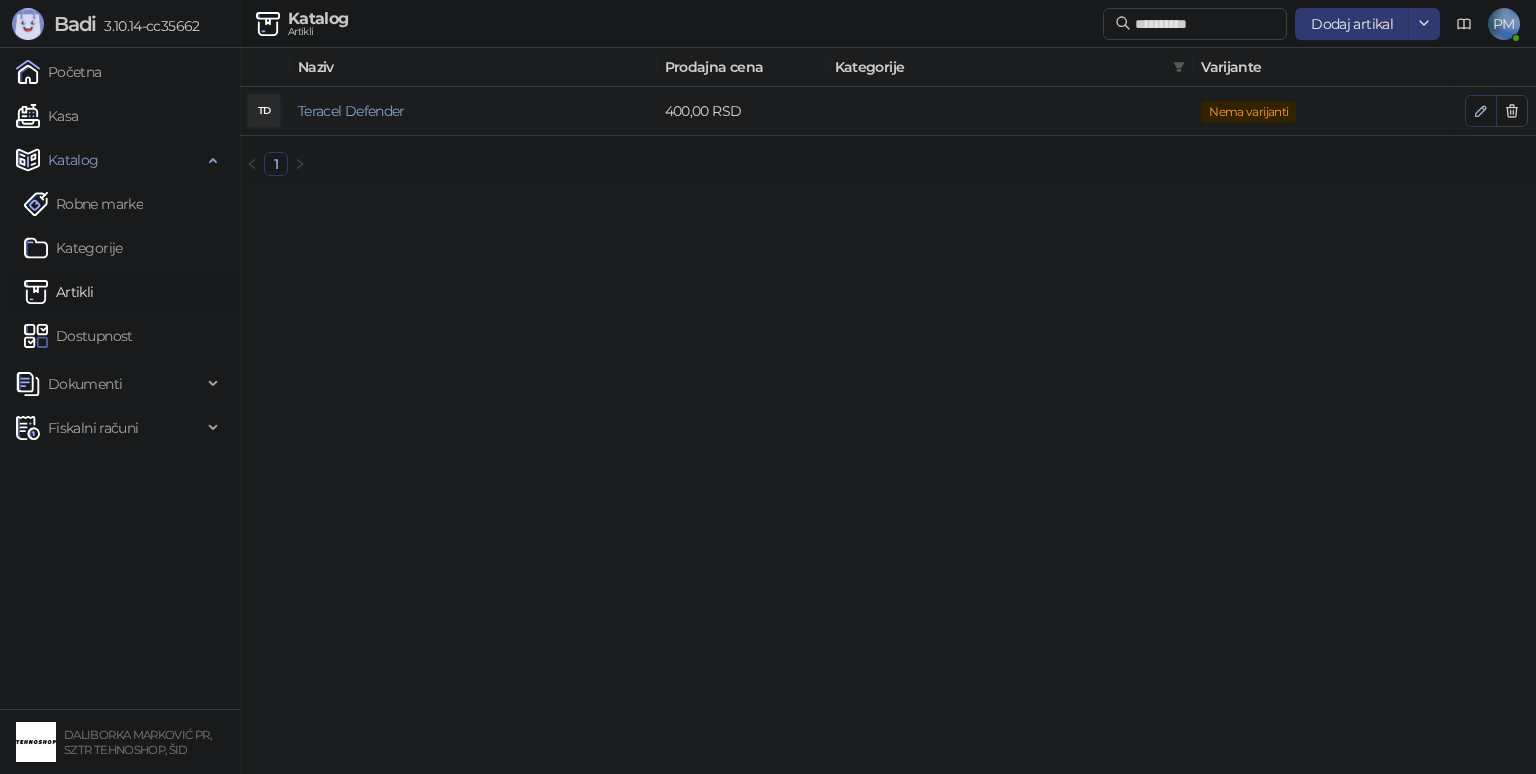 click 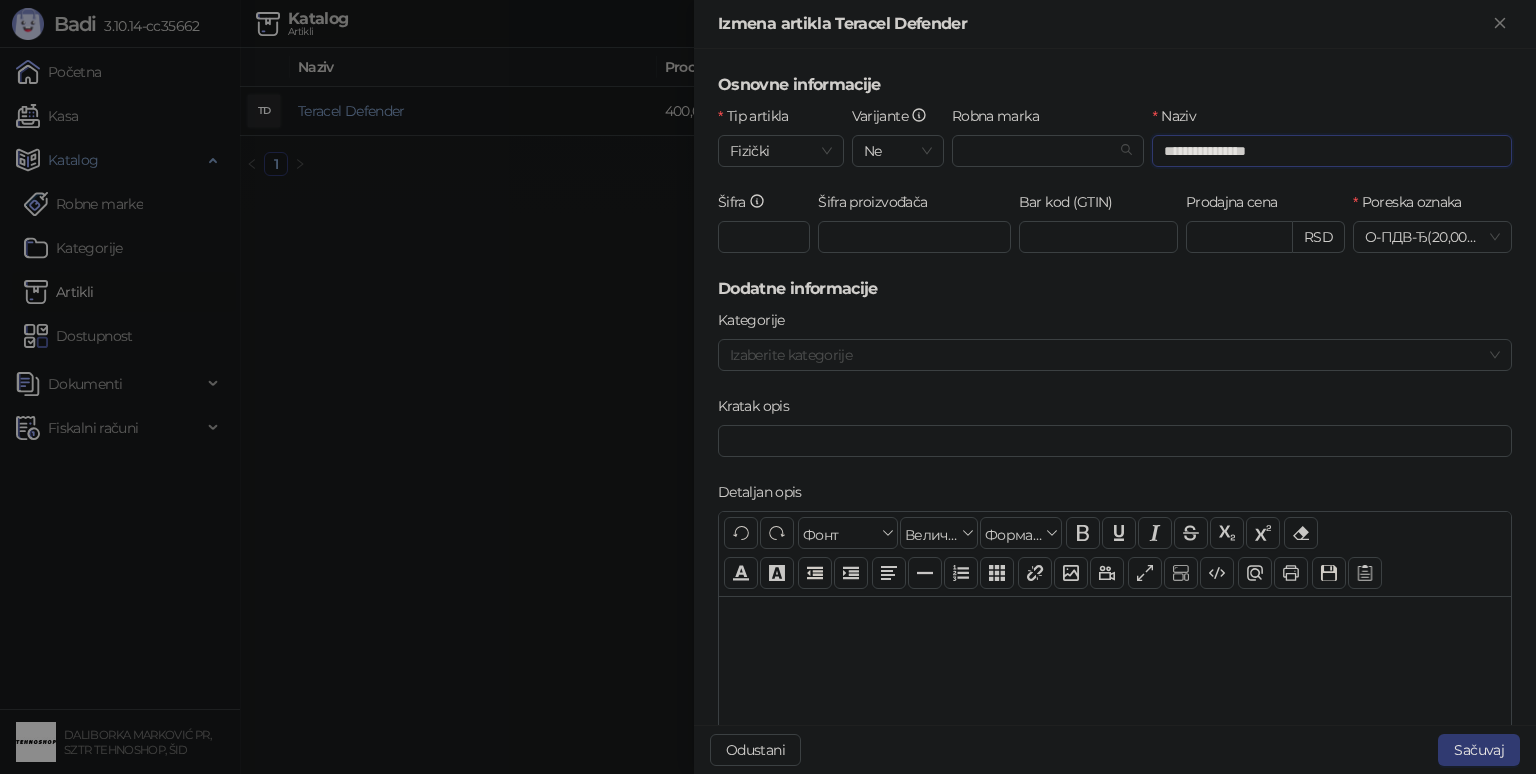 click on "**********" at bounding box center (1332, 151) 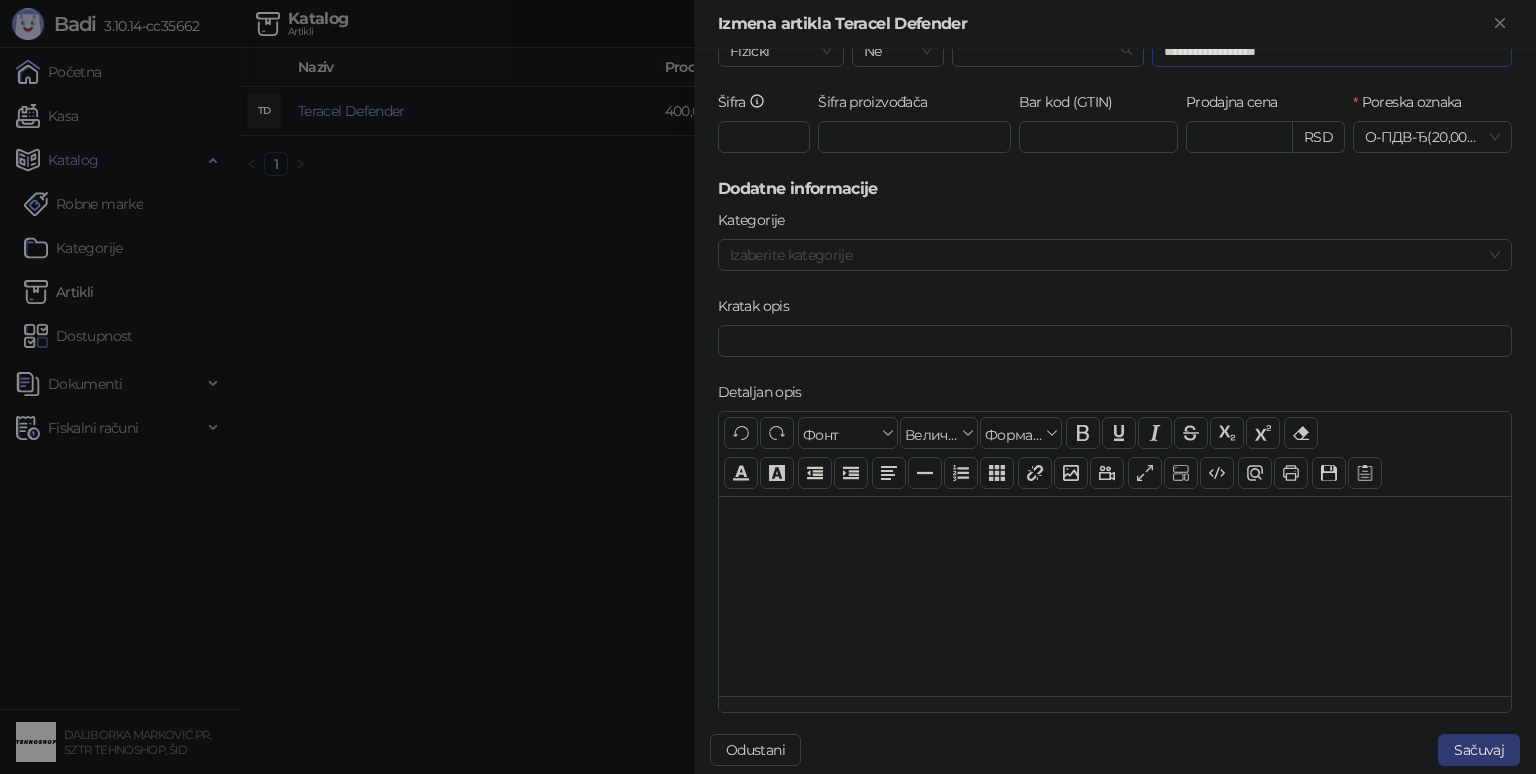 scroll, scrollTop: 0, scrollLeft: 0, axis: both 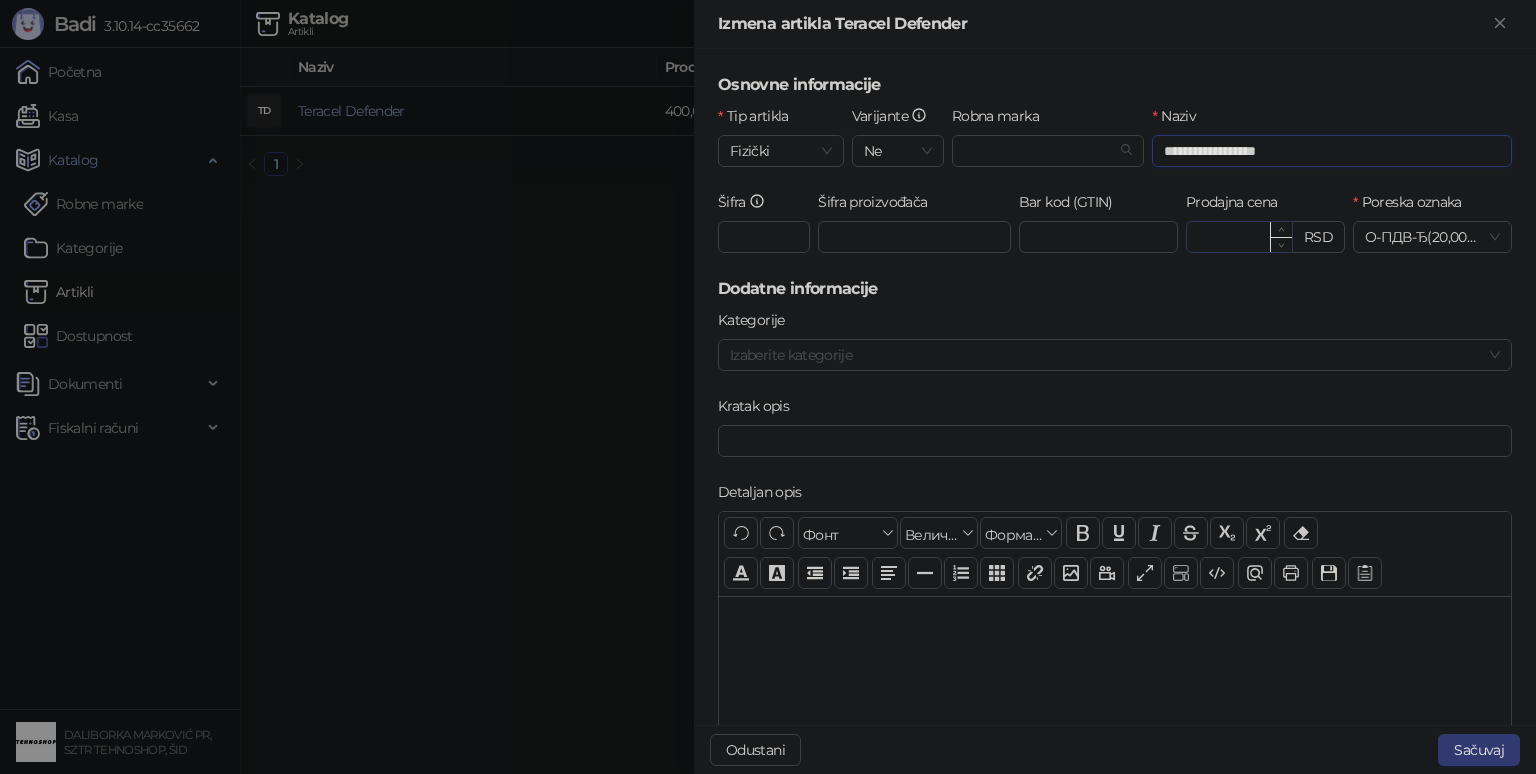 type on "**********" 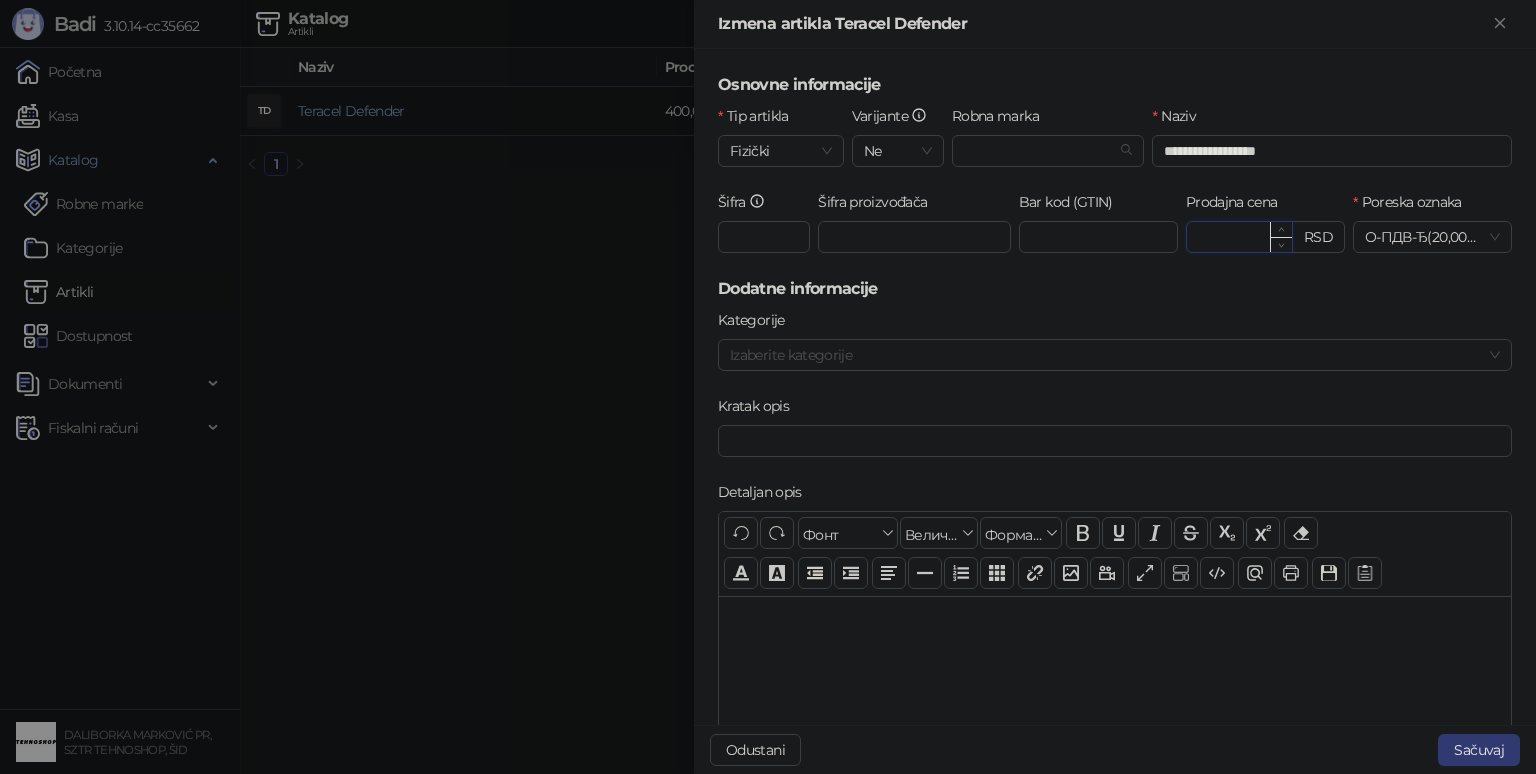 click on "******" at bounding box center (1239, 237) 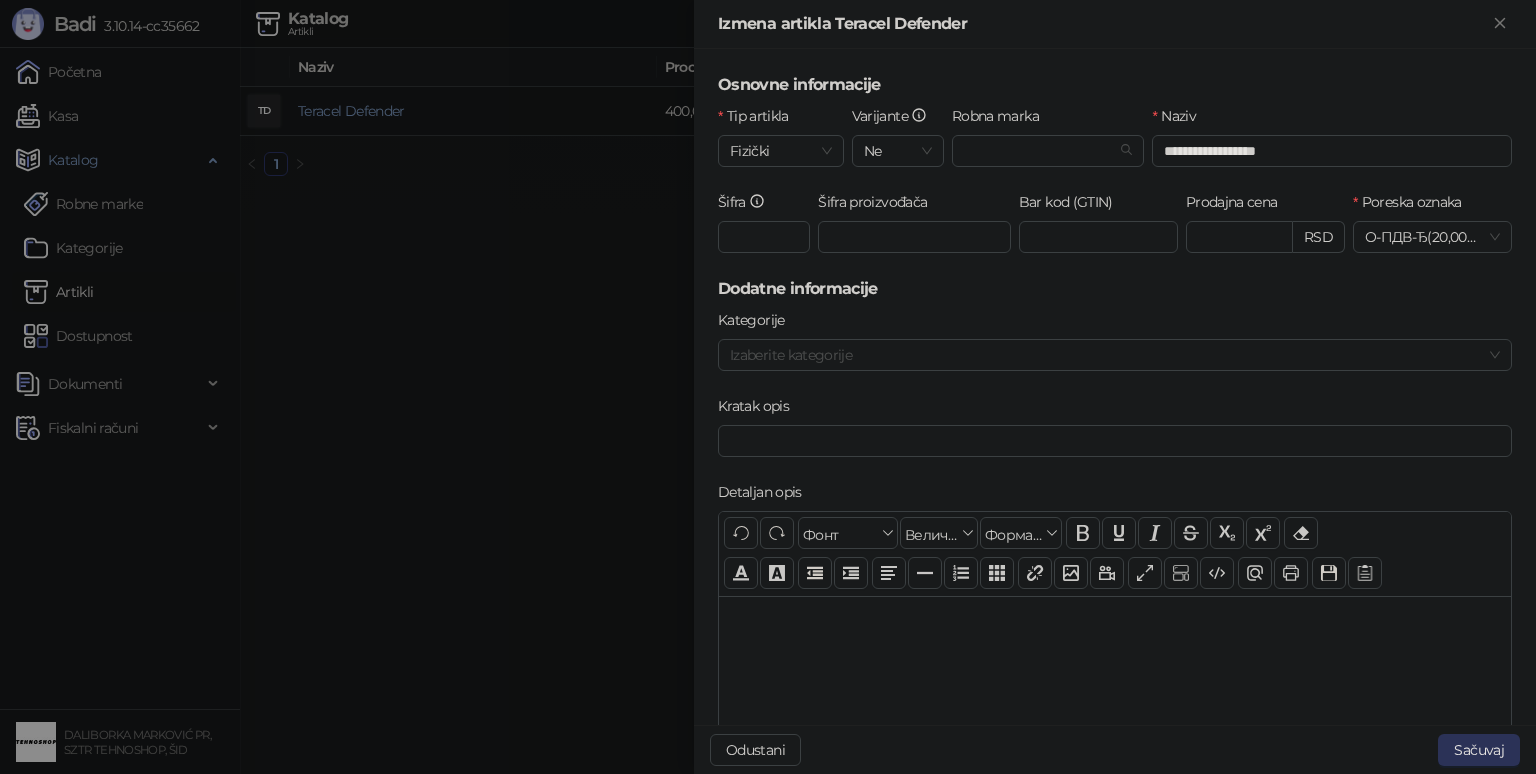 type on "*******" 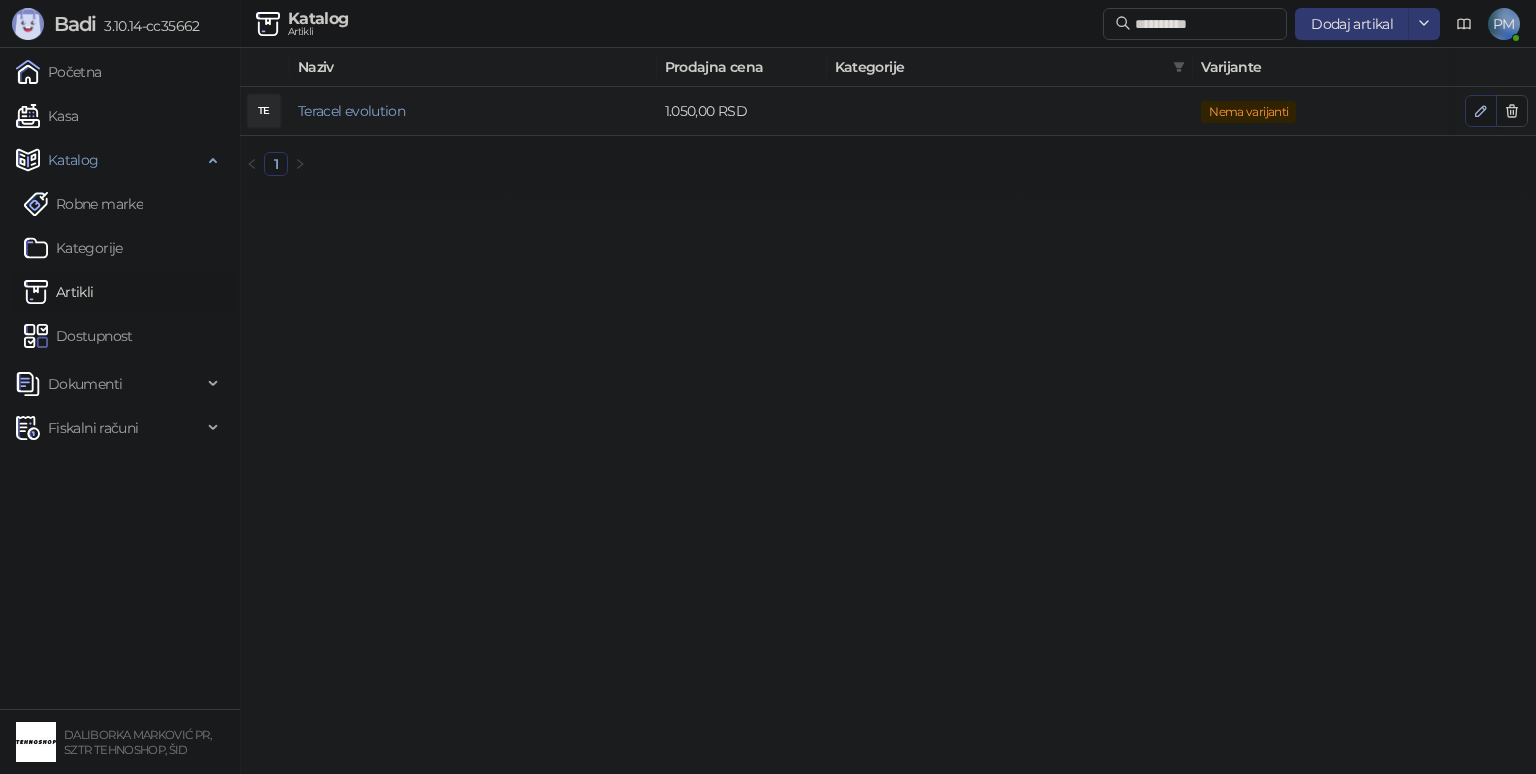 click 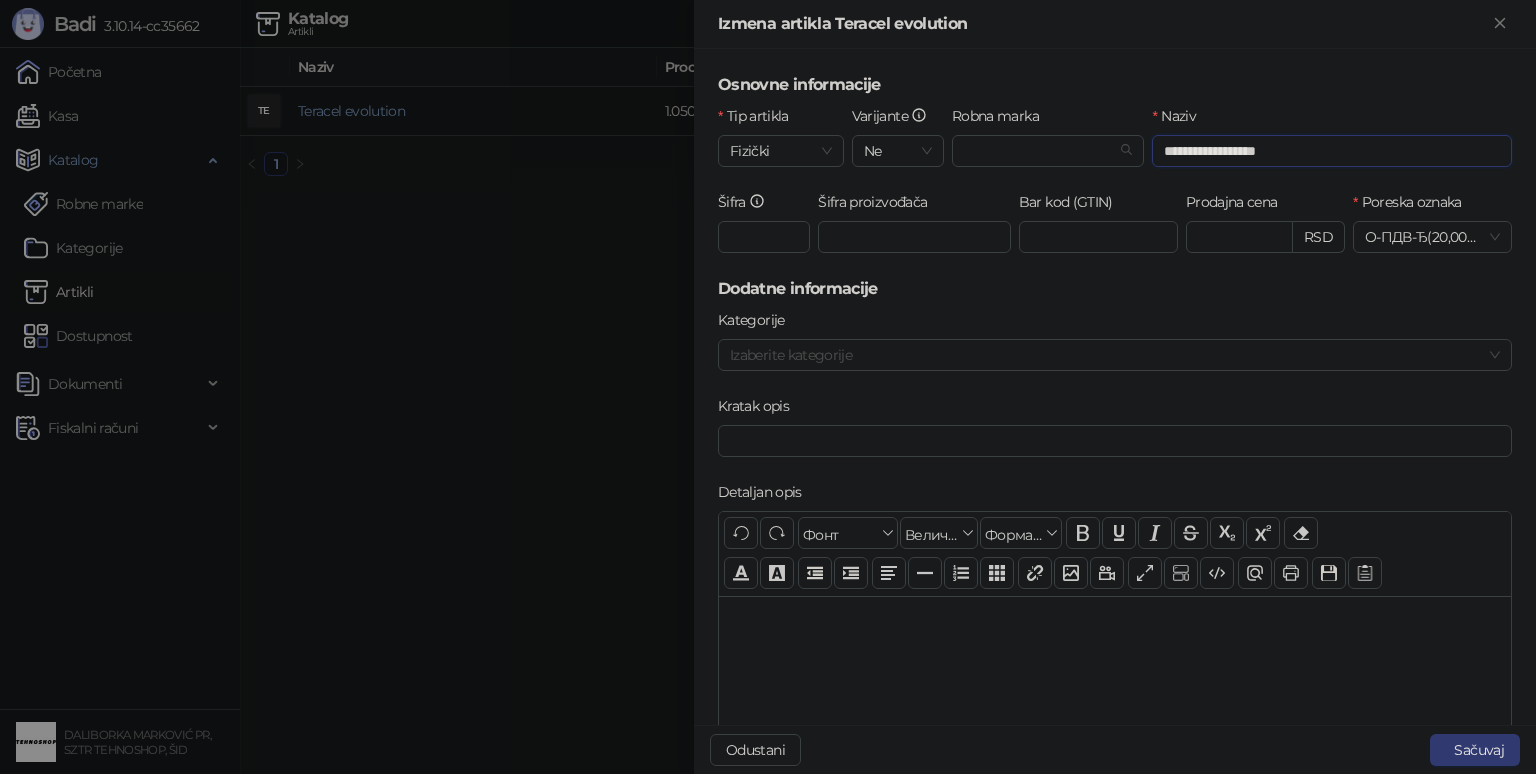 click on "**********" at bounding box center [1332, 151] 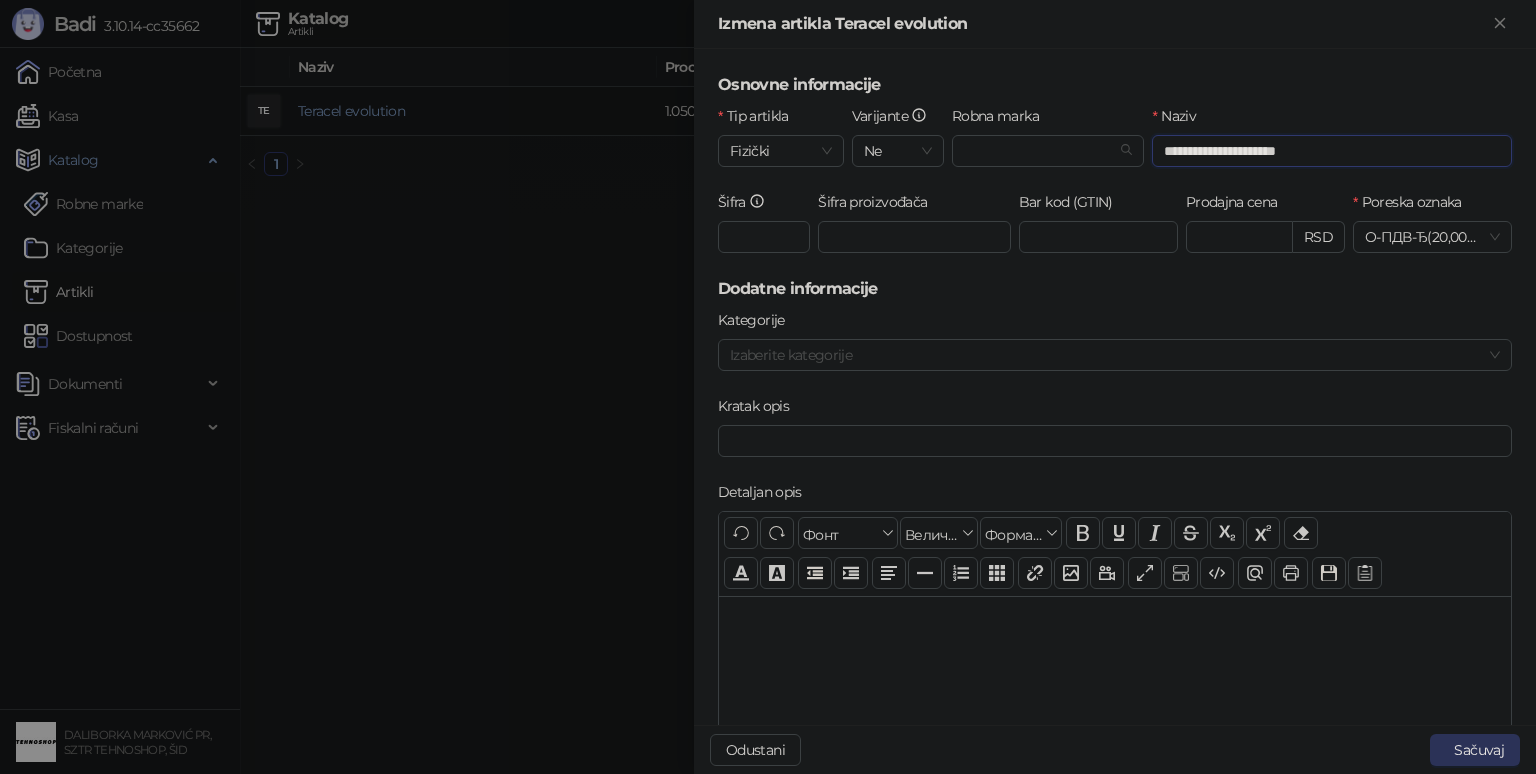 type on "**********" 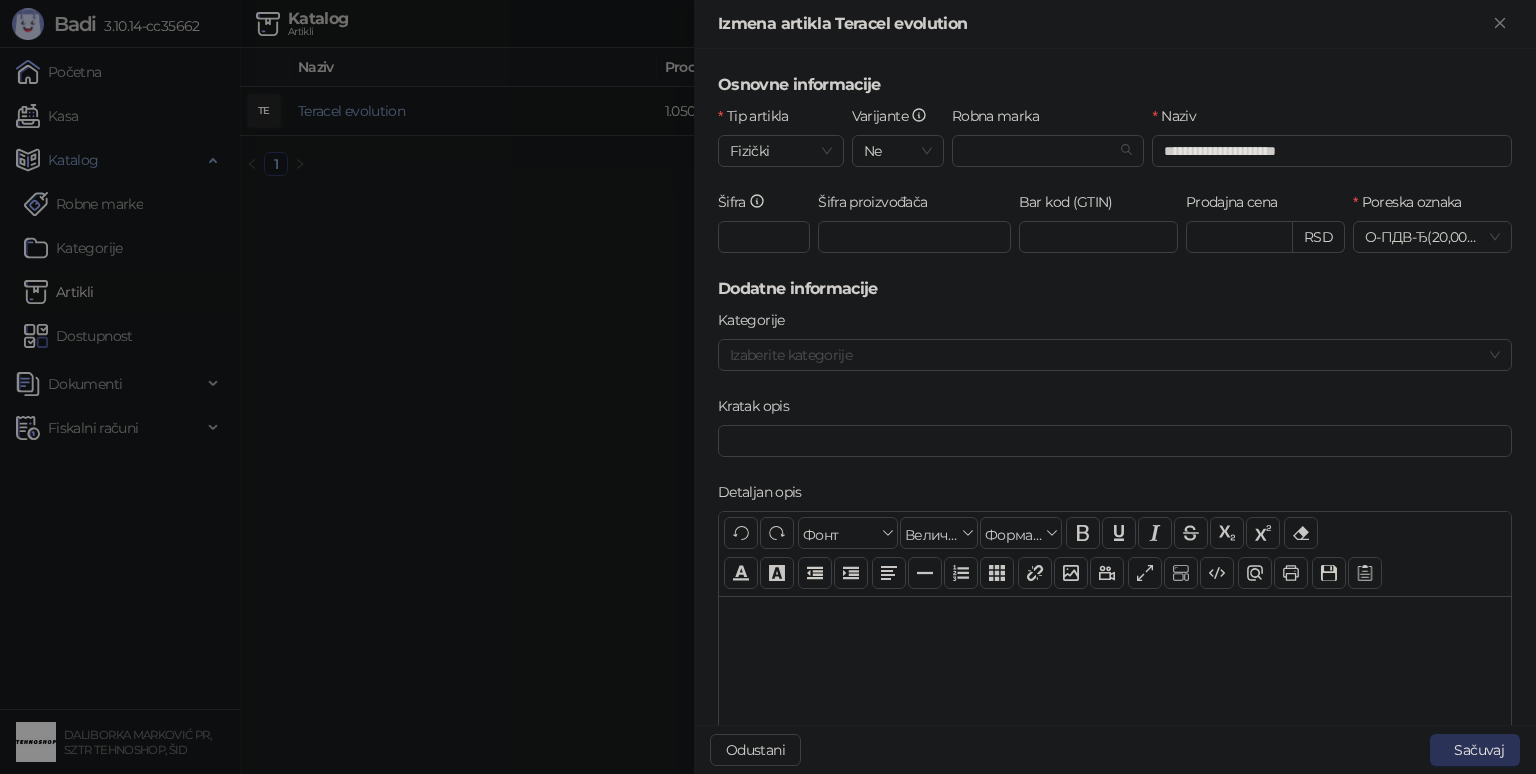 click on "Sačuvaj" at bounding box center (1475, 750) 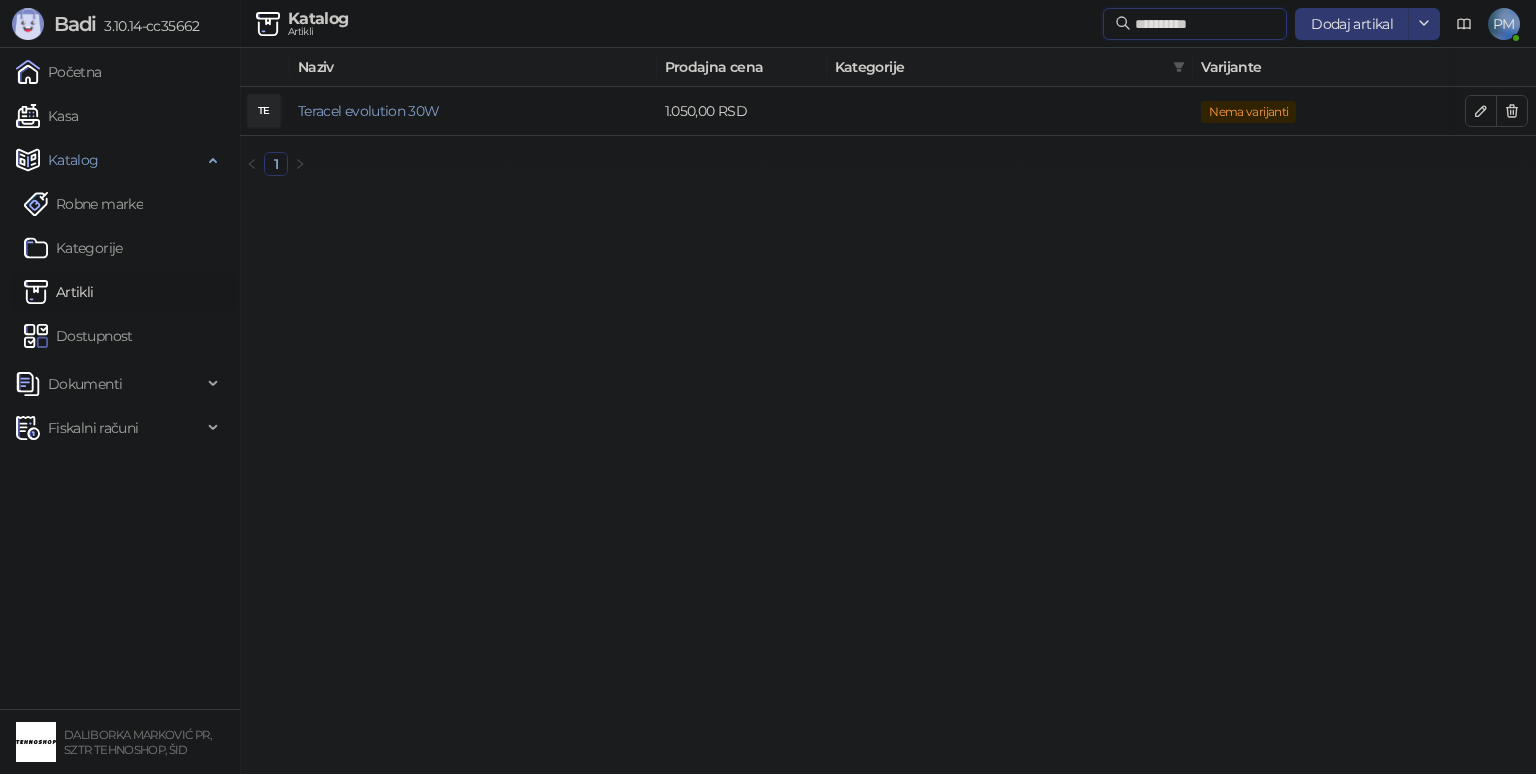 click on "**********" at bounding box center (1205, 24) 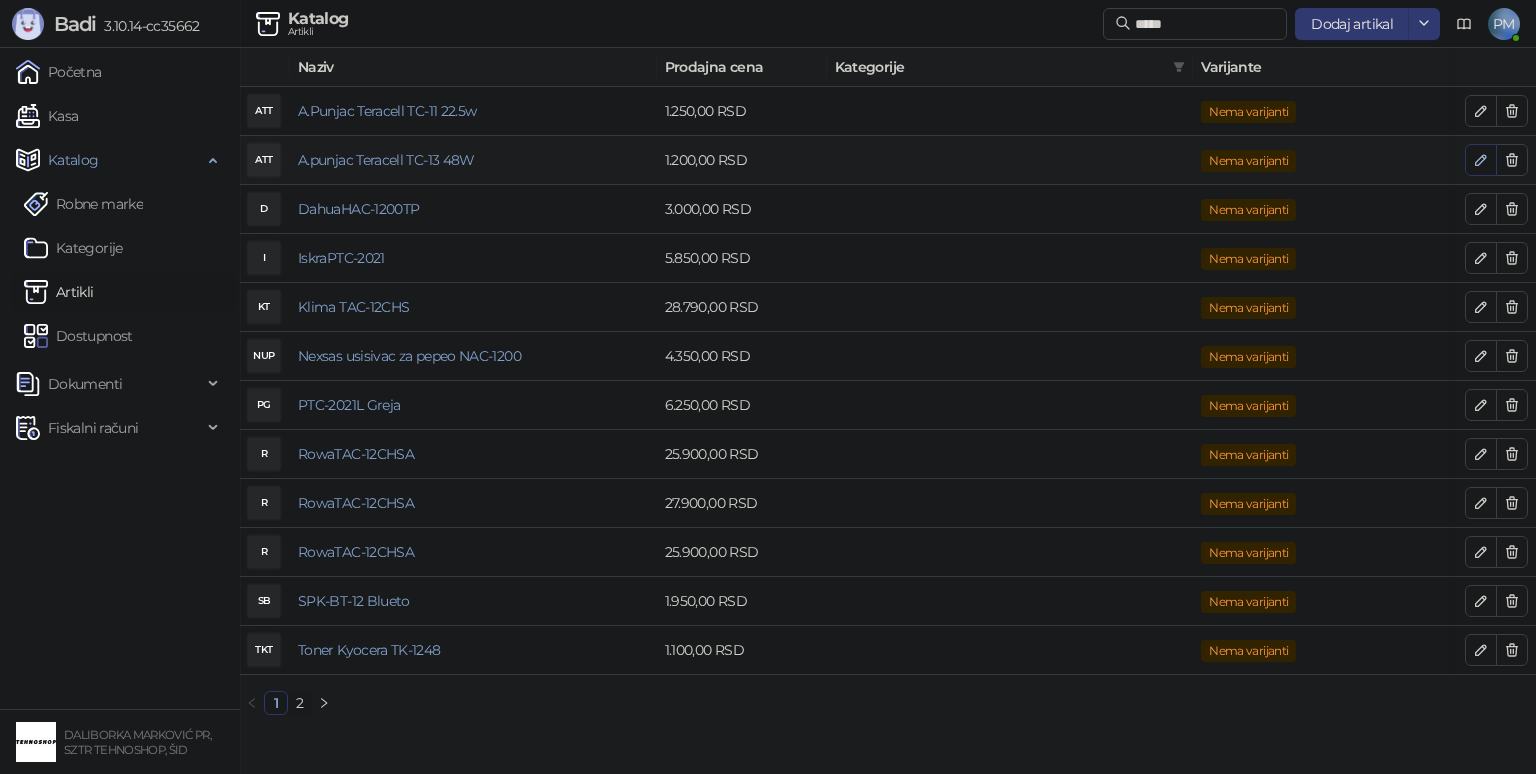 click at bounding box center [1481, 160] 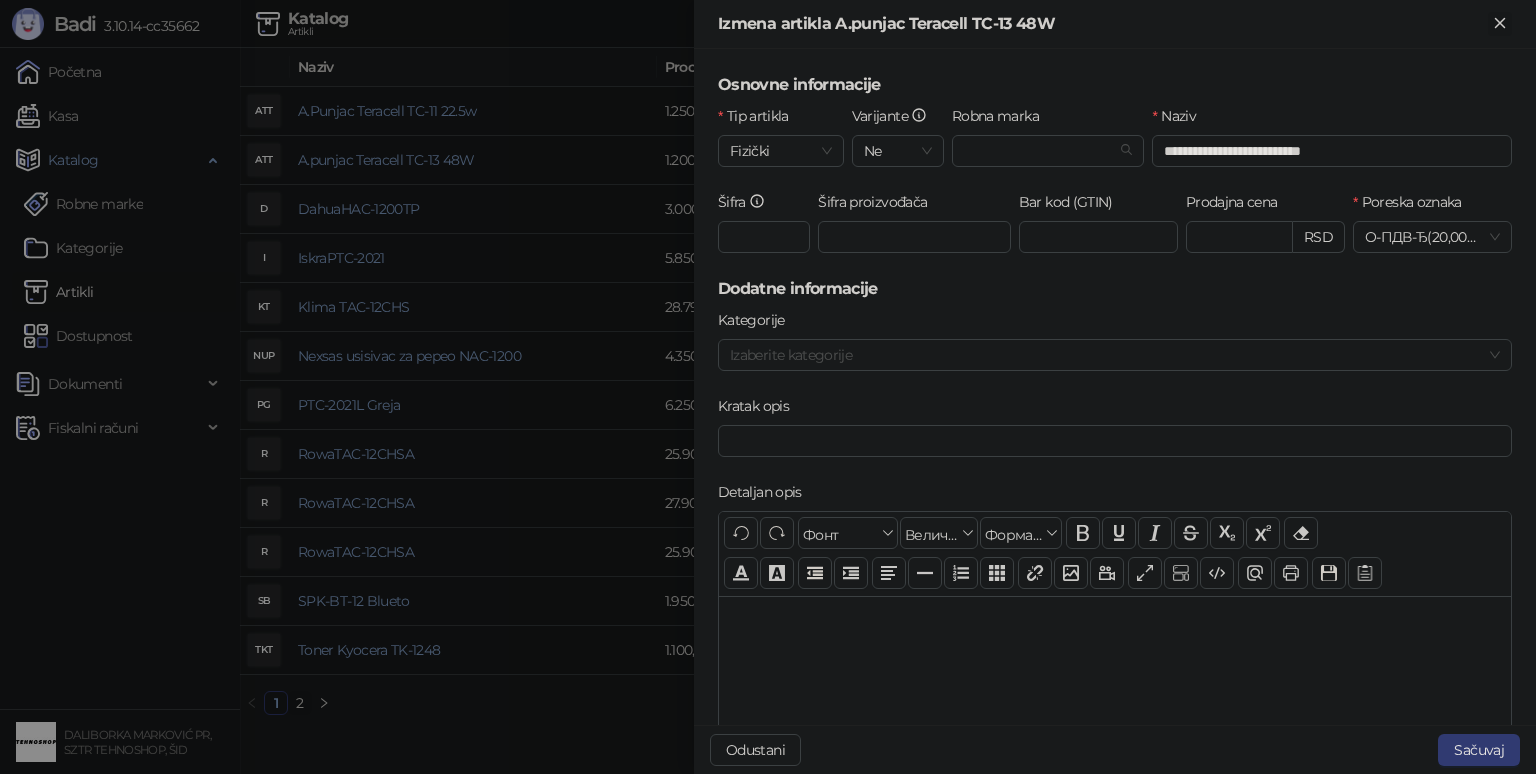 click 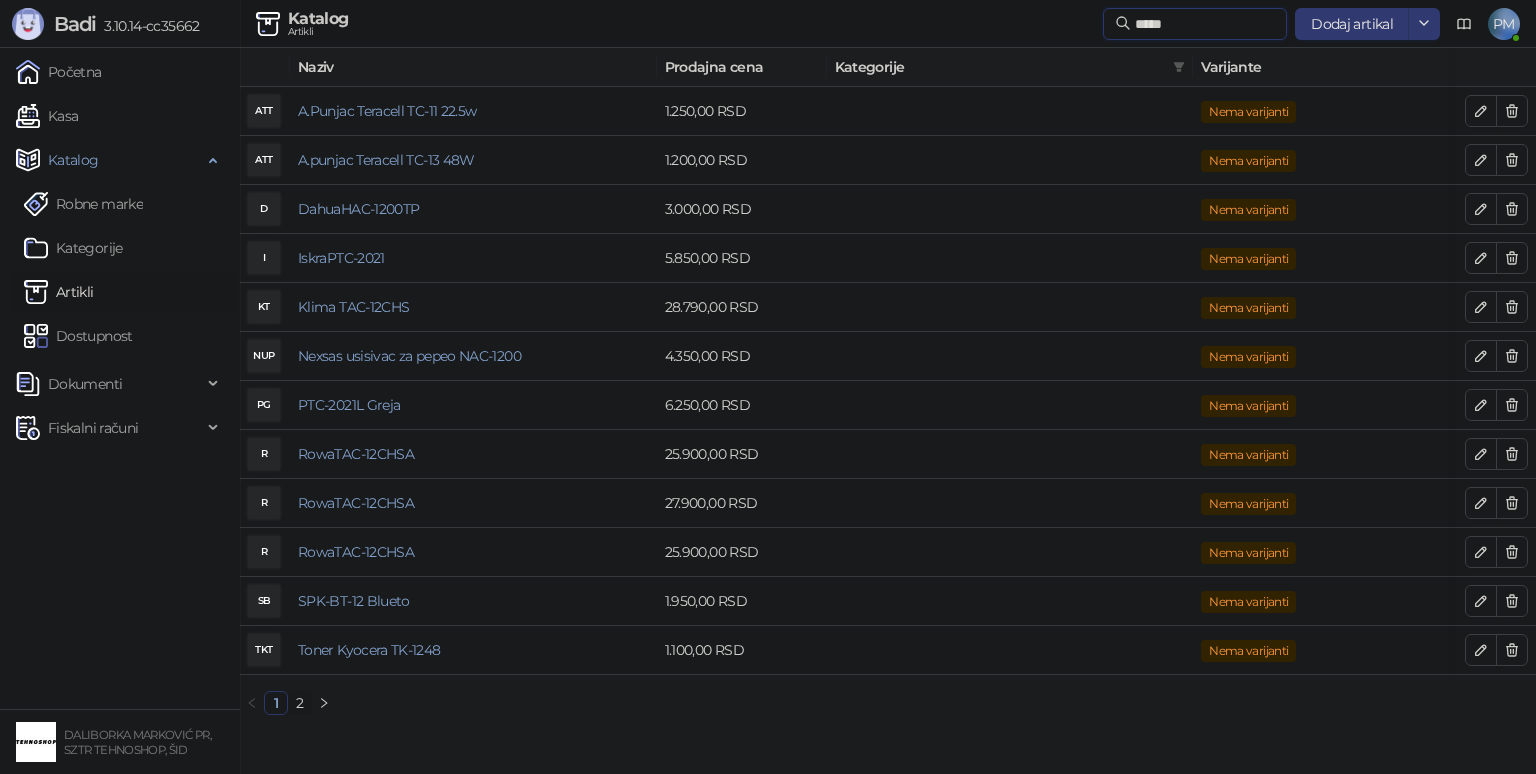 click on "*****" at bounding box center [1205, 24] 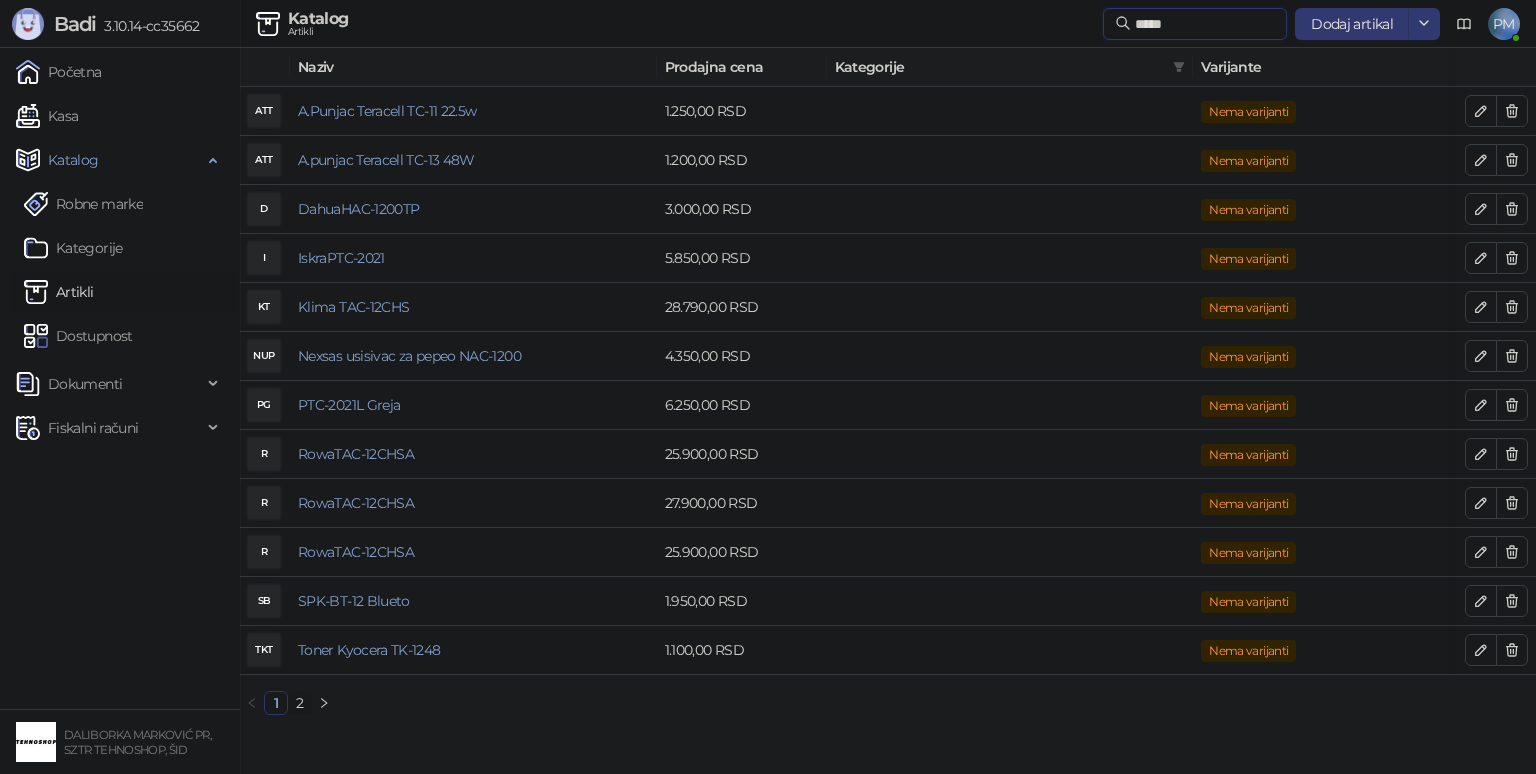click on "*****" at bounding box center [1205, 24] 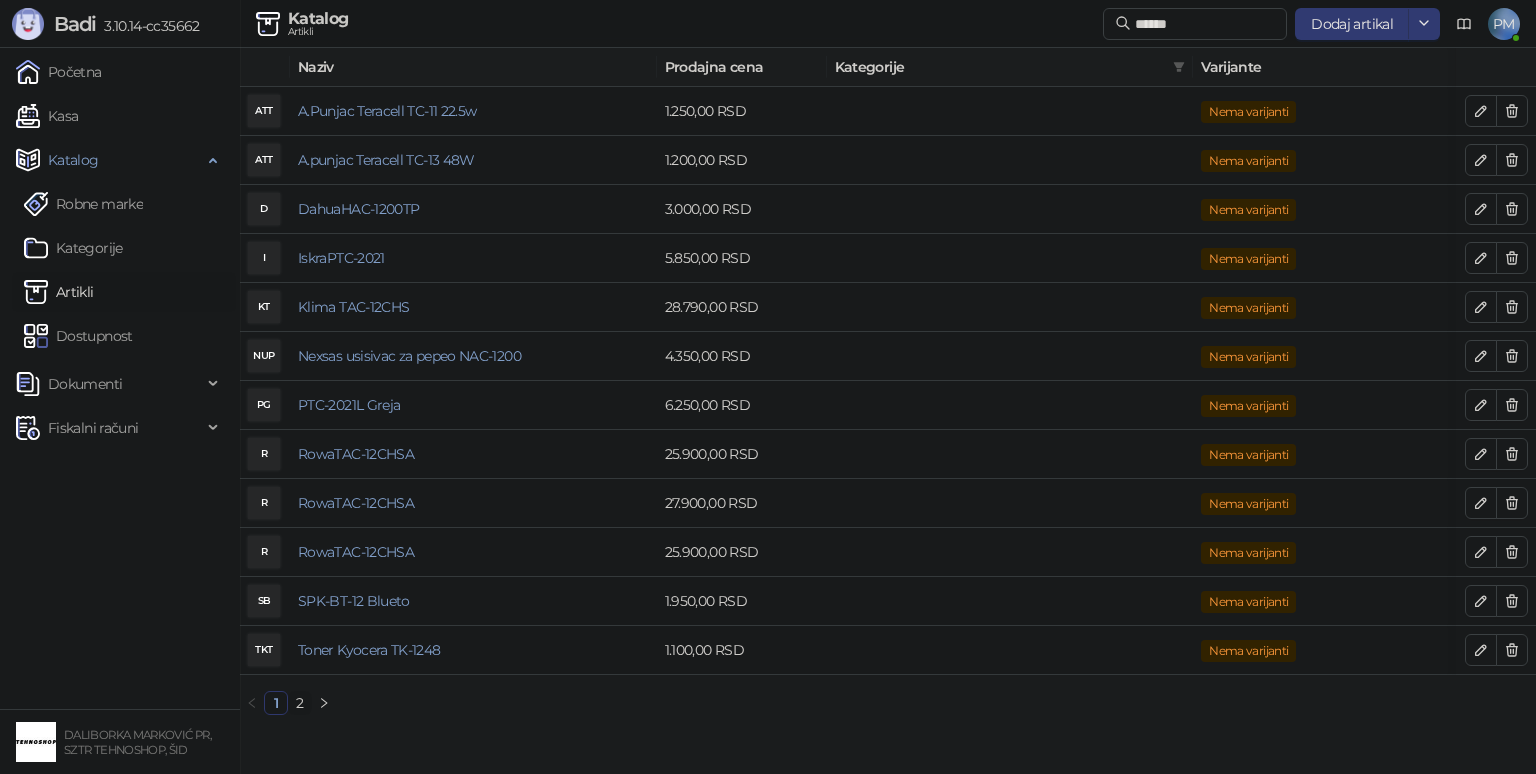 click on "2" at bounding box center (300, 703) 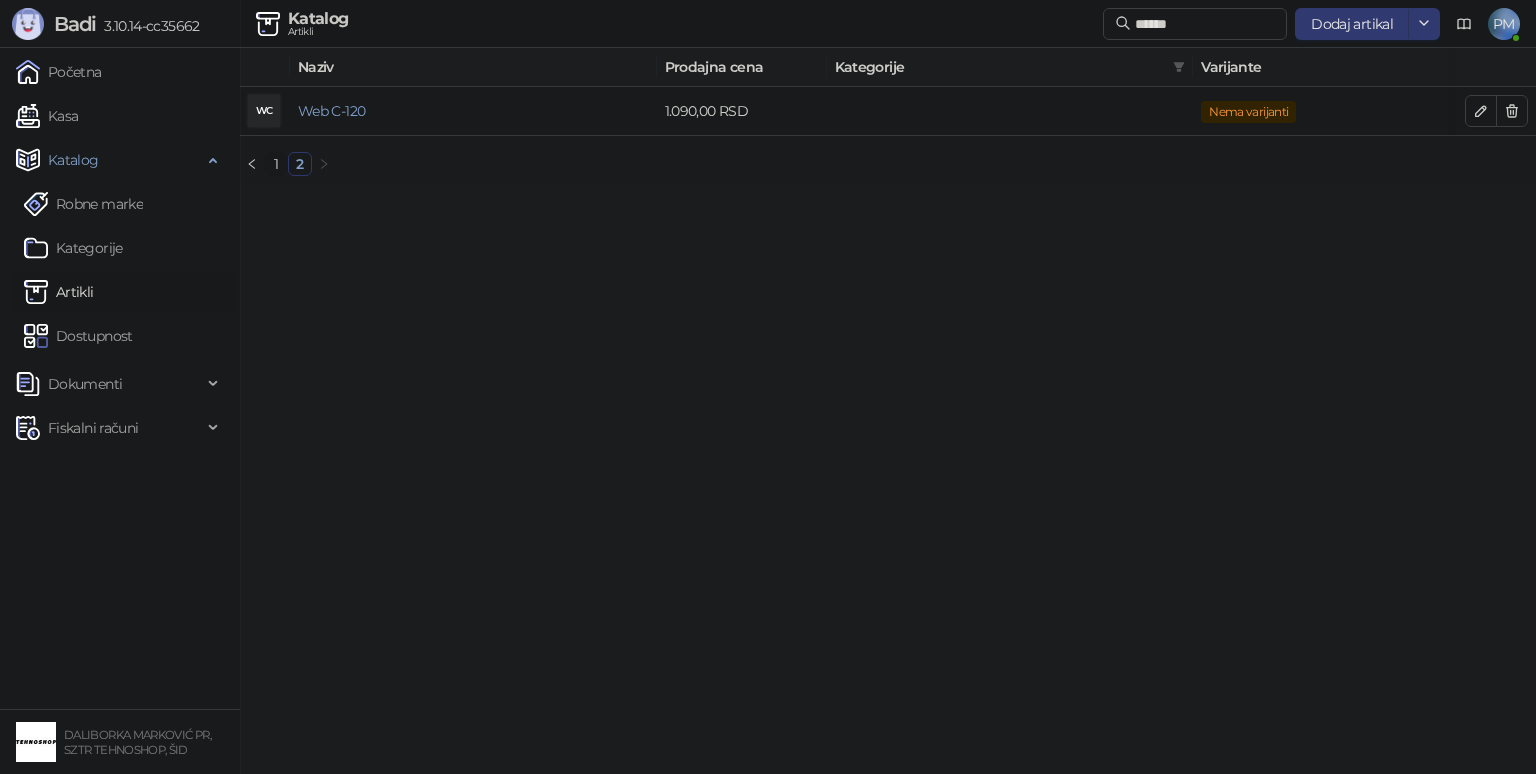 click on "1" at bounding box center [276, 164] 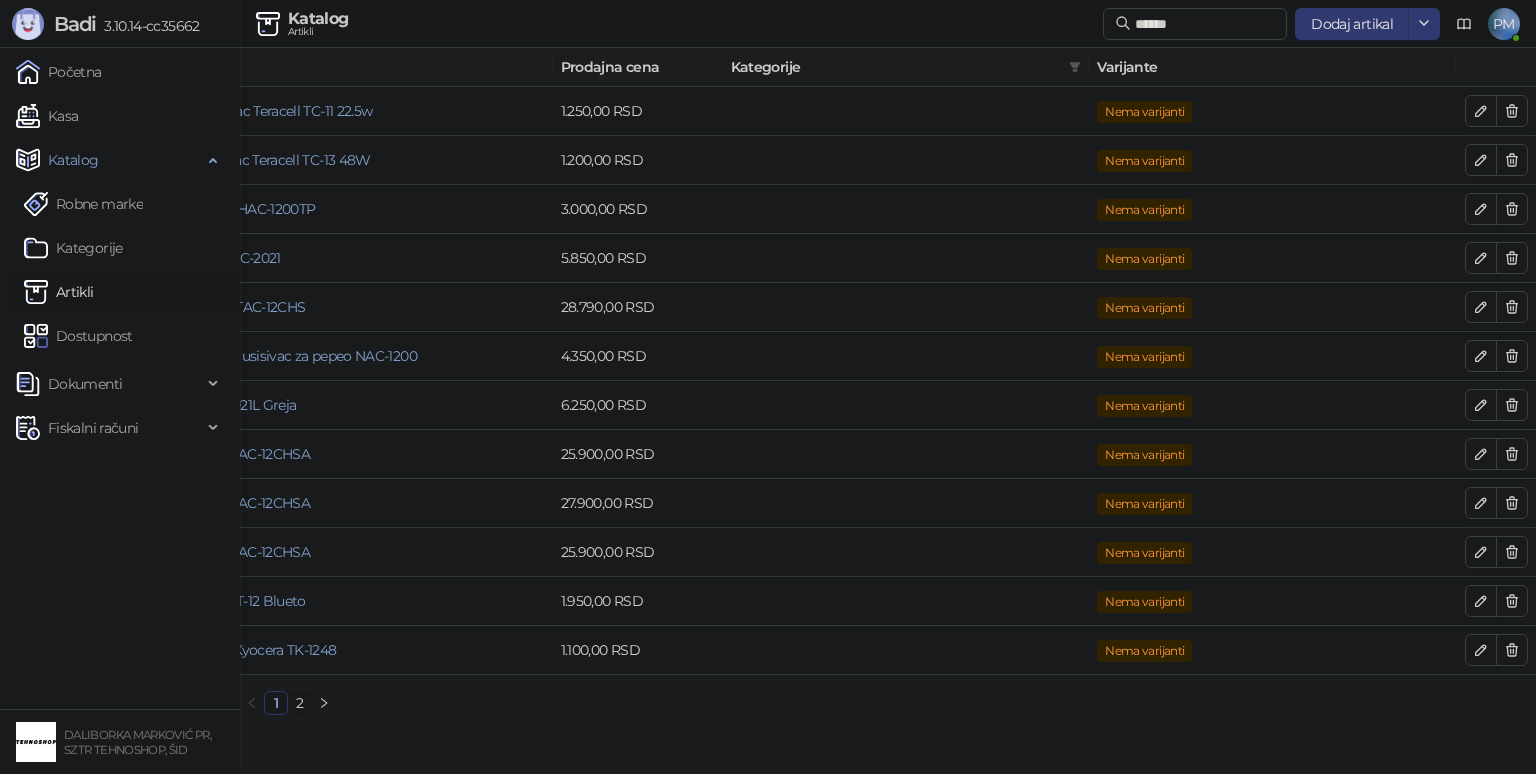 scroll, scrollTop: 0, scrollLeft: 0, axis: both 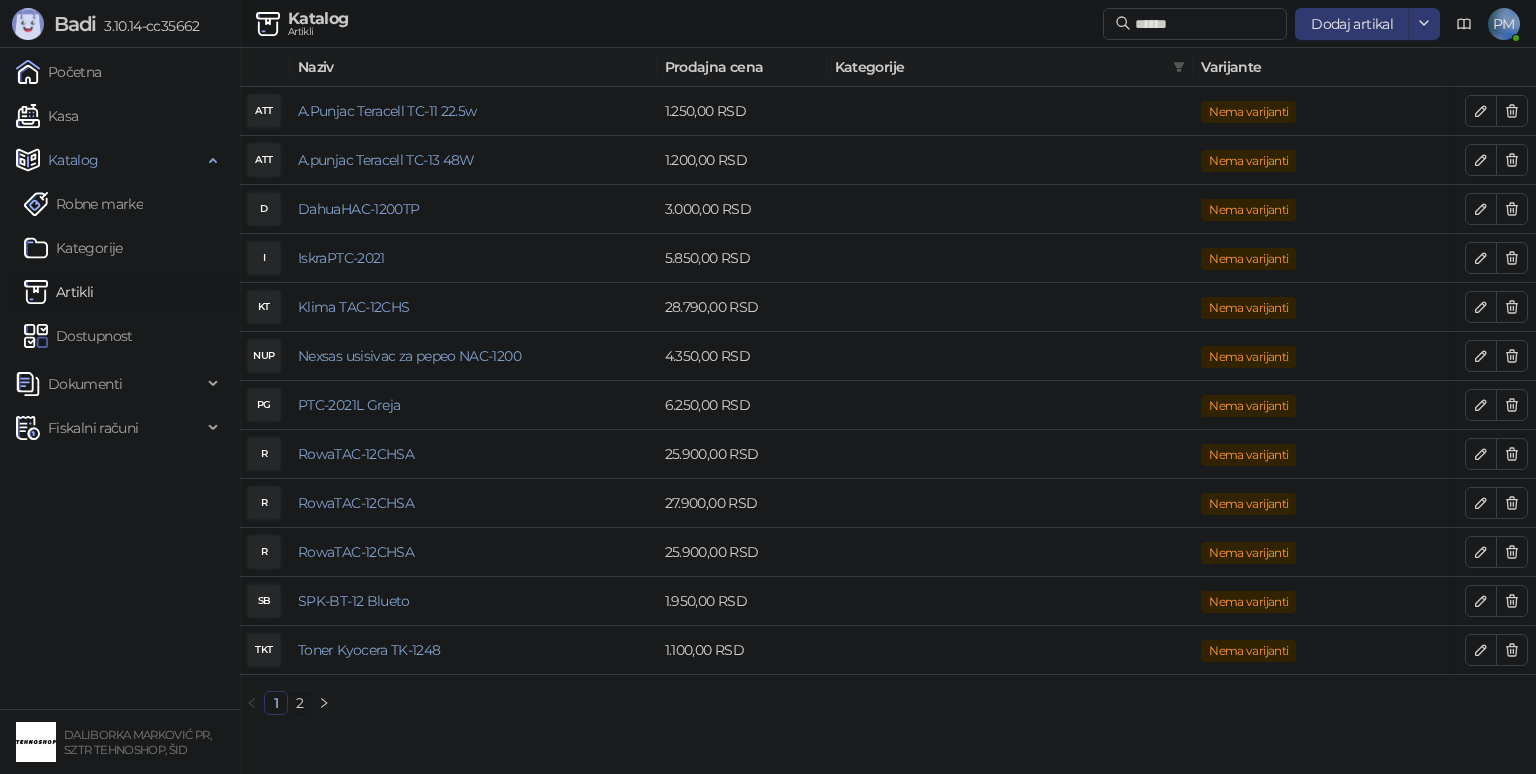 click on "2" at bounding box center [300, 703] 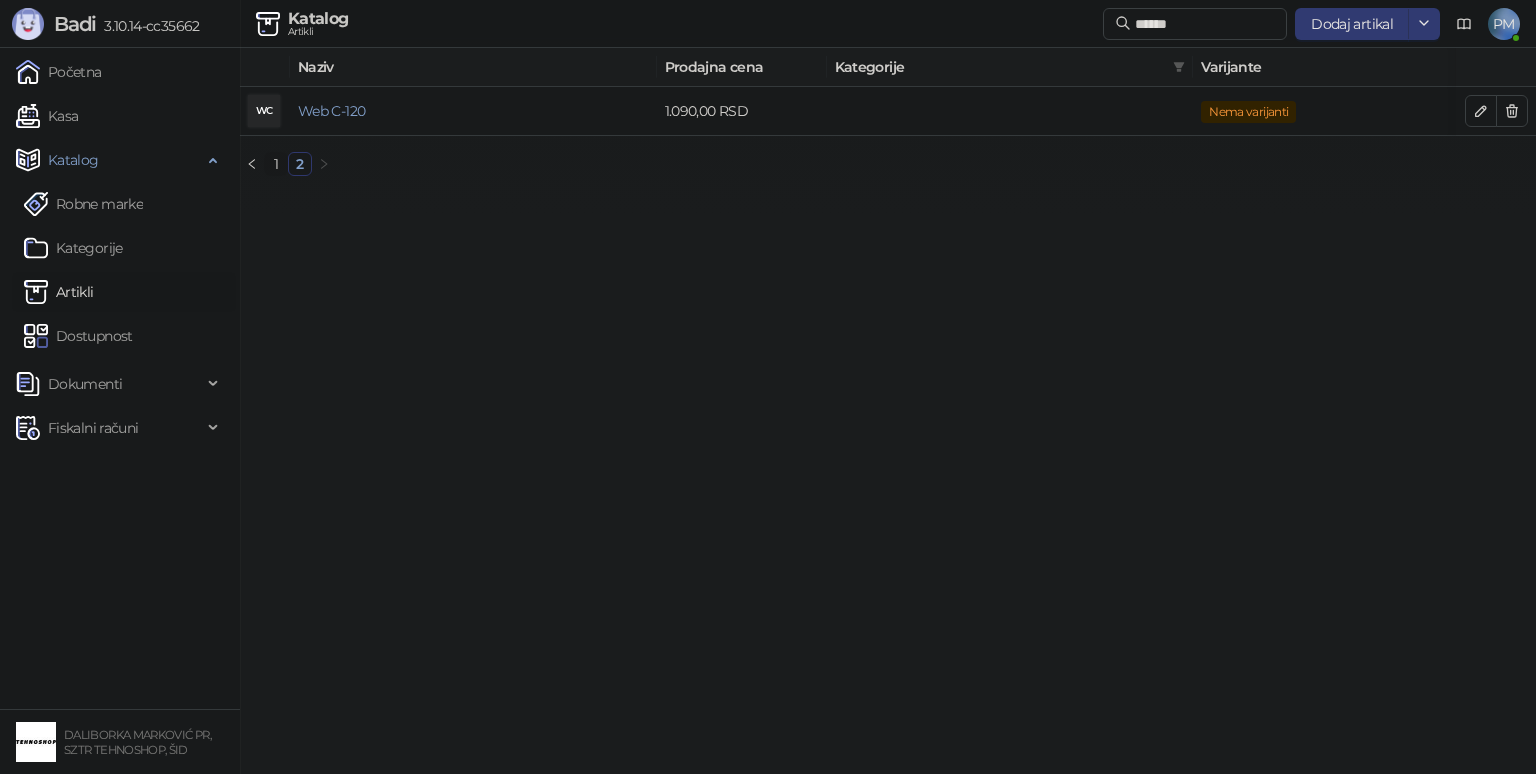 click on "1" at bounding box center [276, 164] 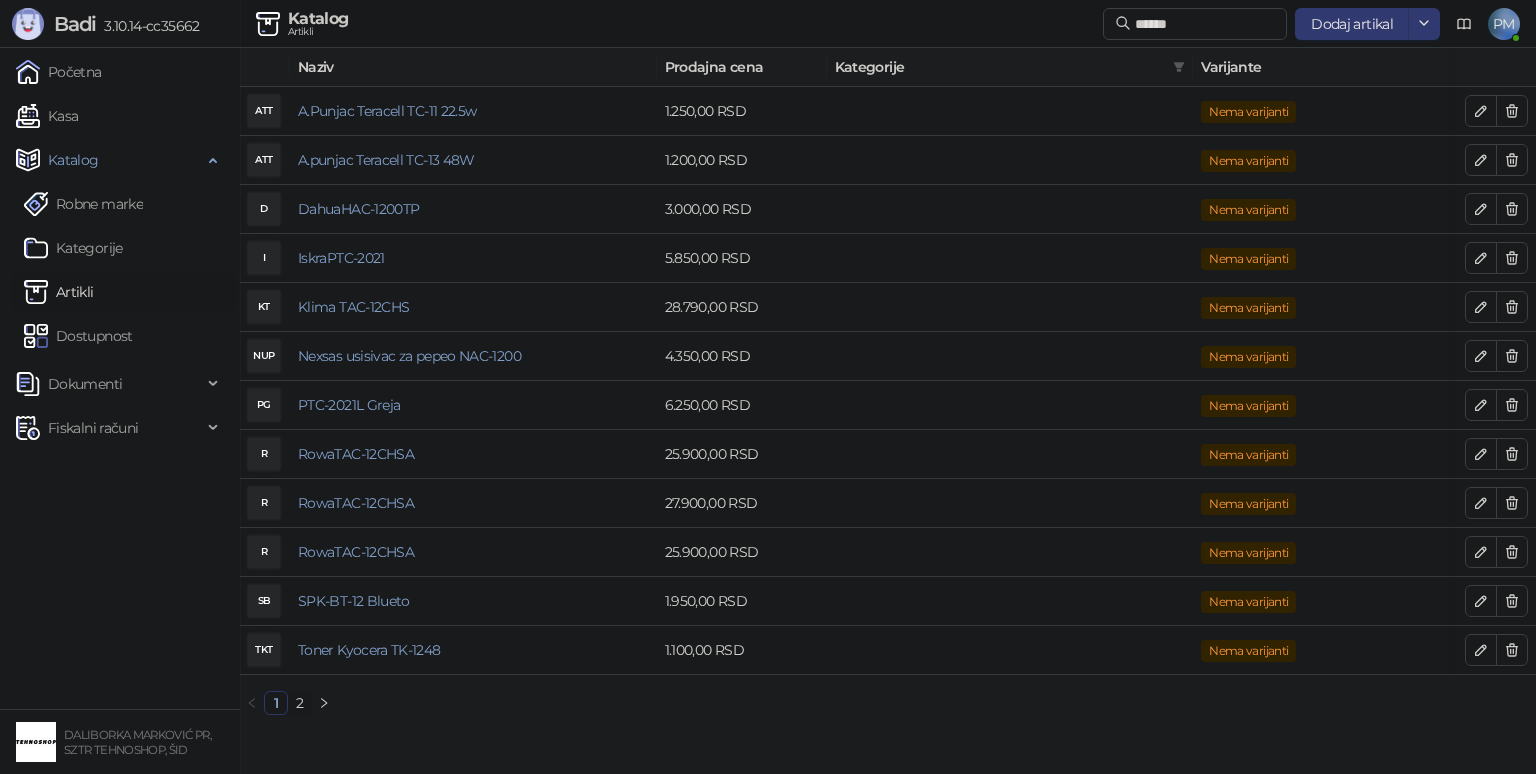 click on "2" at bounding box center (300, 703) 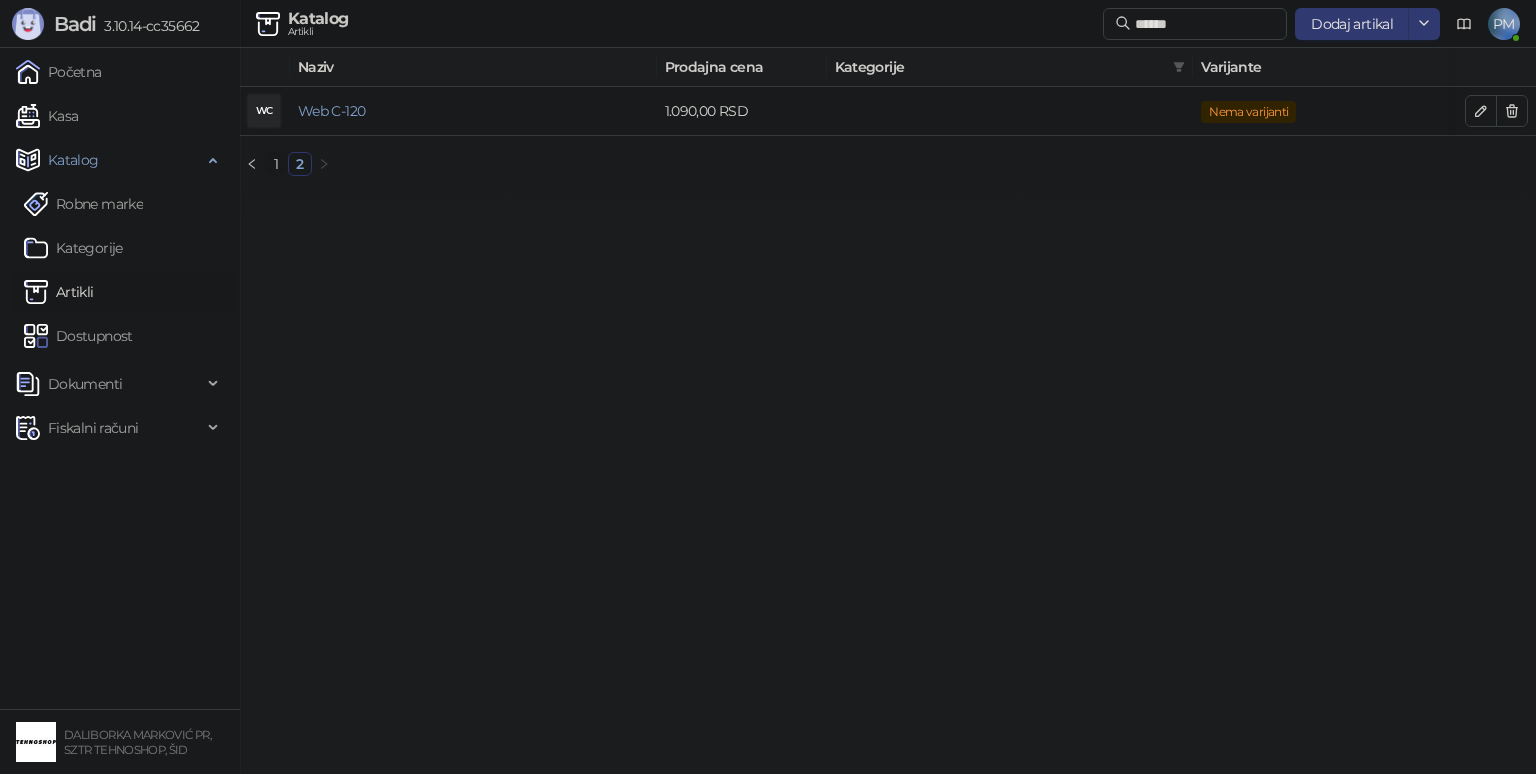 click on "1" at bounding box center [276, 164] 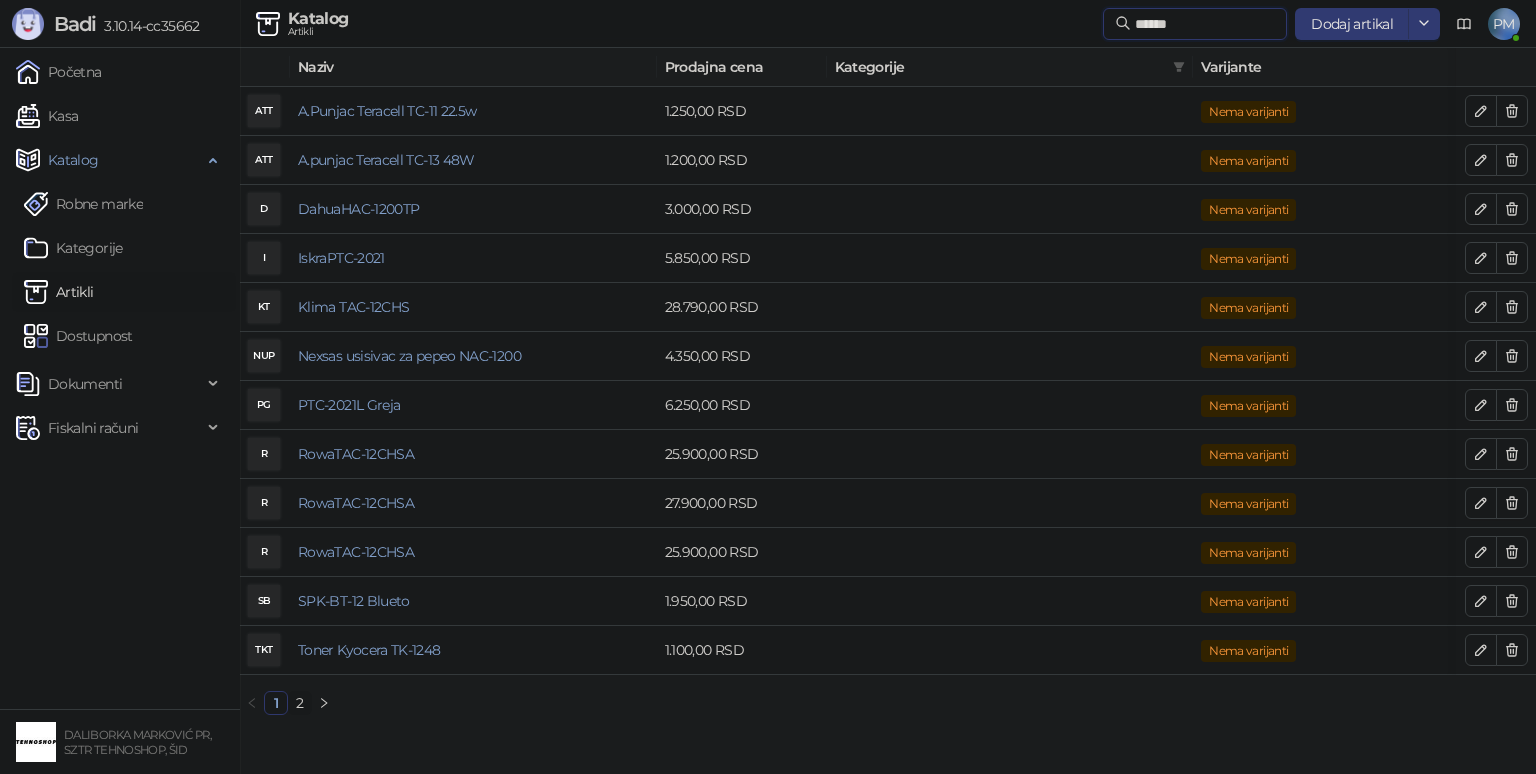 click on "*****" at bounding box center (1205, 24) 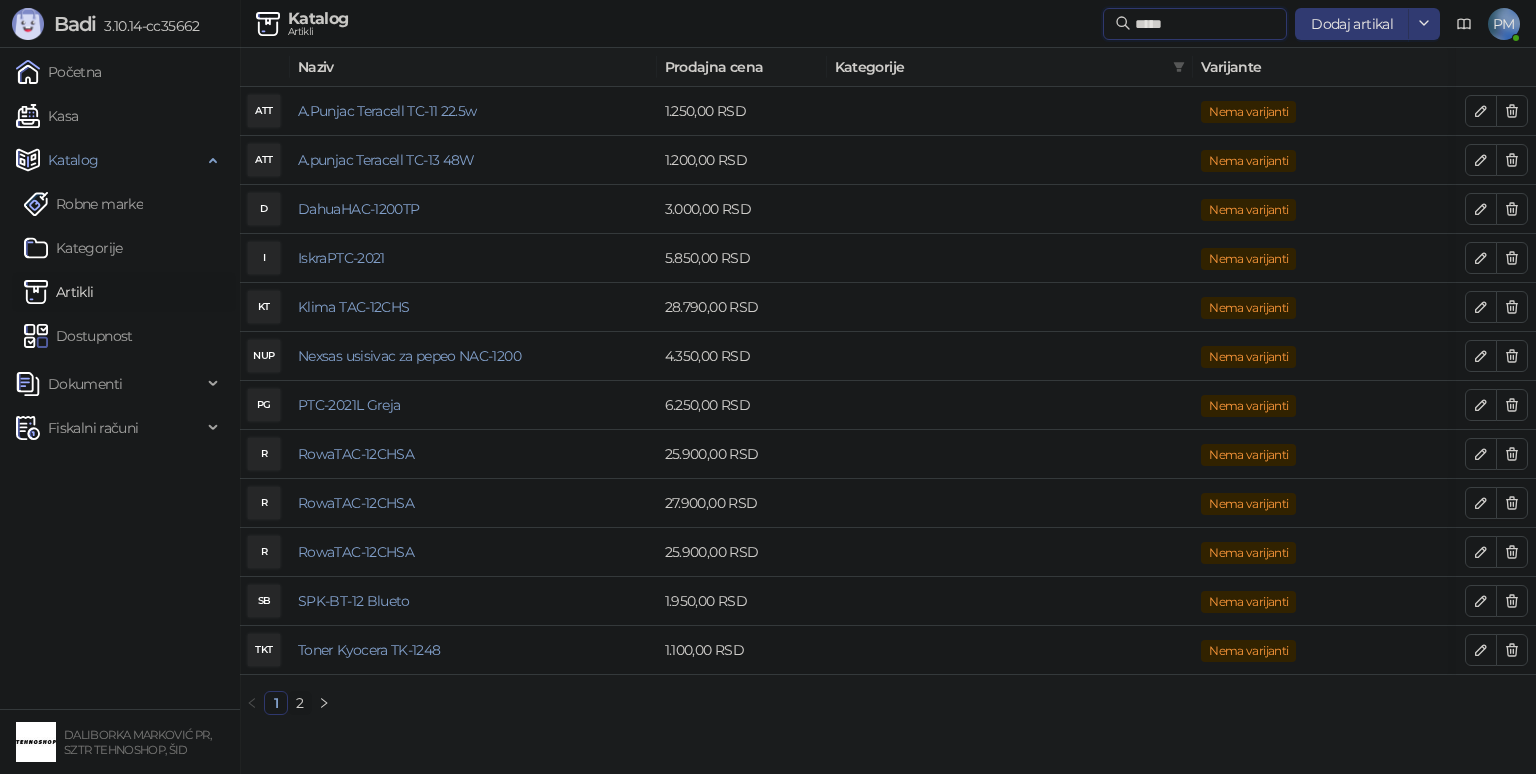 type on "*****" 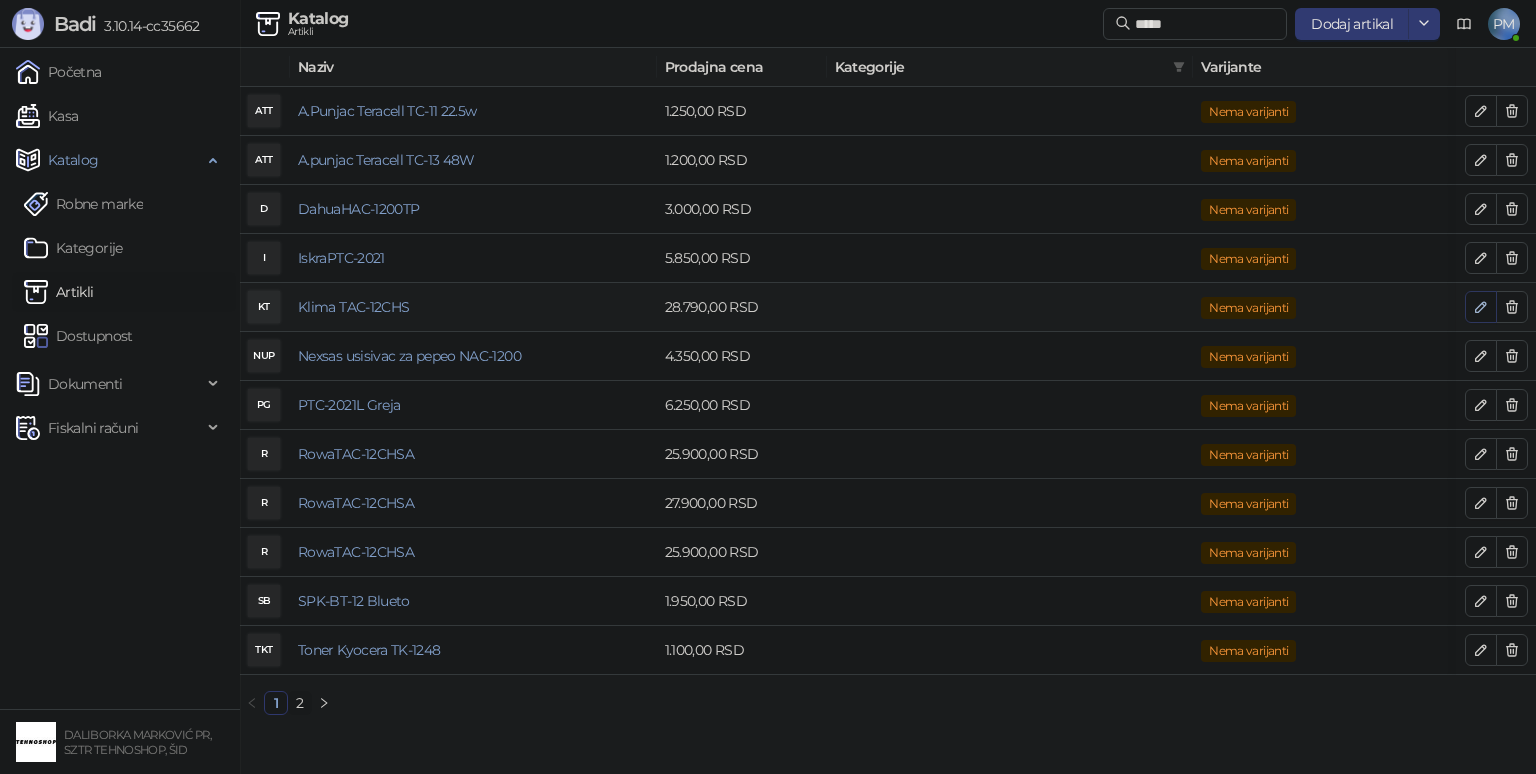 click 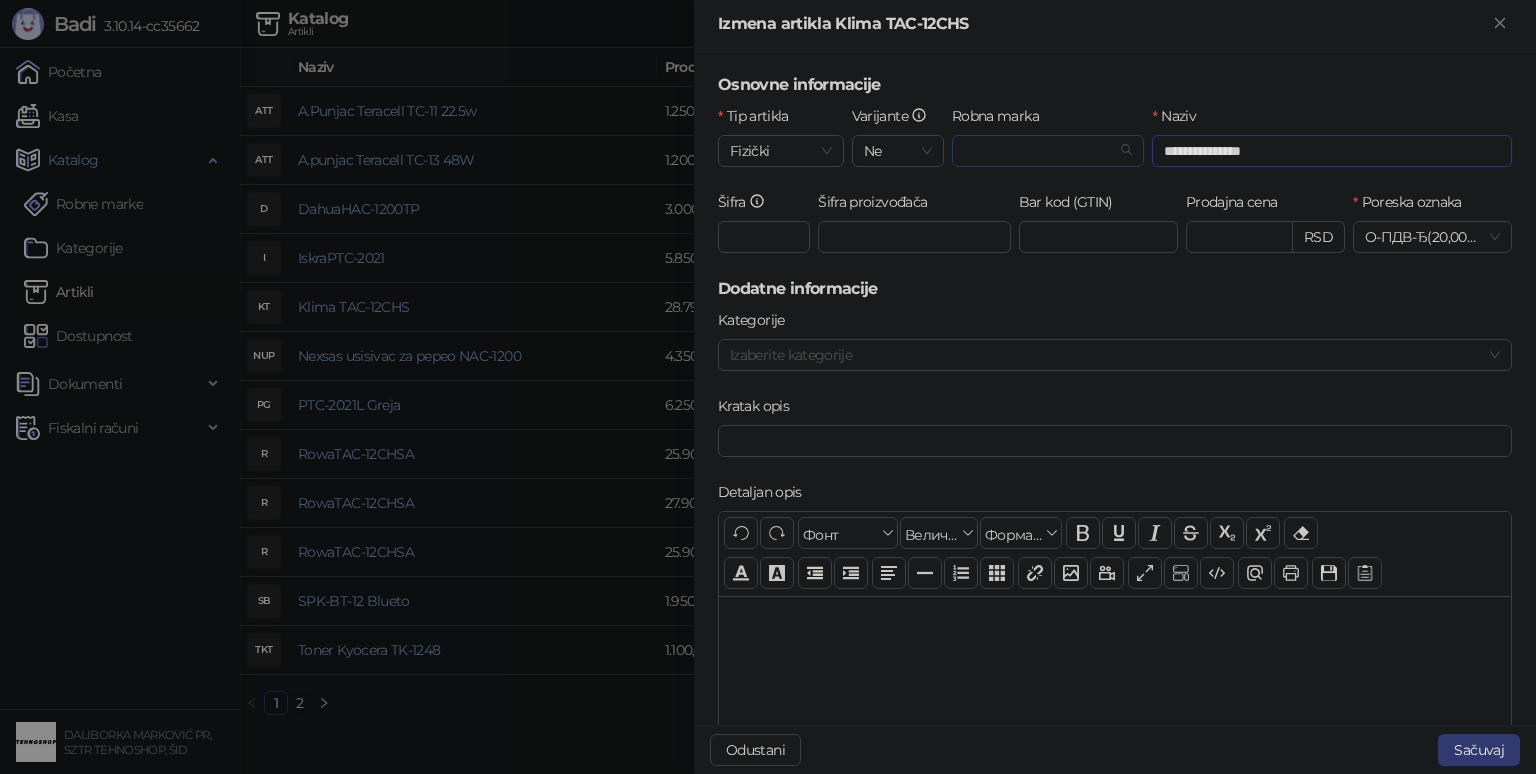 drag, startPoint x: 1303, startPoint y: 156, endPoint x: 1084, endPoint y: 152, distance: 219.03653 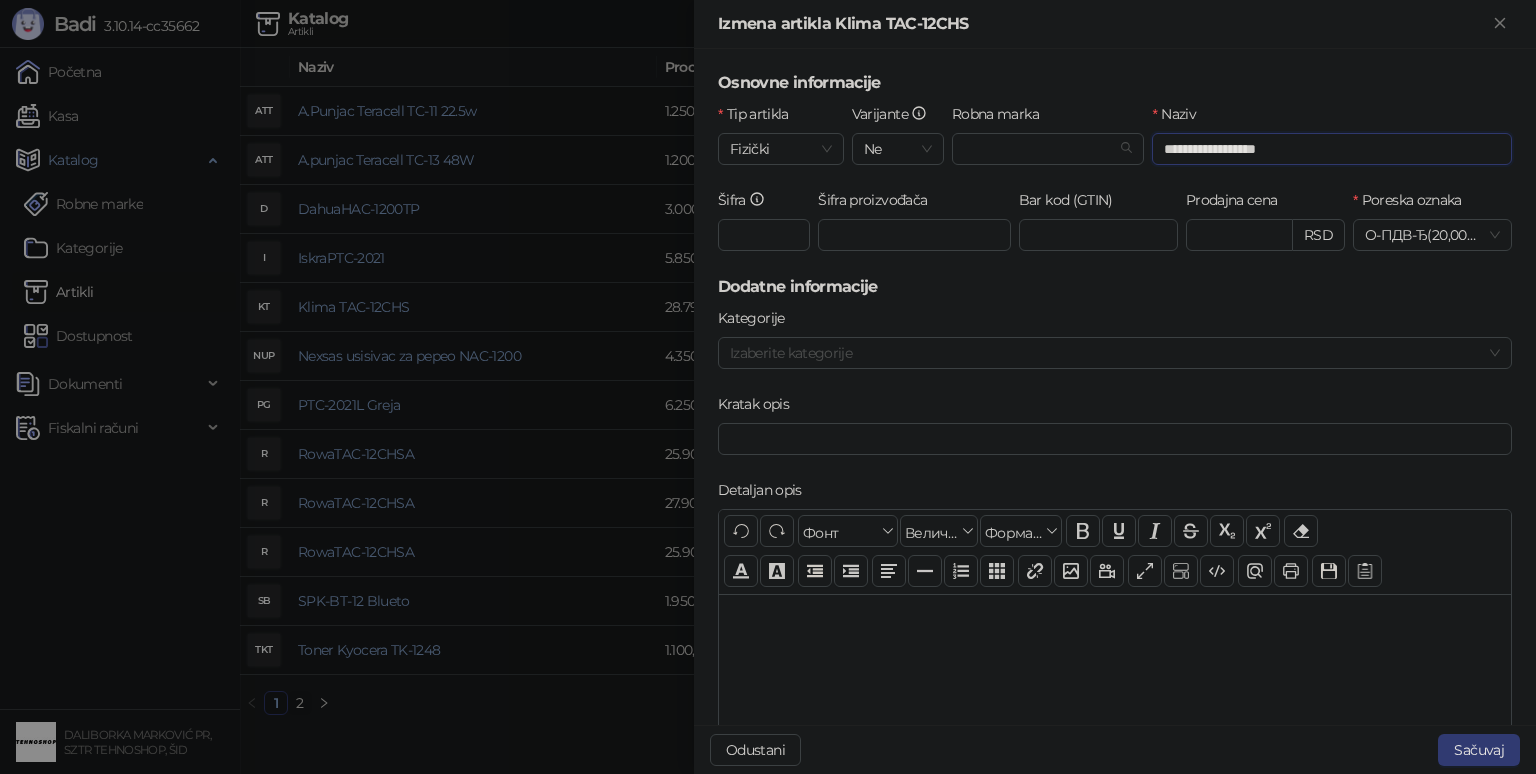 scroll, scrollTop: 0, scrollLeft: 0, axis: both 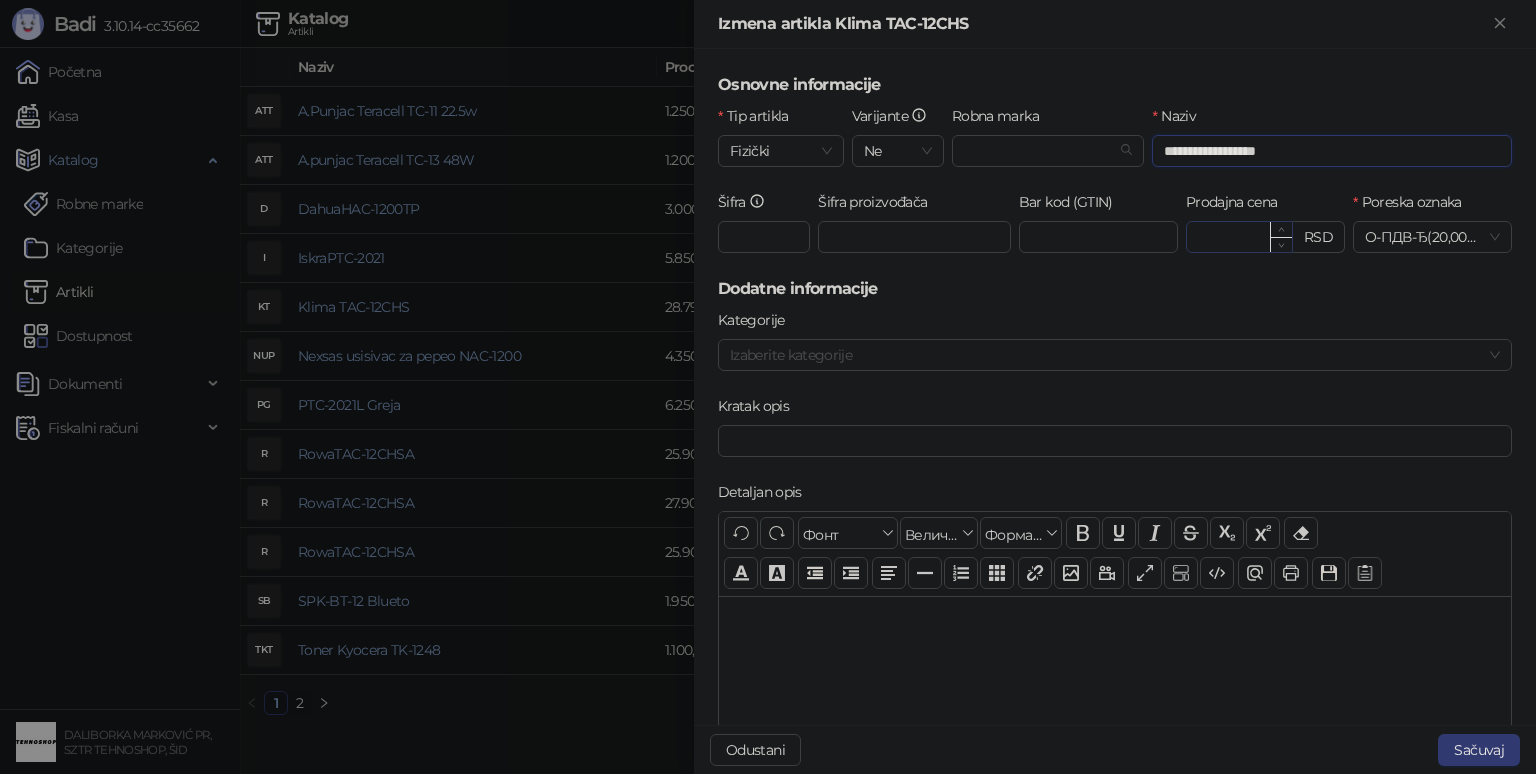 type on "**********" 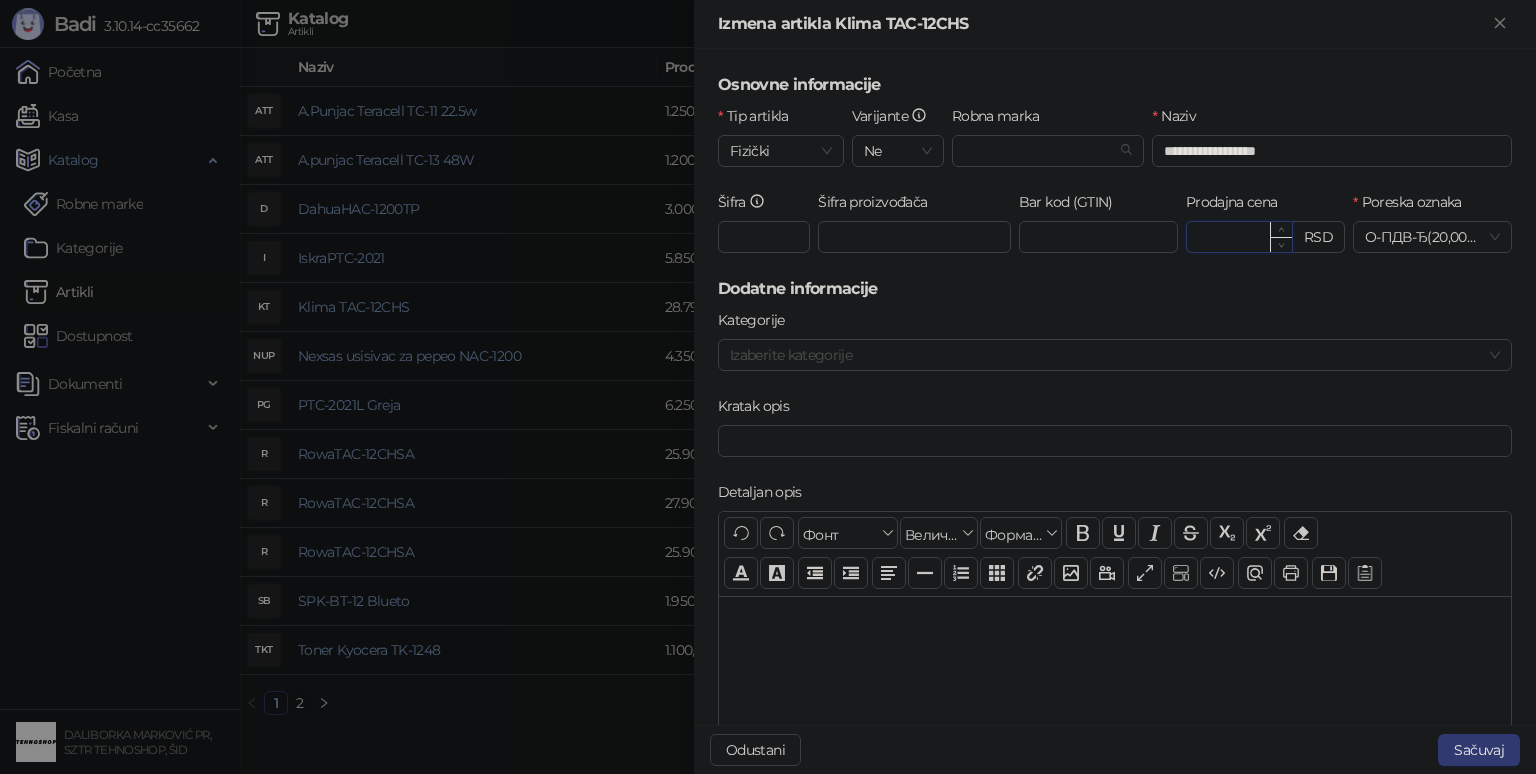 click on "********" at bounding box center [1239, 237] 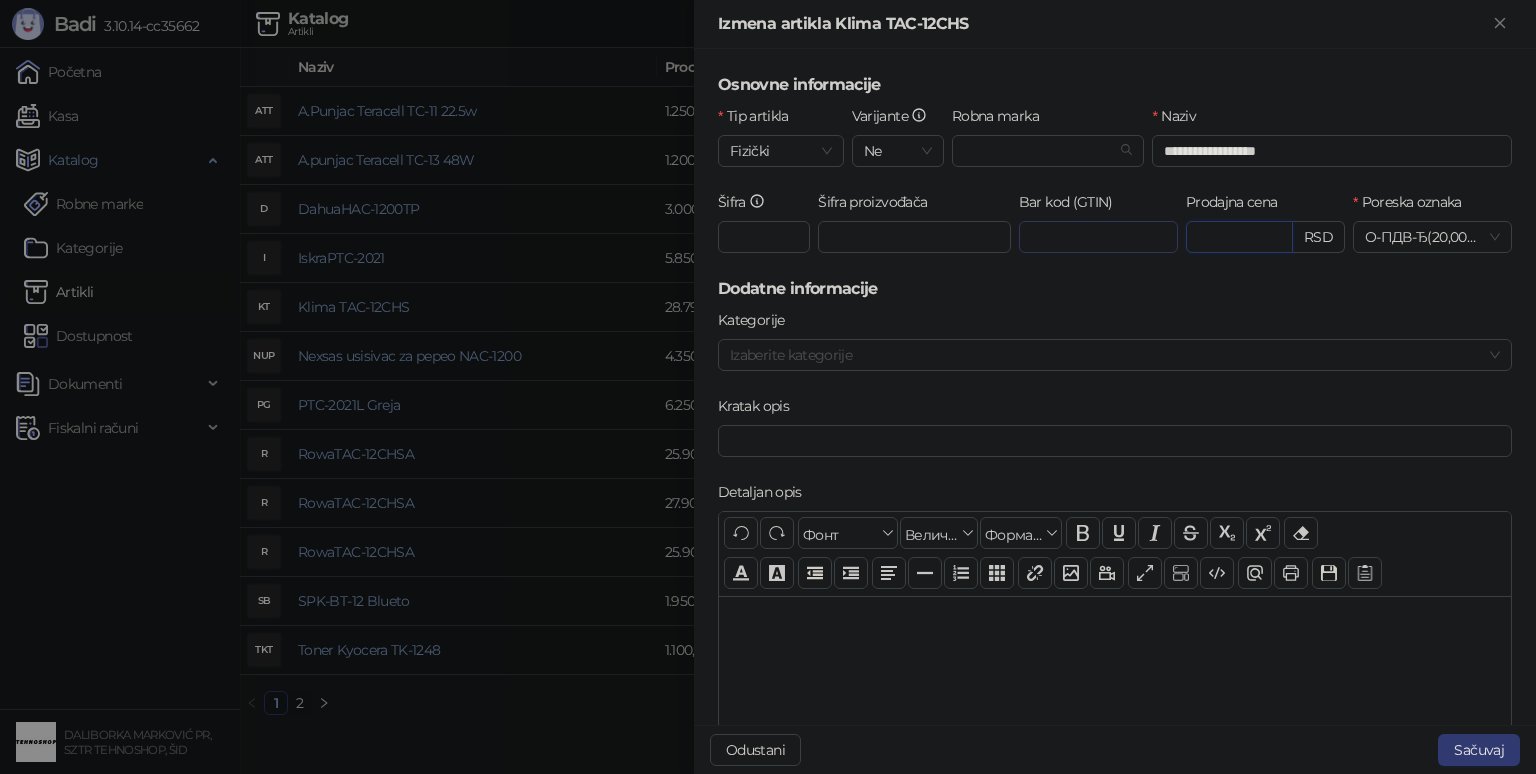 drag, startPoint x: 1252, startPoint y: 239, endPoint x: 1092, endPoint y: 238, distance: 160.00313 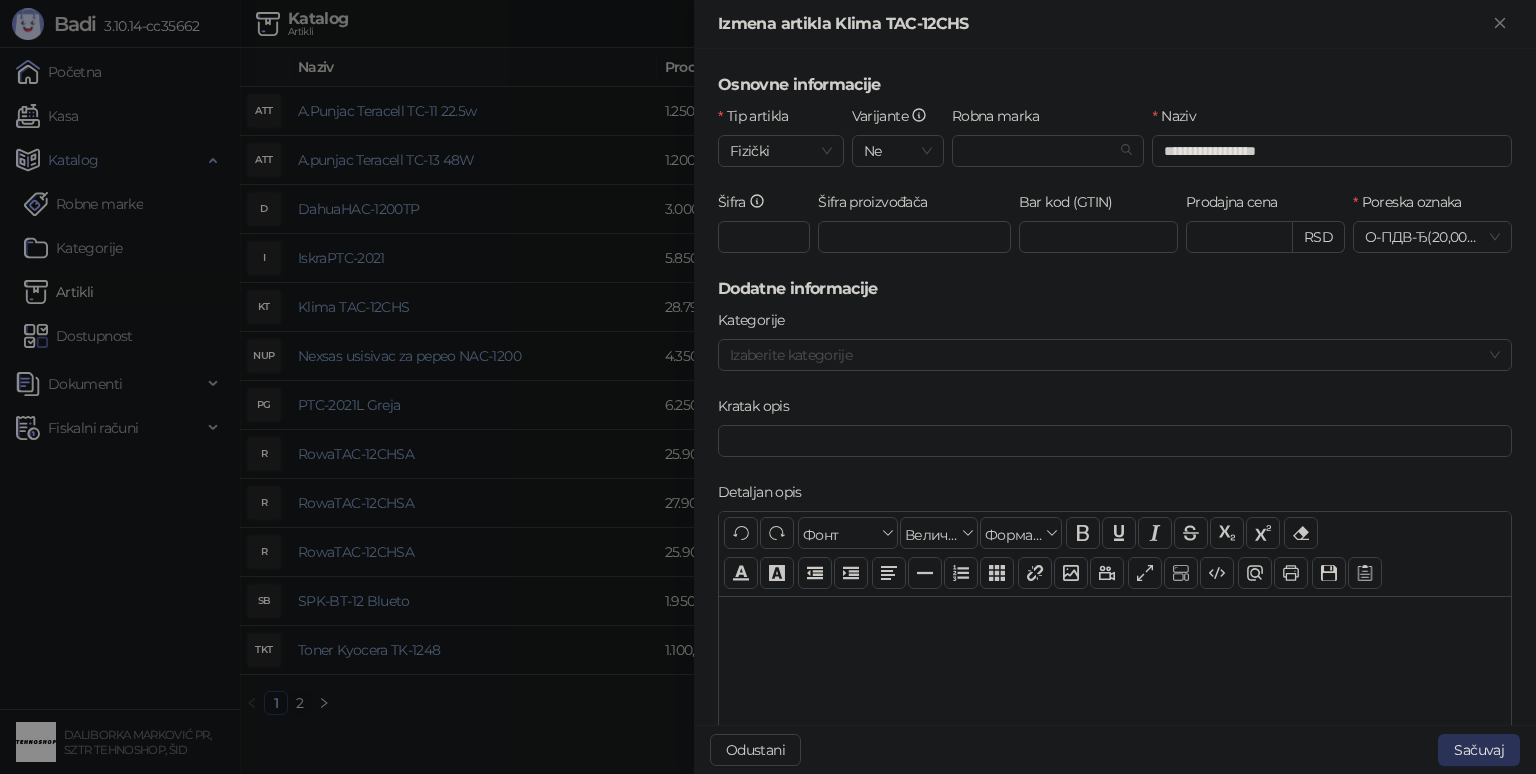 type on "******" 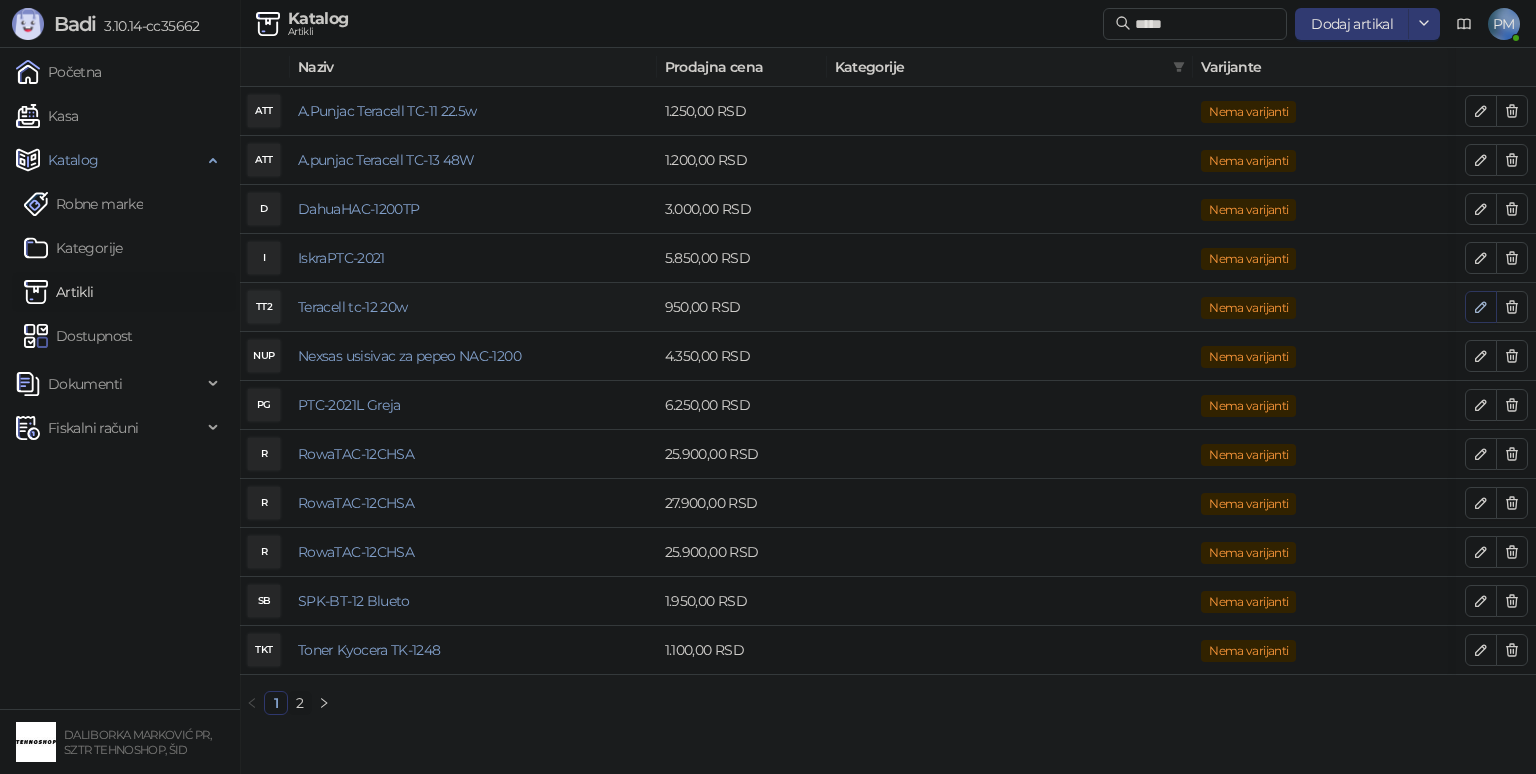 click 